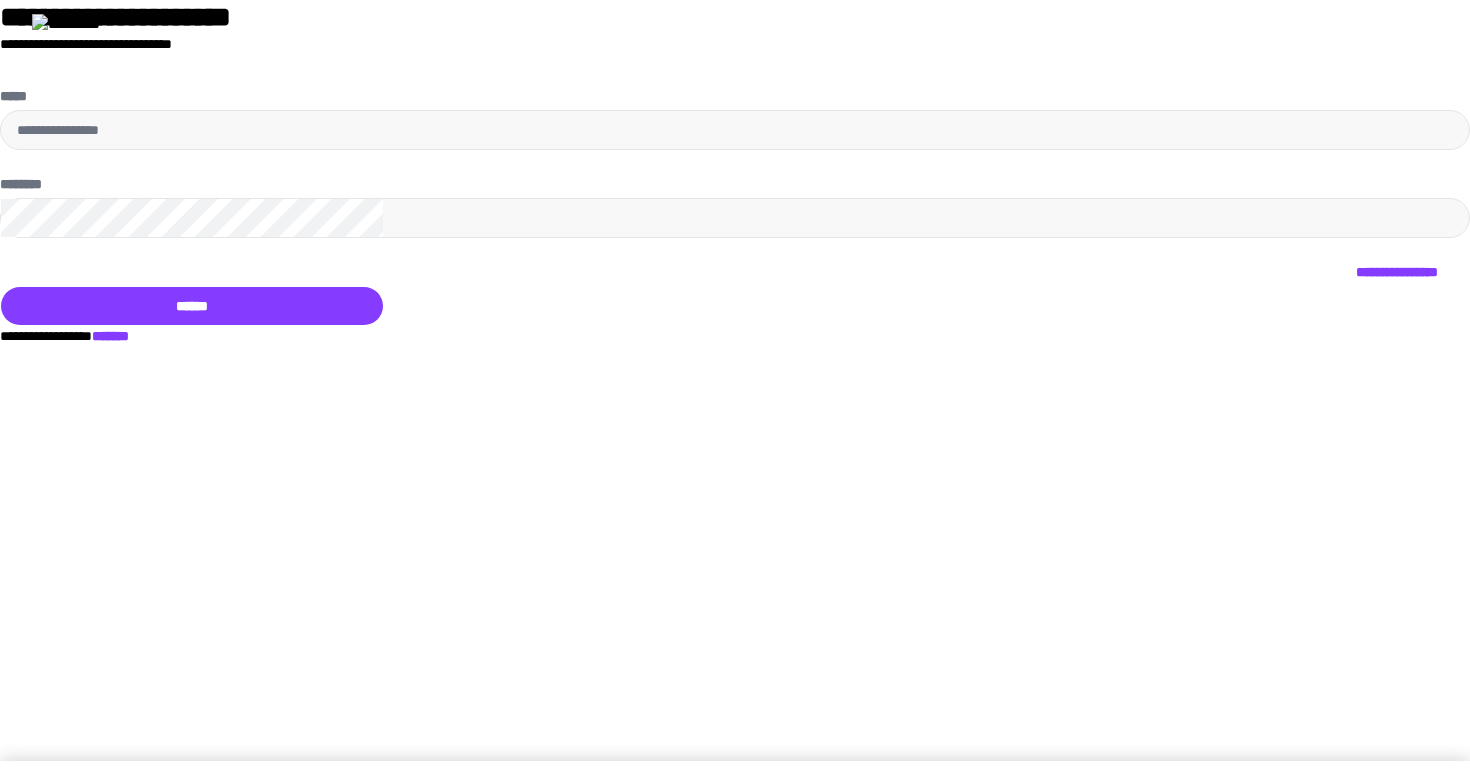 scroll, scrollTop: 0, scrollLeft: 0, axis: both 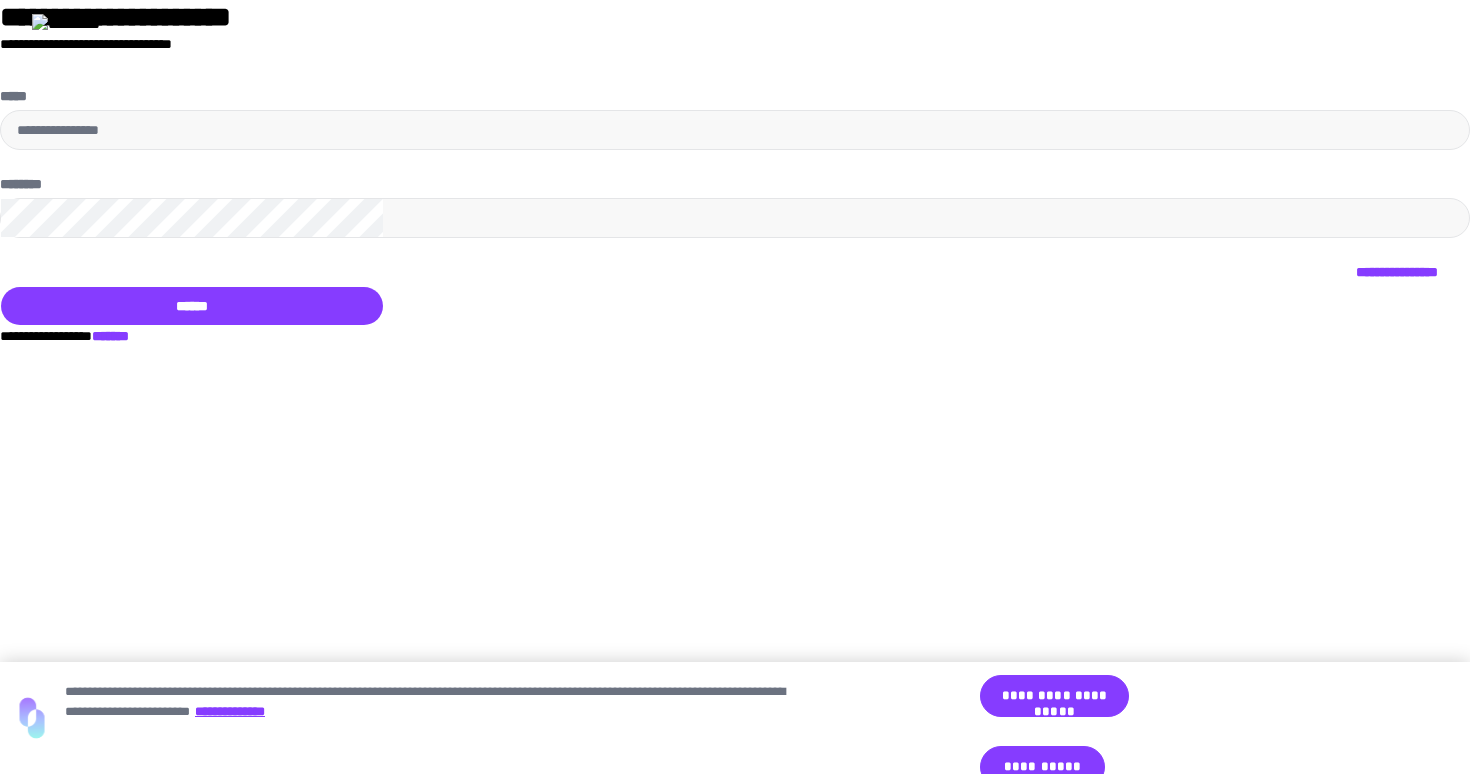 type on "**********" 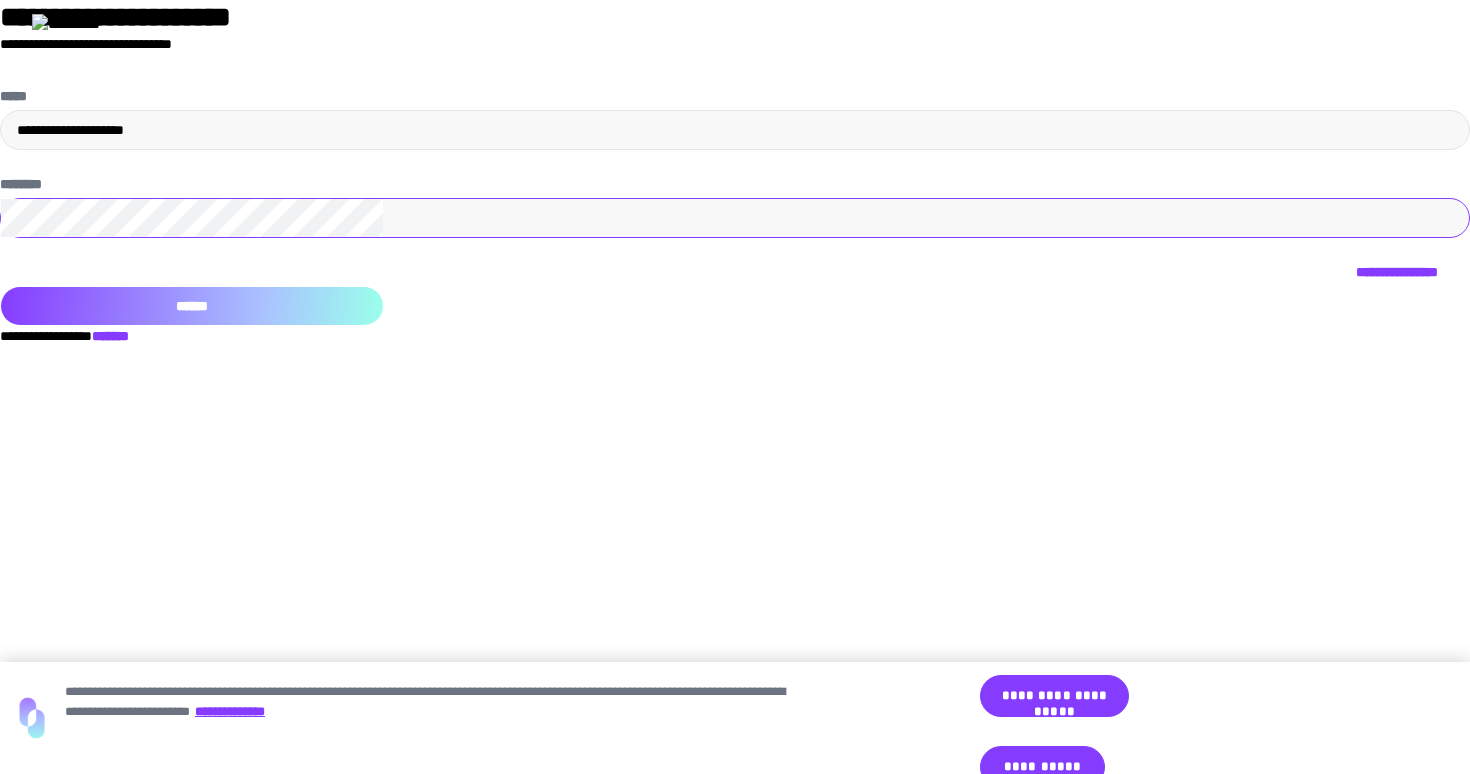 click on "******" at bounding box center [192, 306] 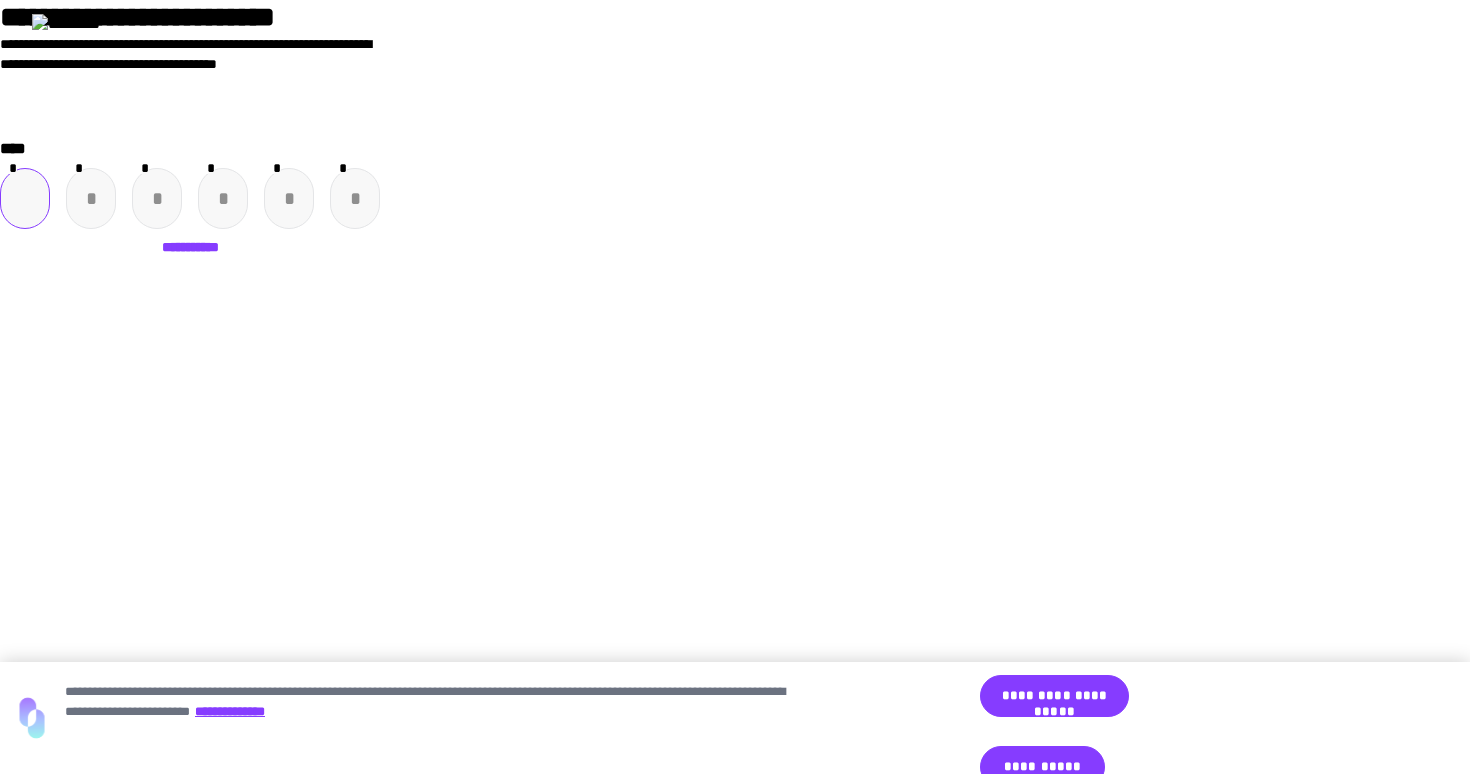 click at bounding box center (25, 198) 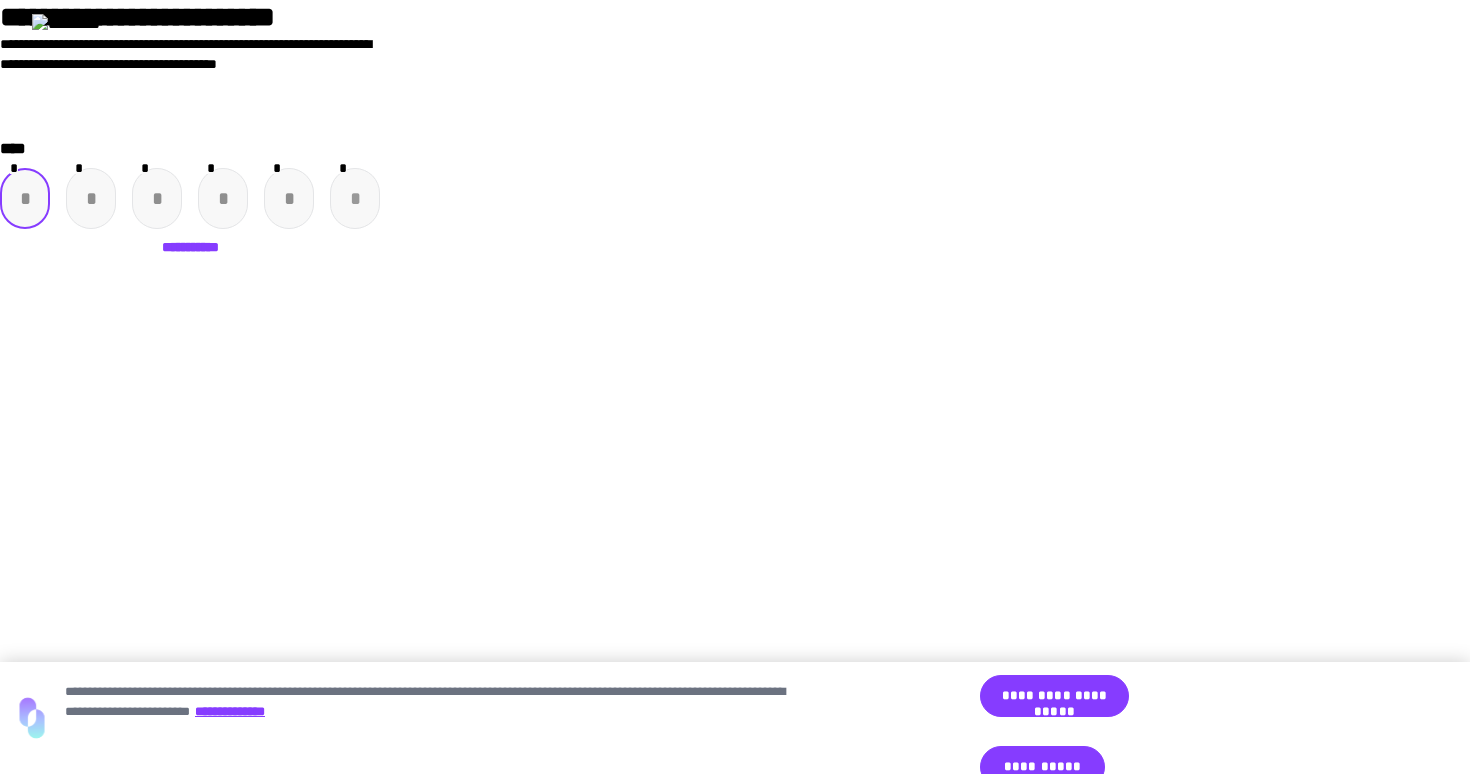 paste on "*" 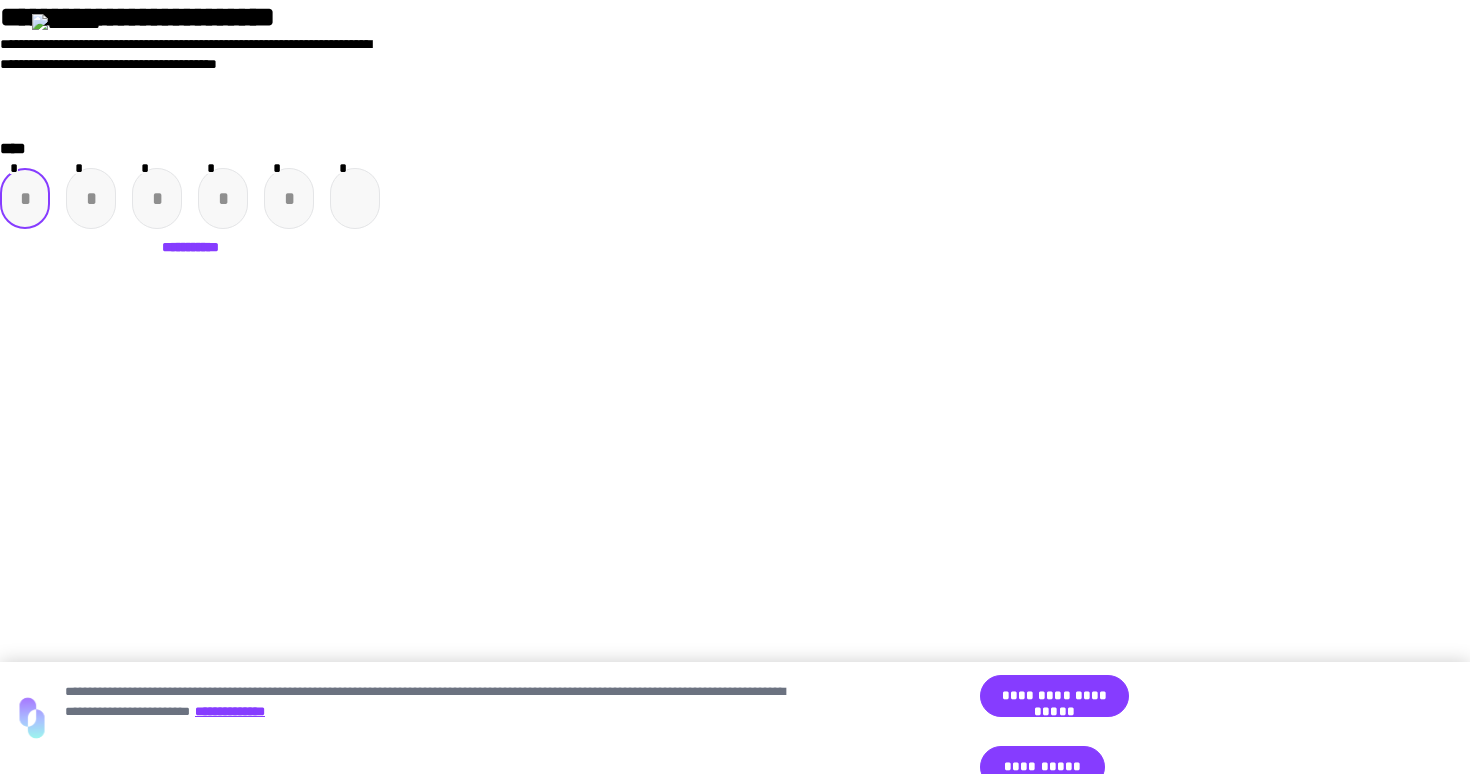 type on "*" 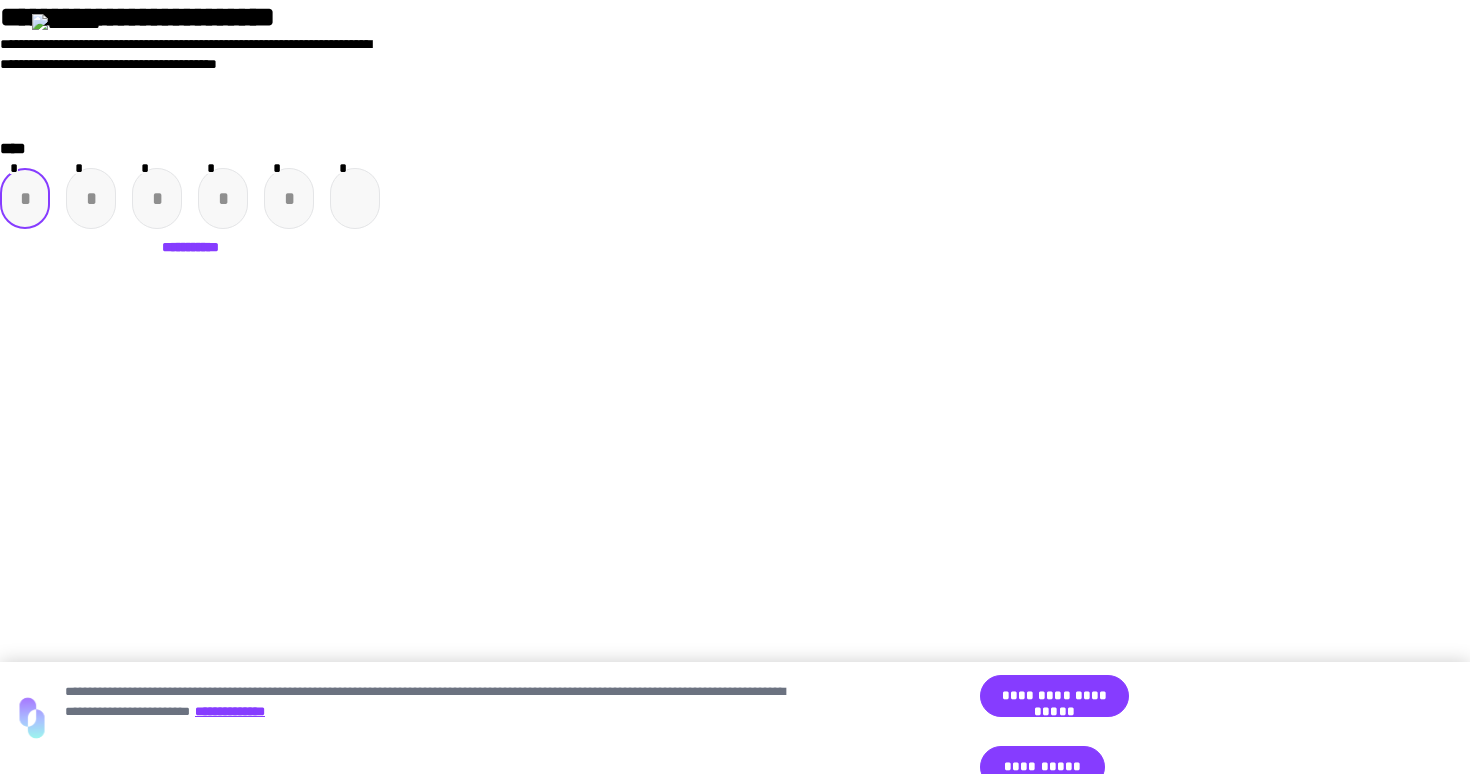 type on "*" 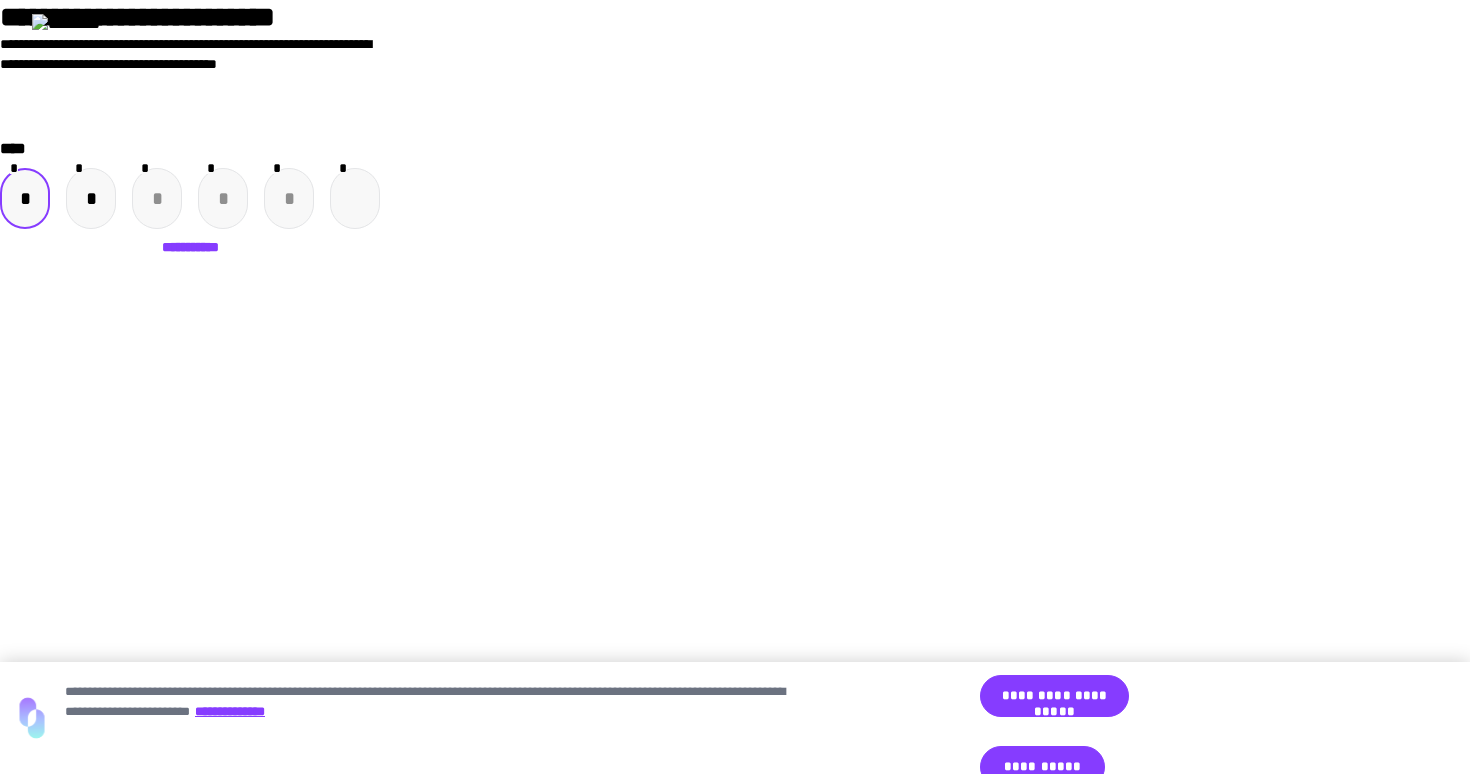 type on "*" 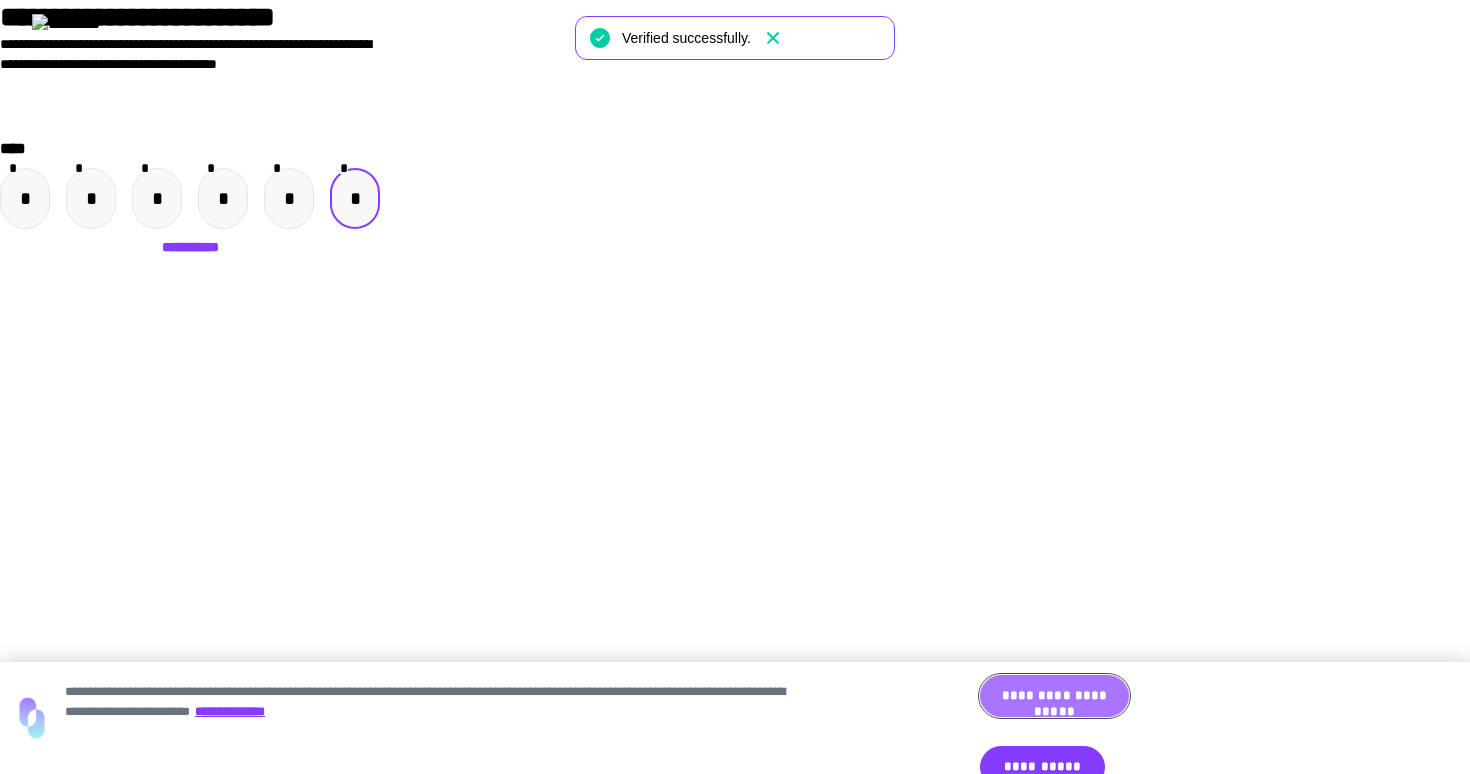 click on "**********" at bounding box center [1054, 696] 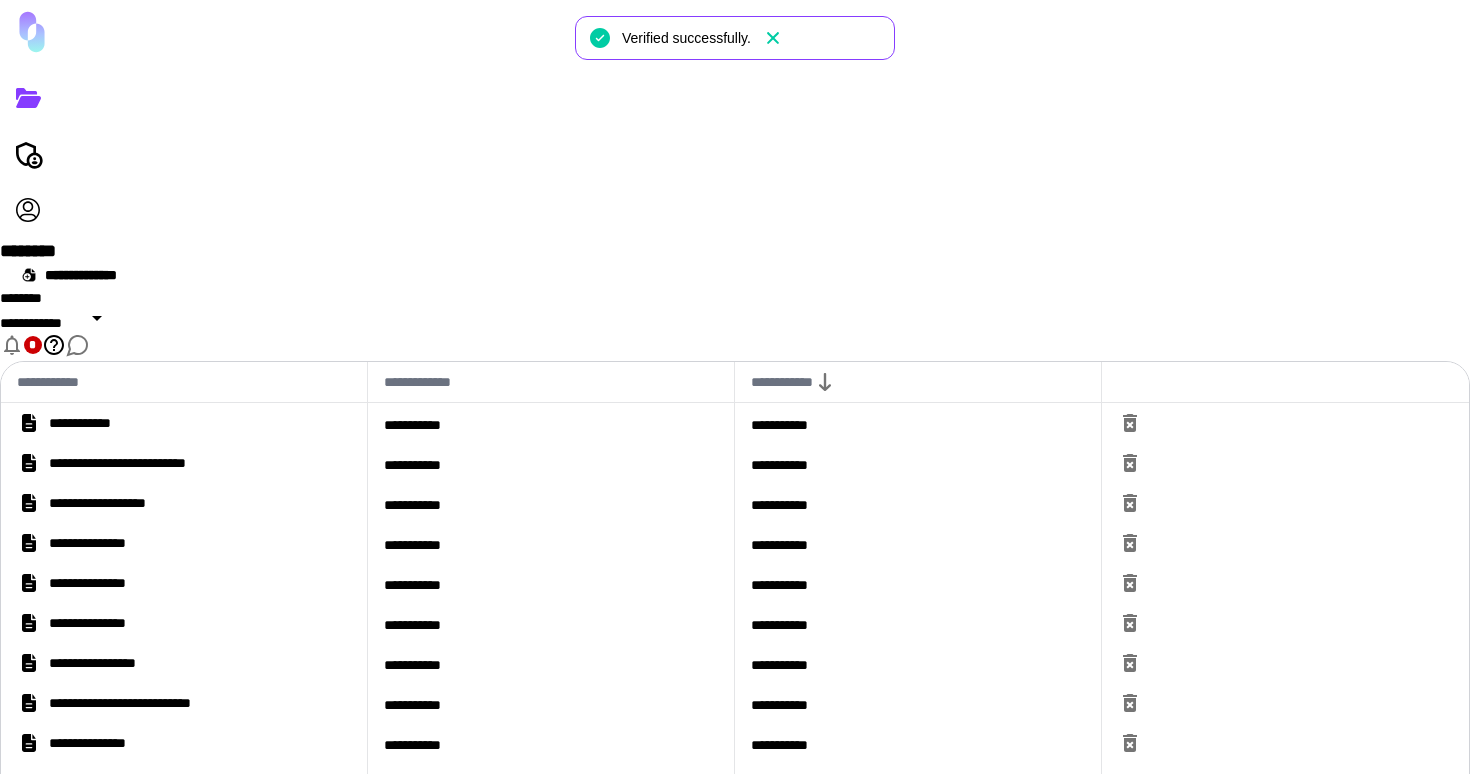click on "Verified successfully." at bounding box center [735, 38] 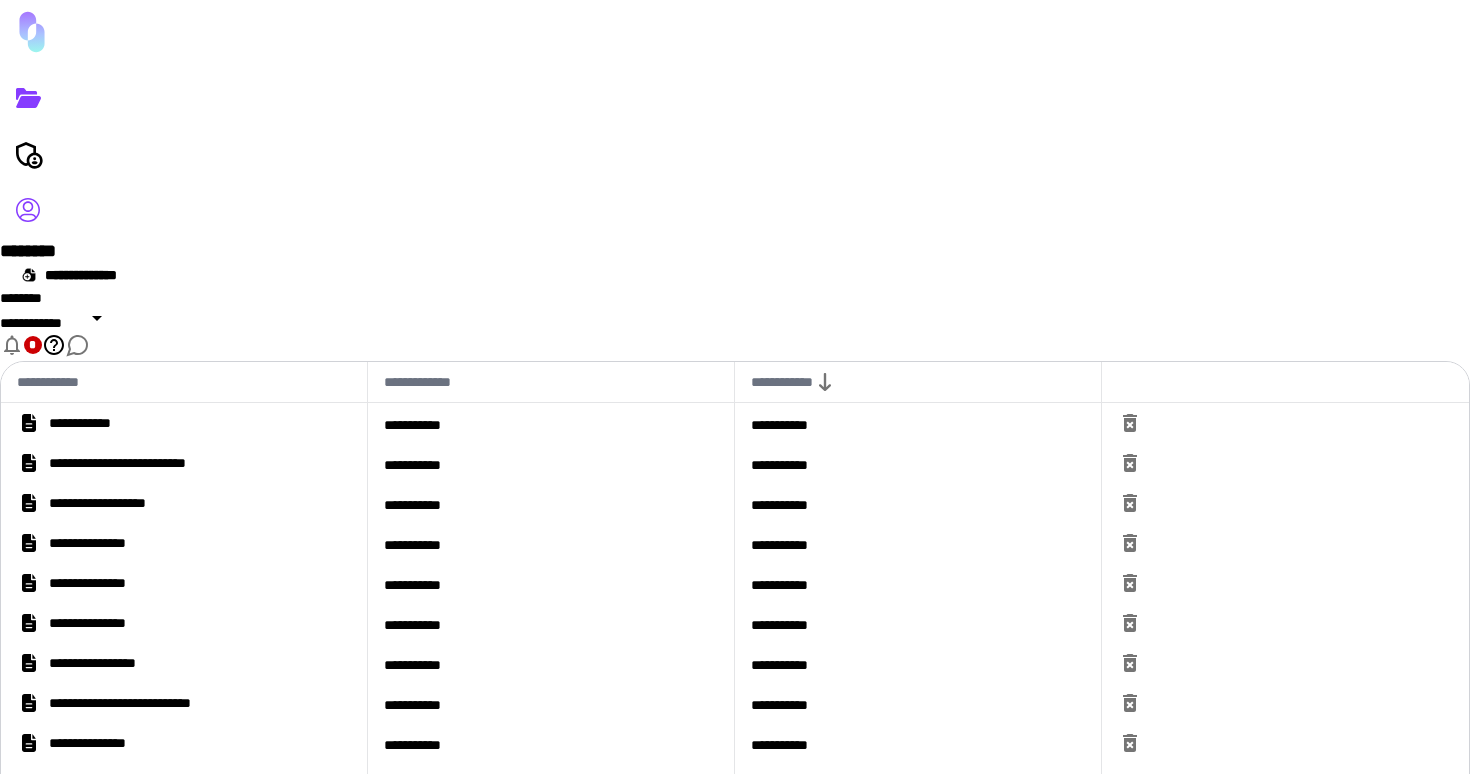 click 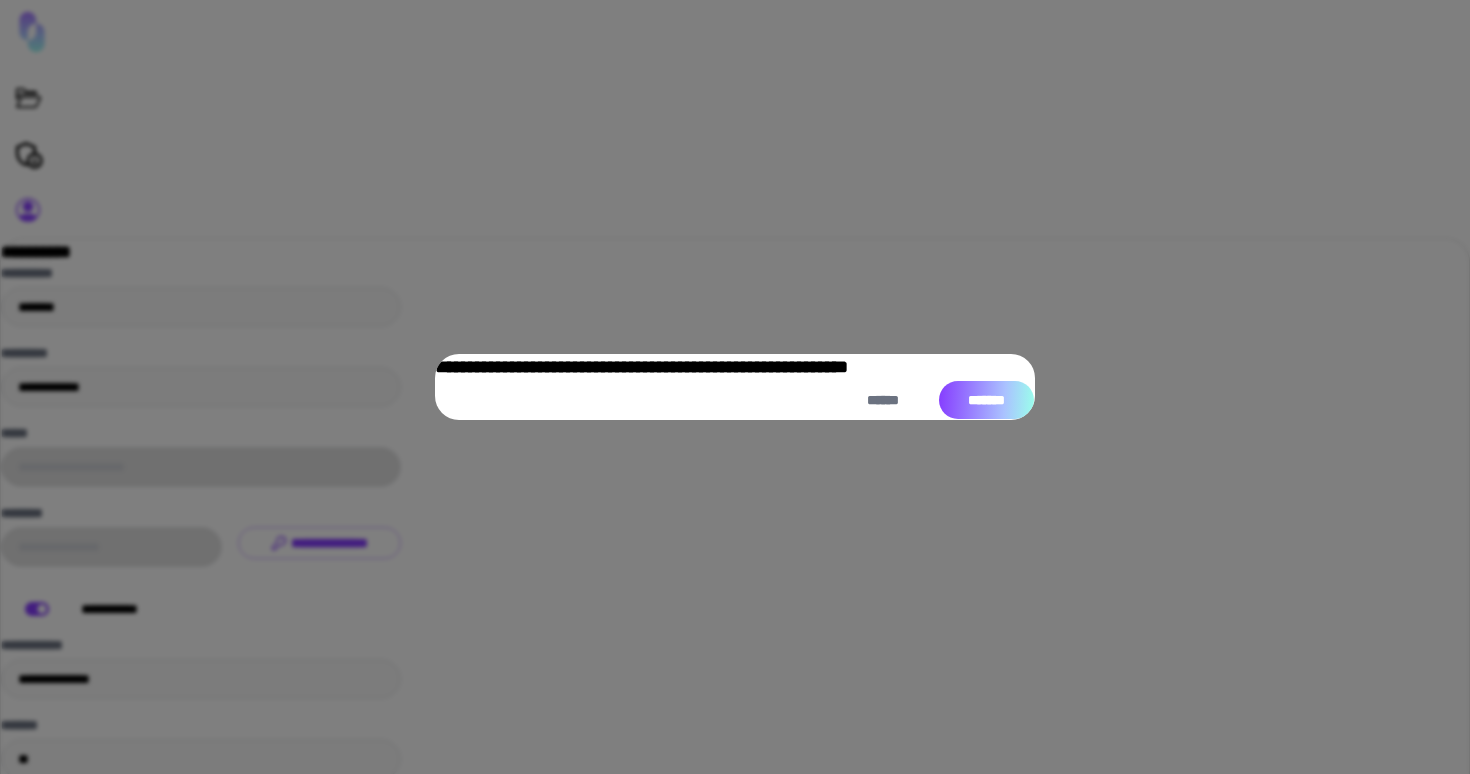 click on "*******" at bounding box center [986, 400] 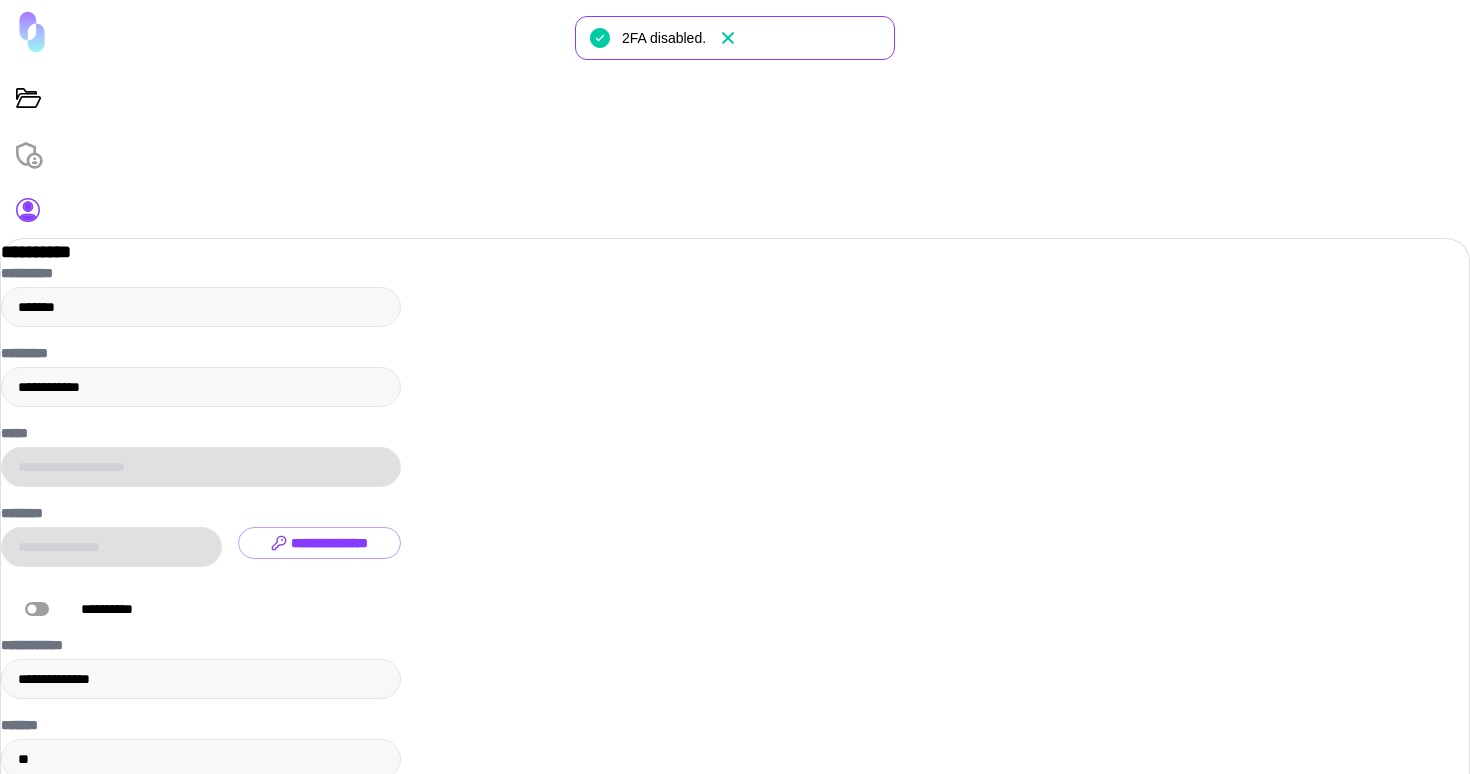 drag, startPoint x: 31, startPoint y: 674, endPoint x: 154, endPoint y: 677, distance: 123.03658 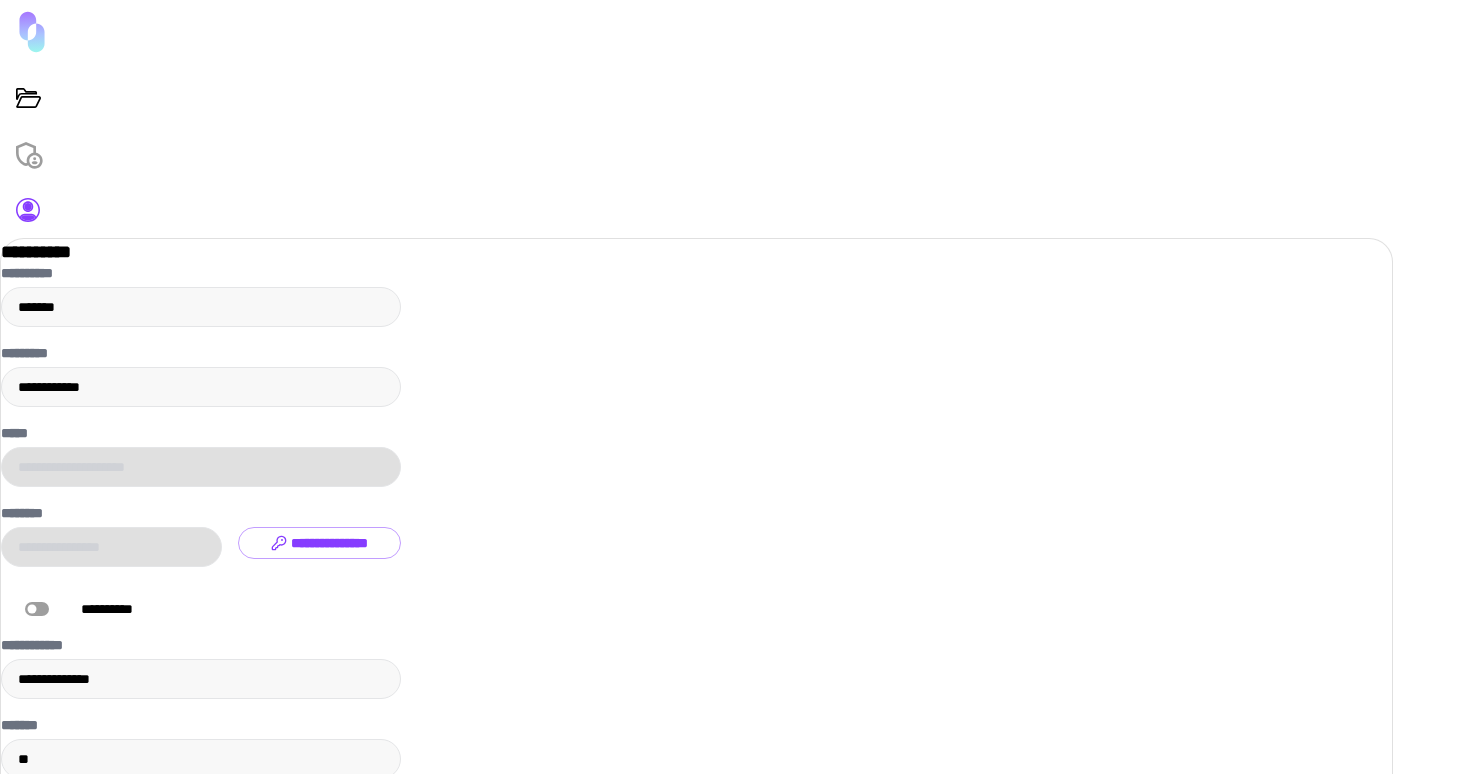 click on "******" at bounding box center [97, 847] 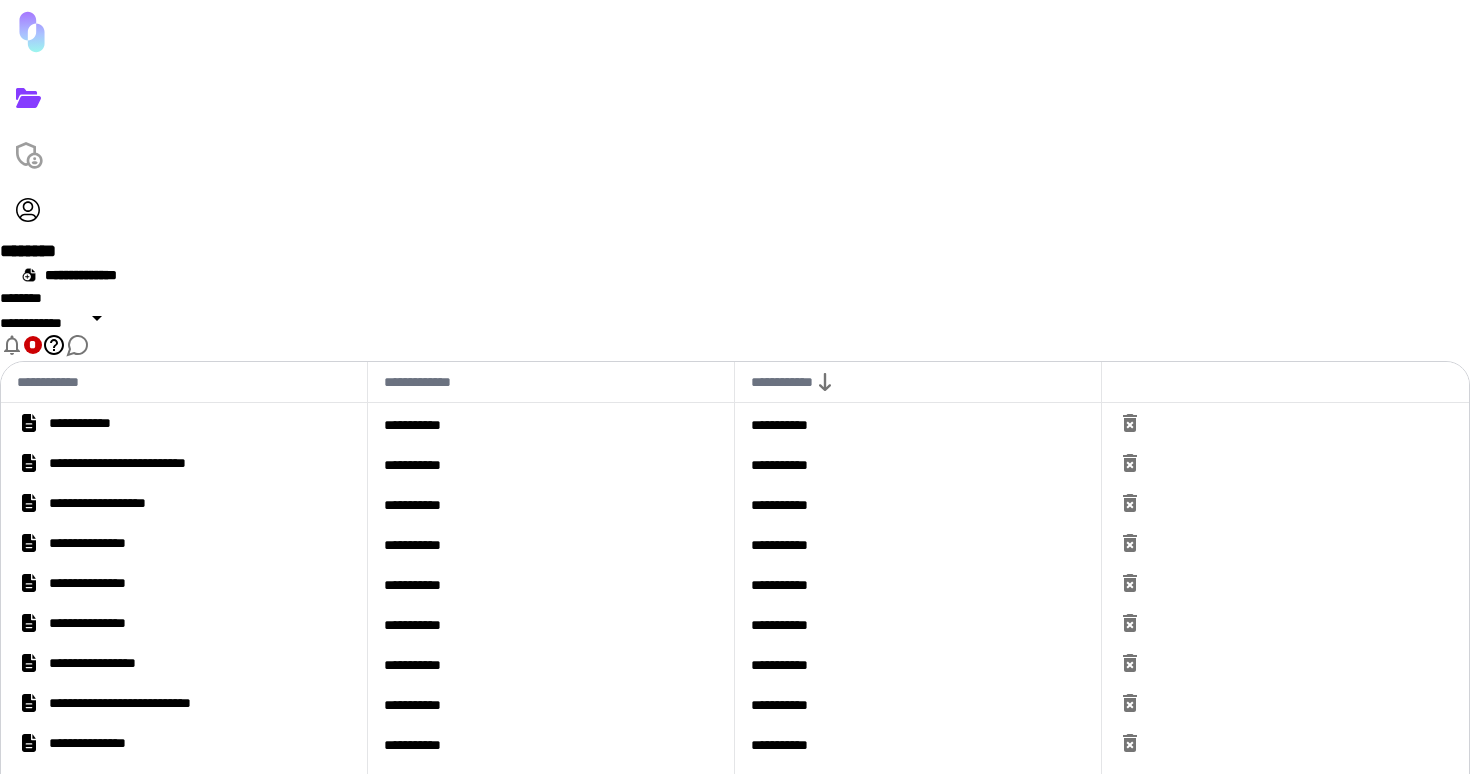 click on "**********" at bounding box center (184, 703) 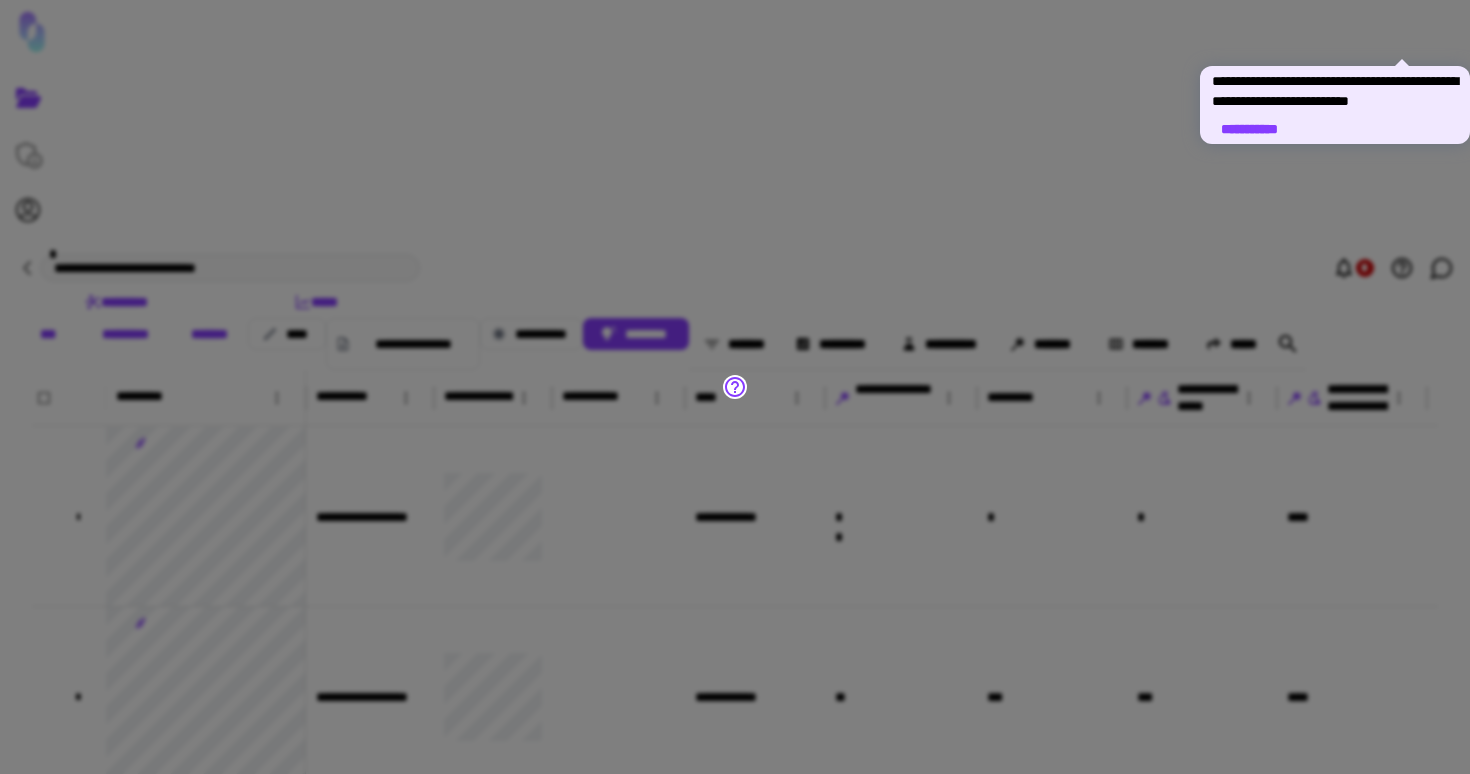 click at bounding box center [735, 387] 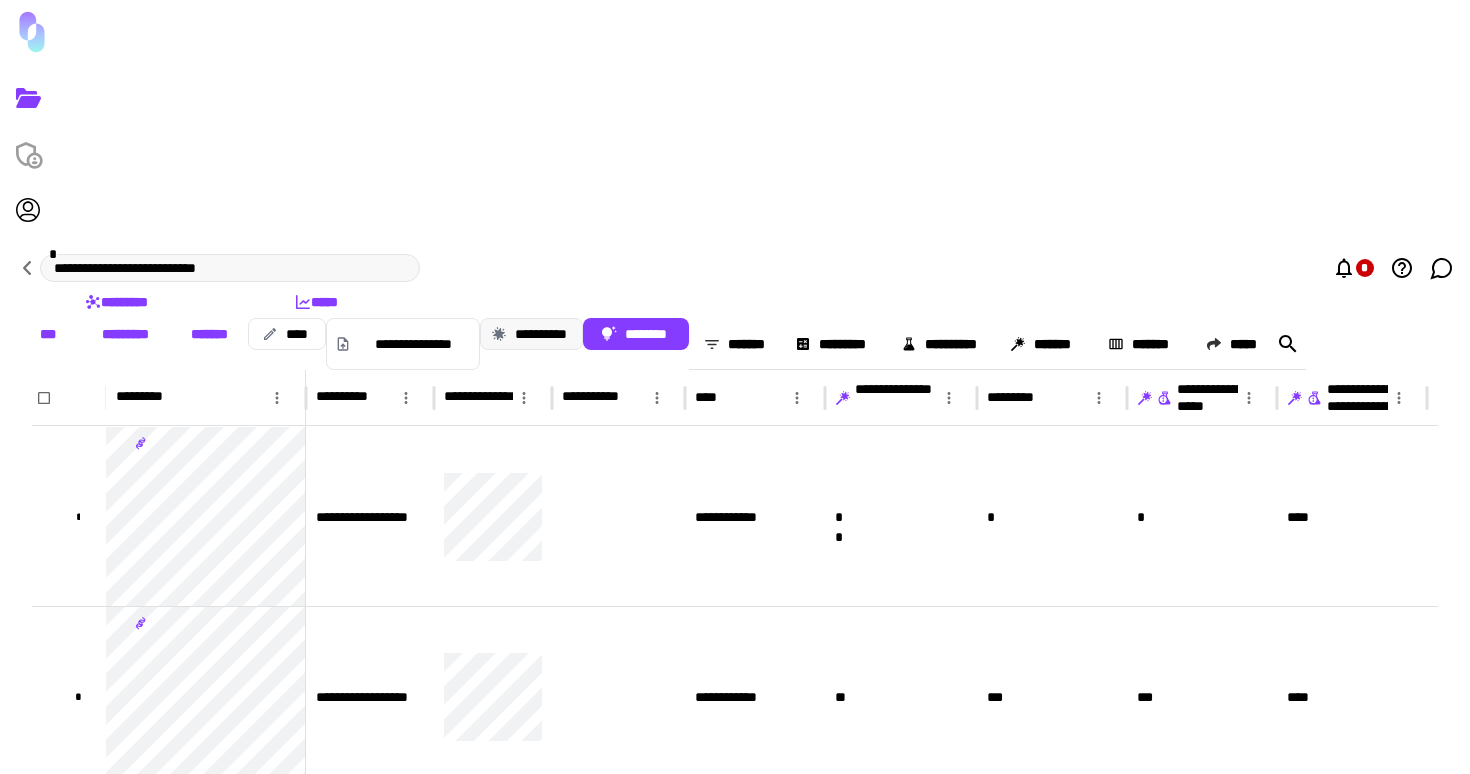click on "**********" at bounding box center [531, 334] 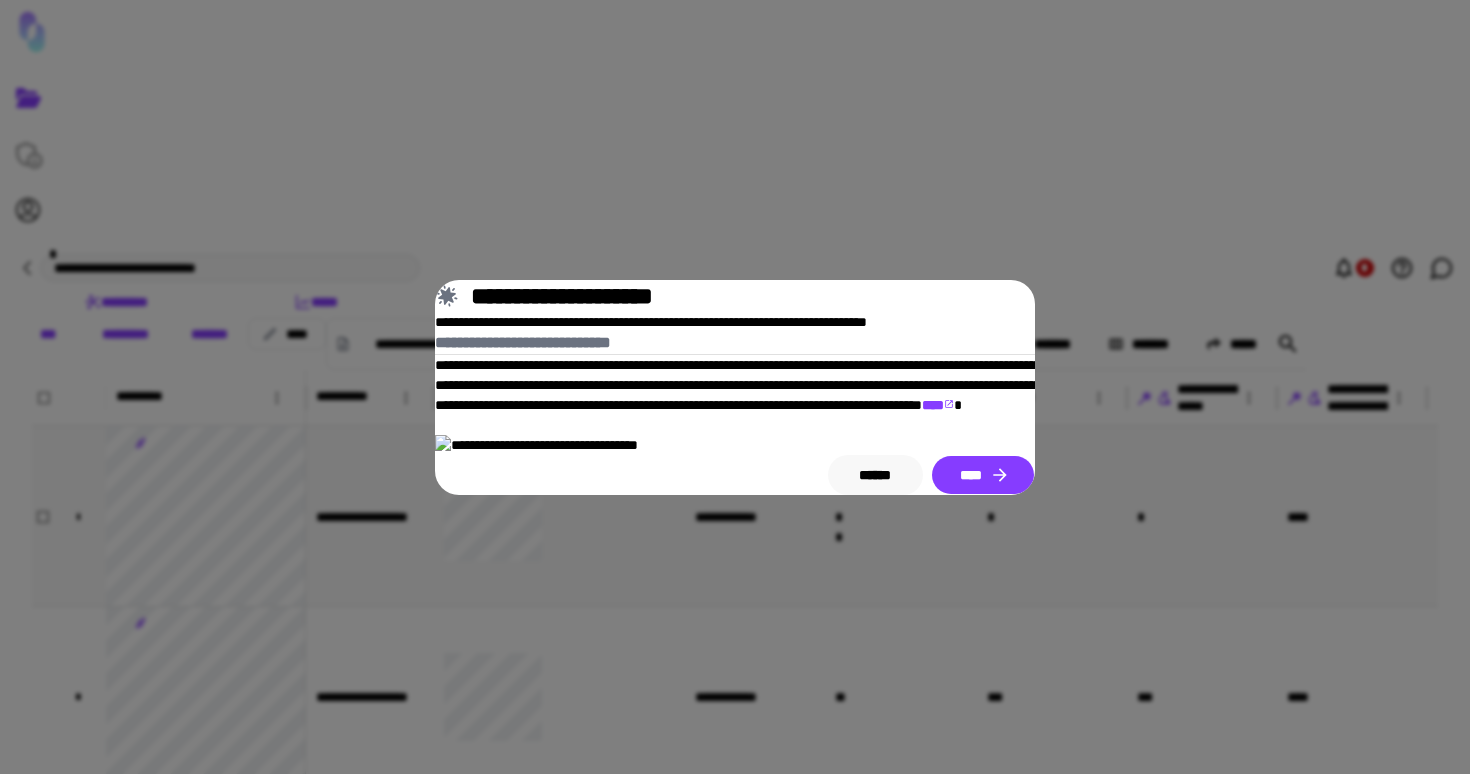 drag, startPoint x: 450, startPoint y: 610, endPoint x: 1016, endPoint y: 396, distance: 605.1049 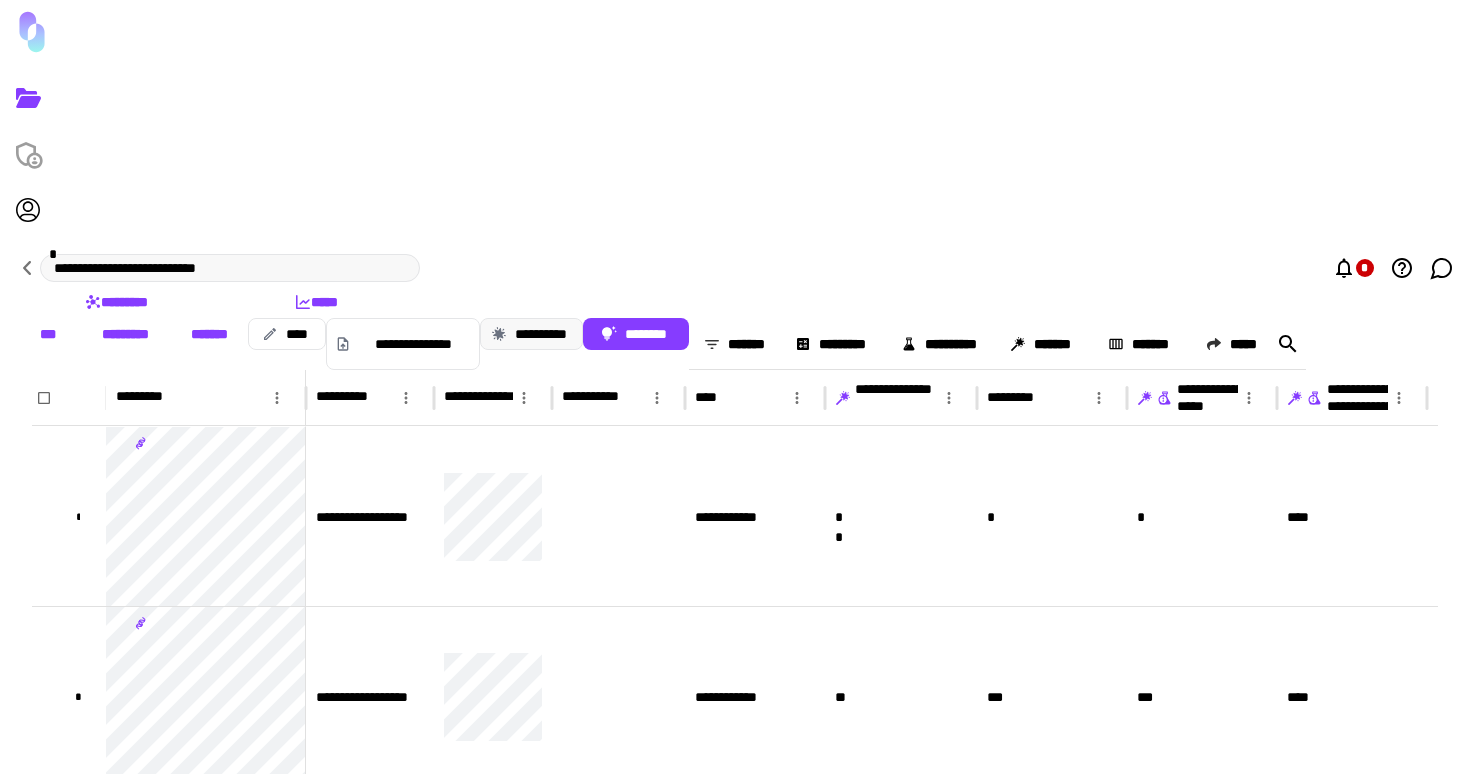 click on "**********" at bounding box center [531, 334] 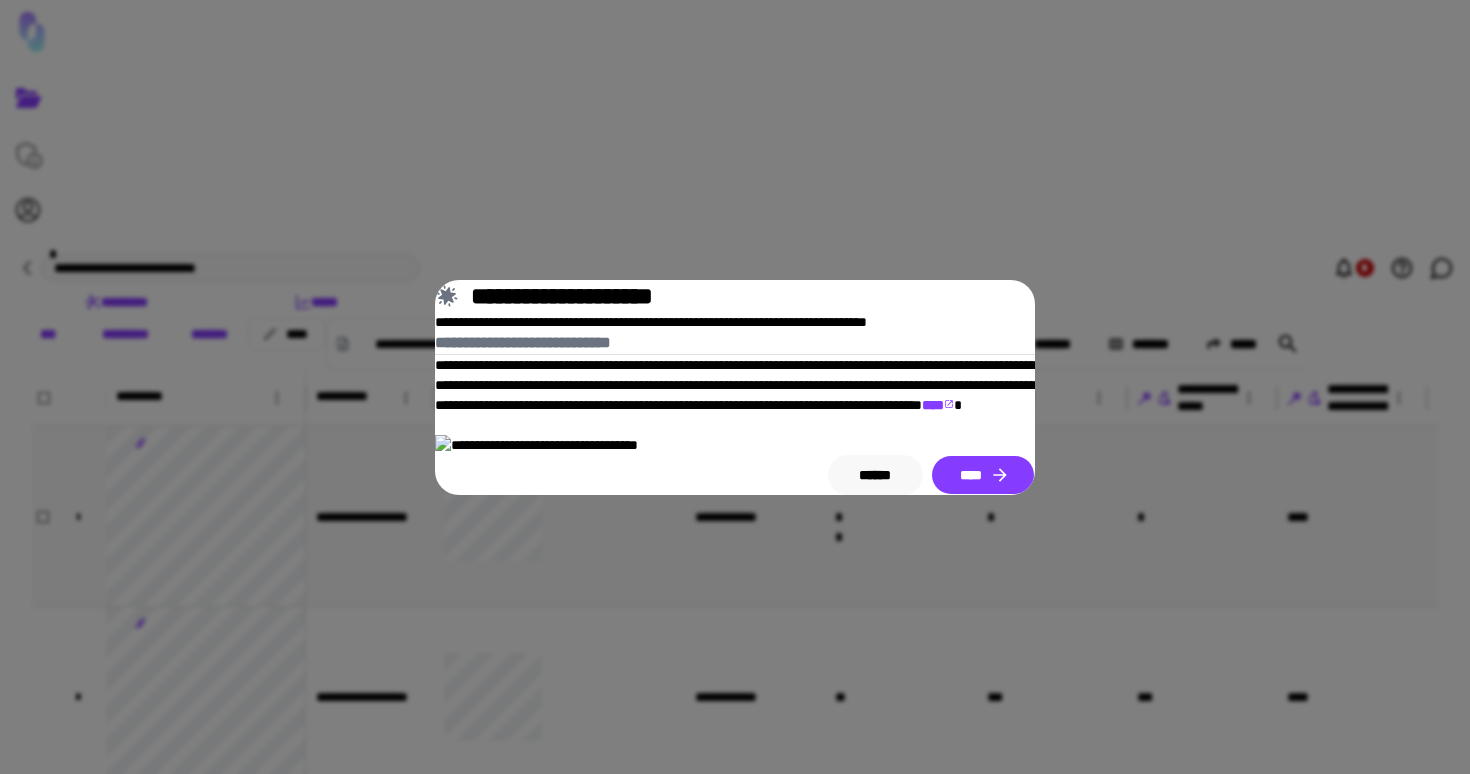 drag, startPoint x: 441, startPoint y: 605, endPoint x: 947, endPoint y: 396, distance: 547.4642 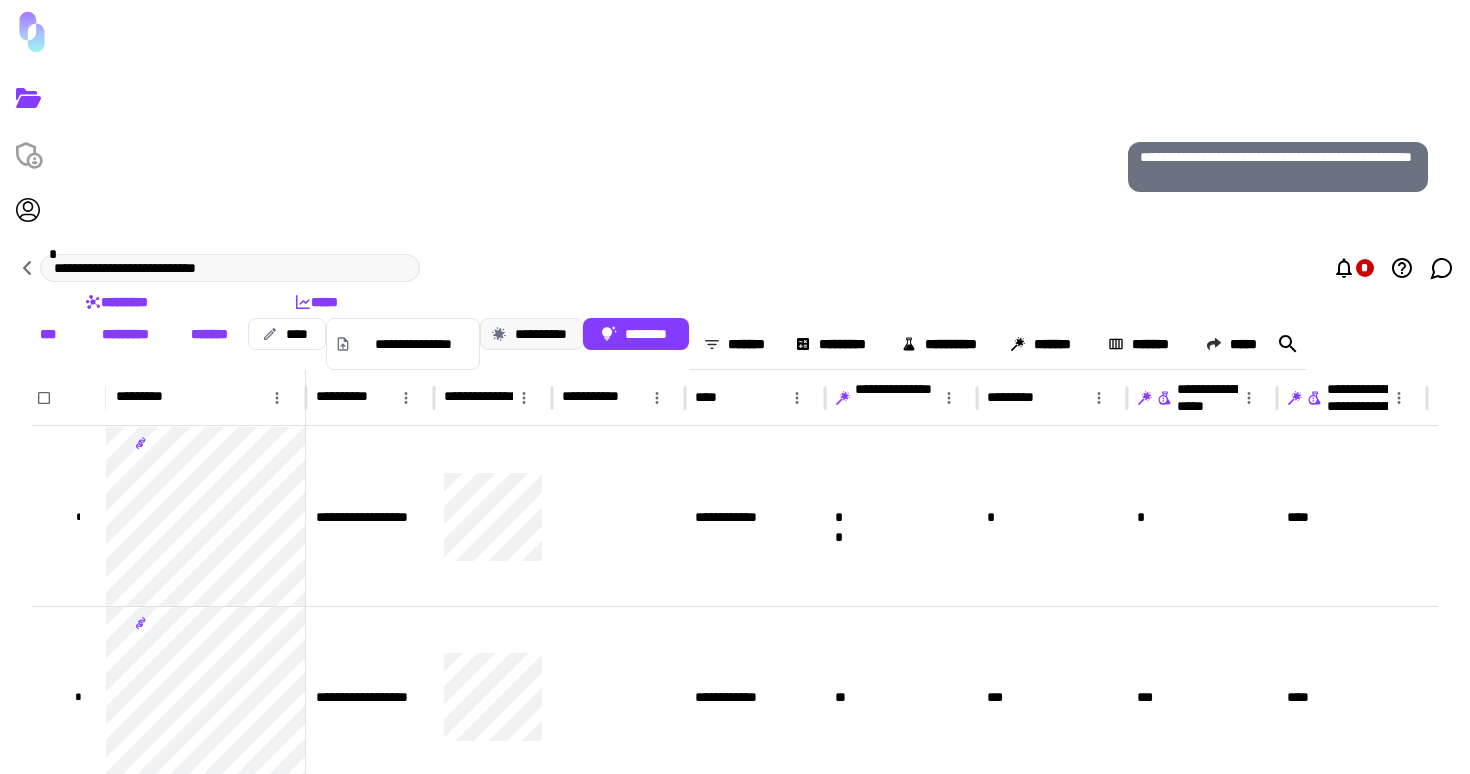 click on "**********" at bounding box center [531, 334] 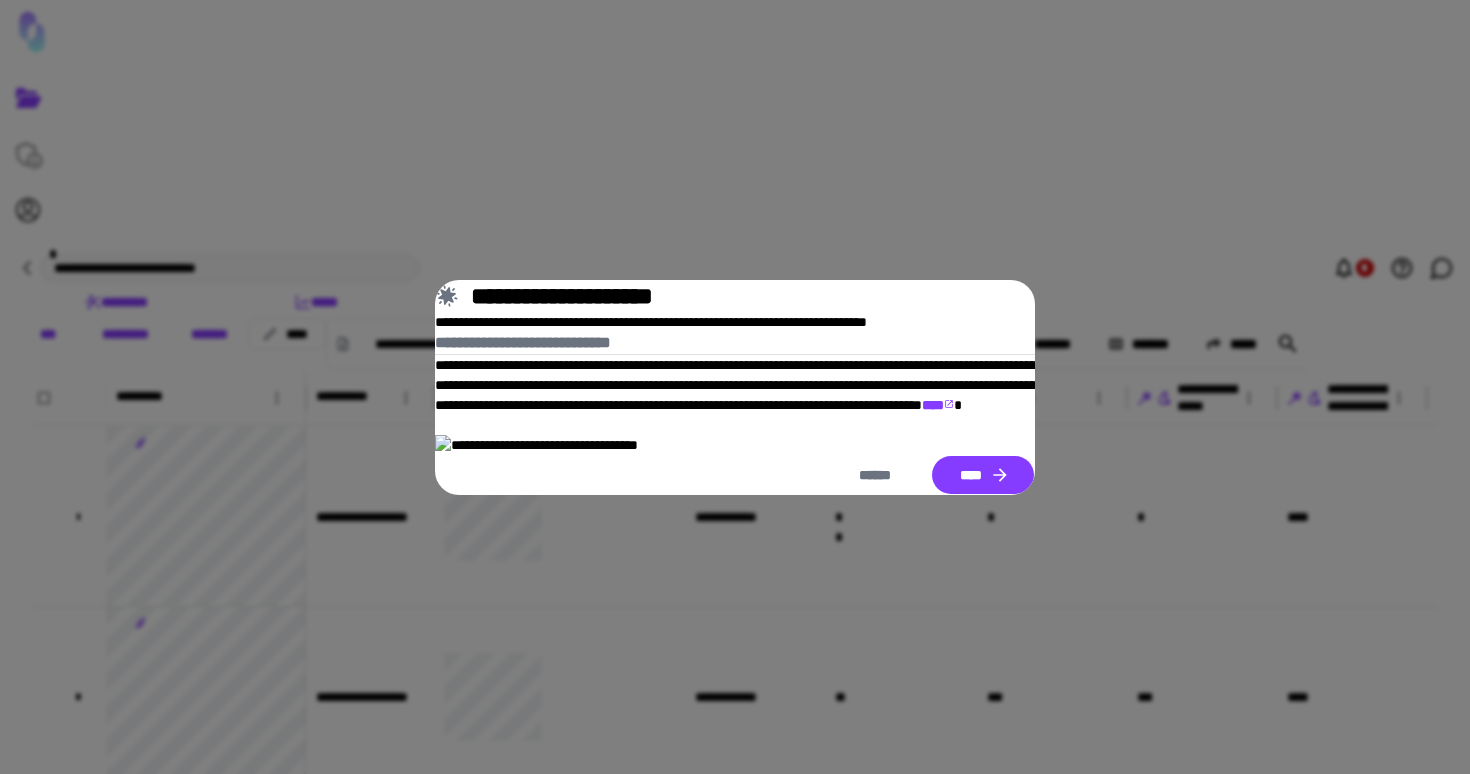 click on "****" at bounding box center (938, 405) 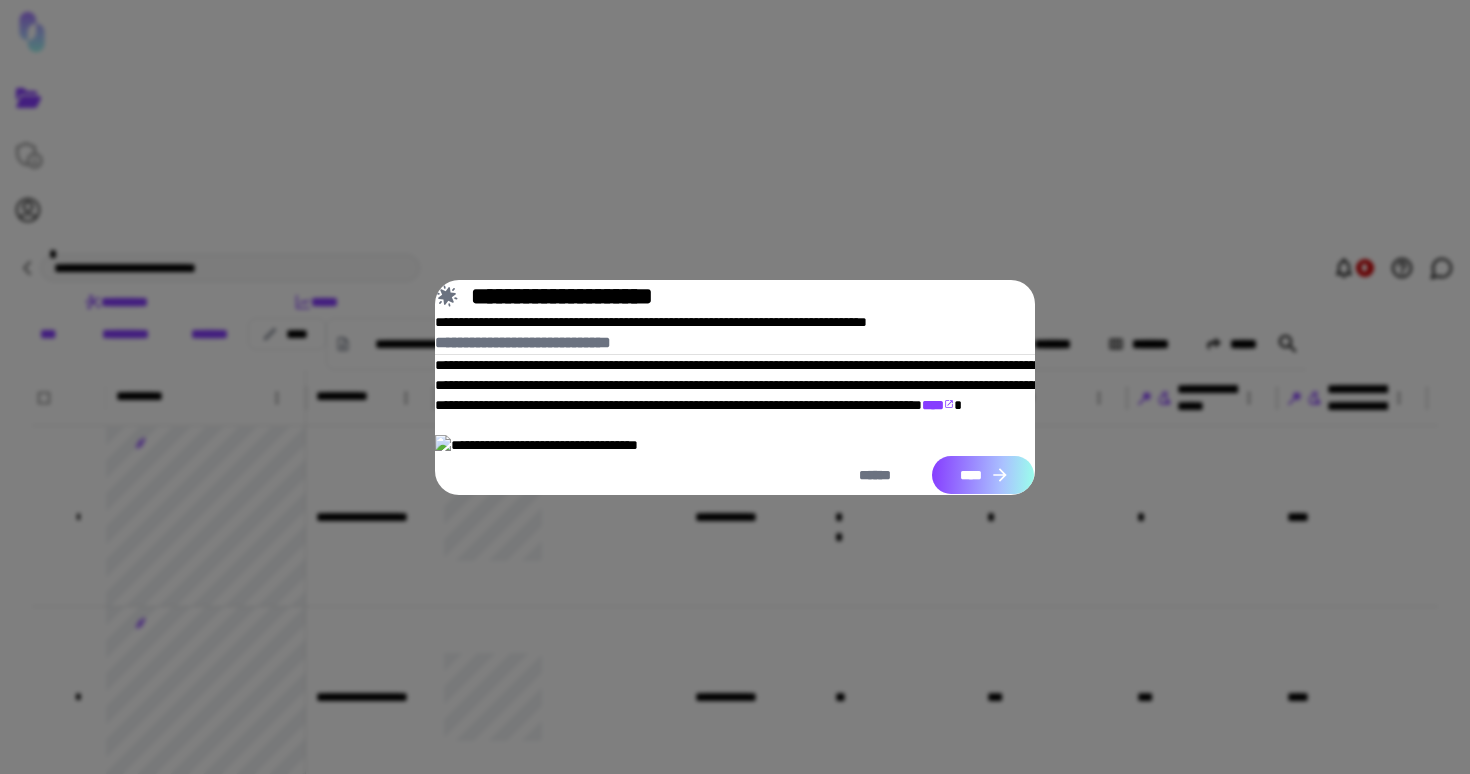 click on "****" at bounding box center (983, 475) 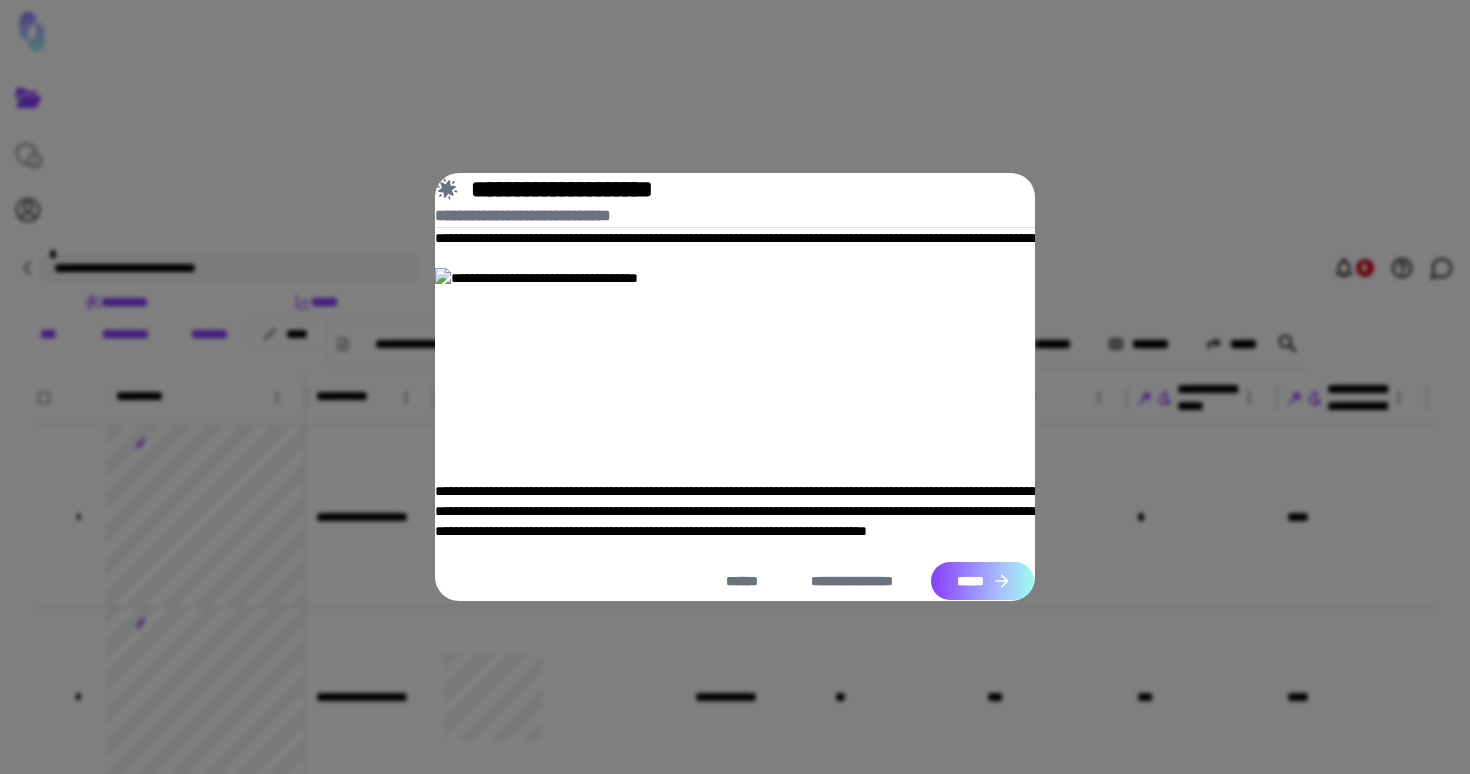 click on "*****" at bounding box center (982, 581) 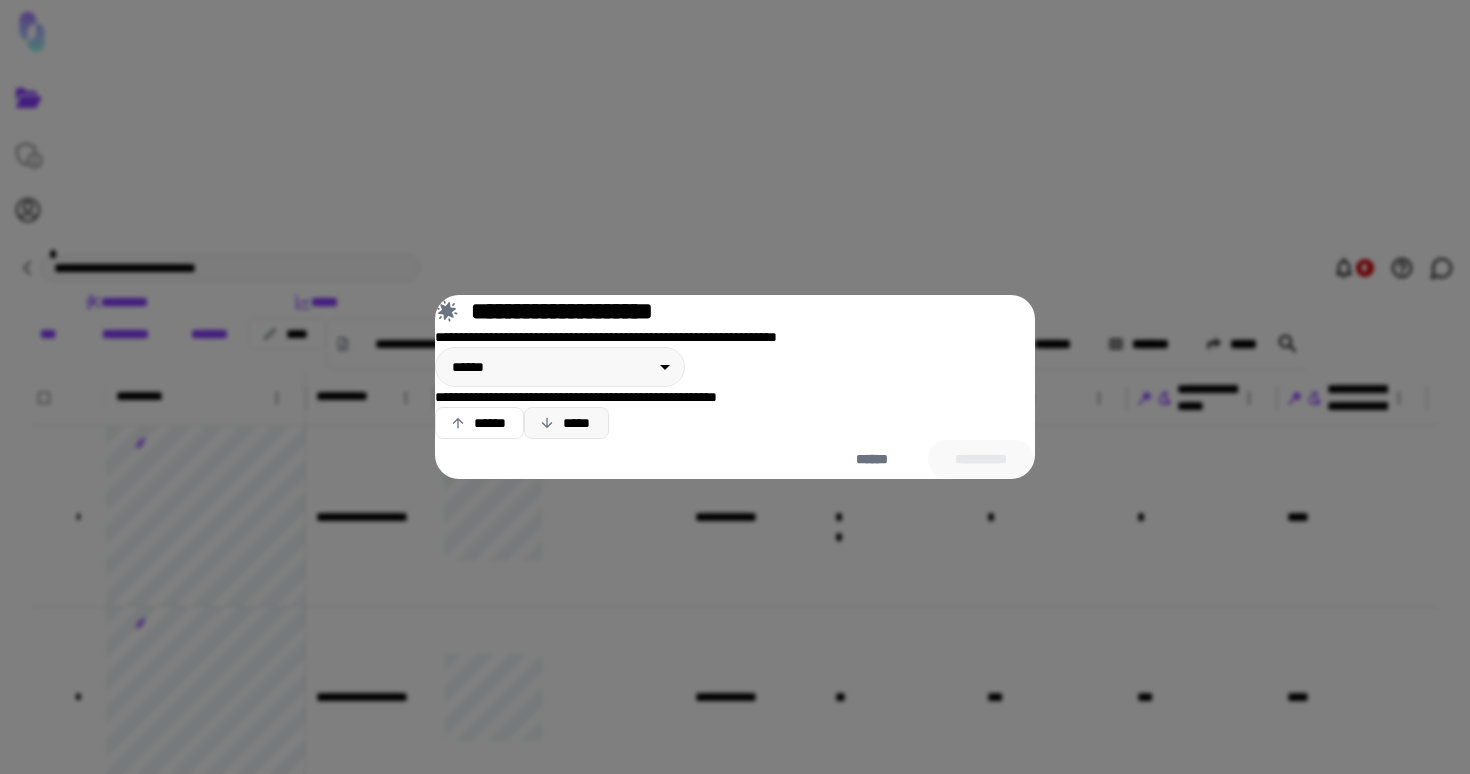 click on "*****" at bounding box center [566, 423] 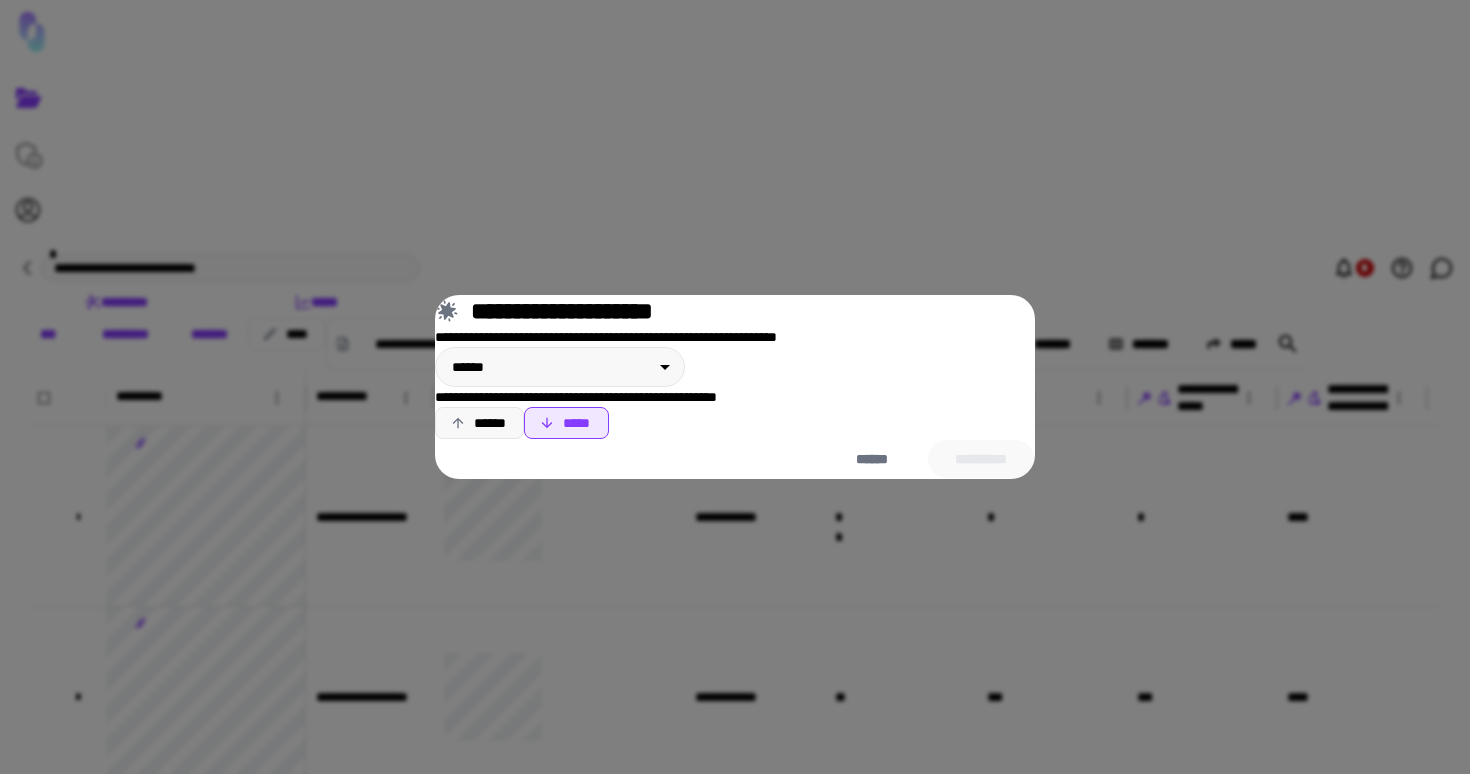 click on "******" at bounding box center [479, 423] 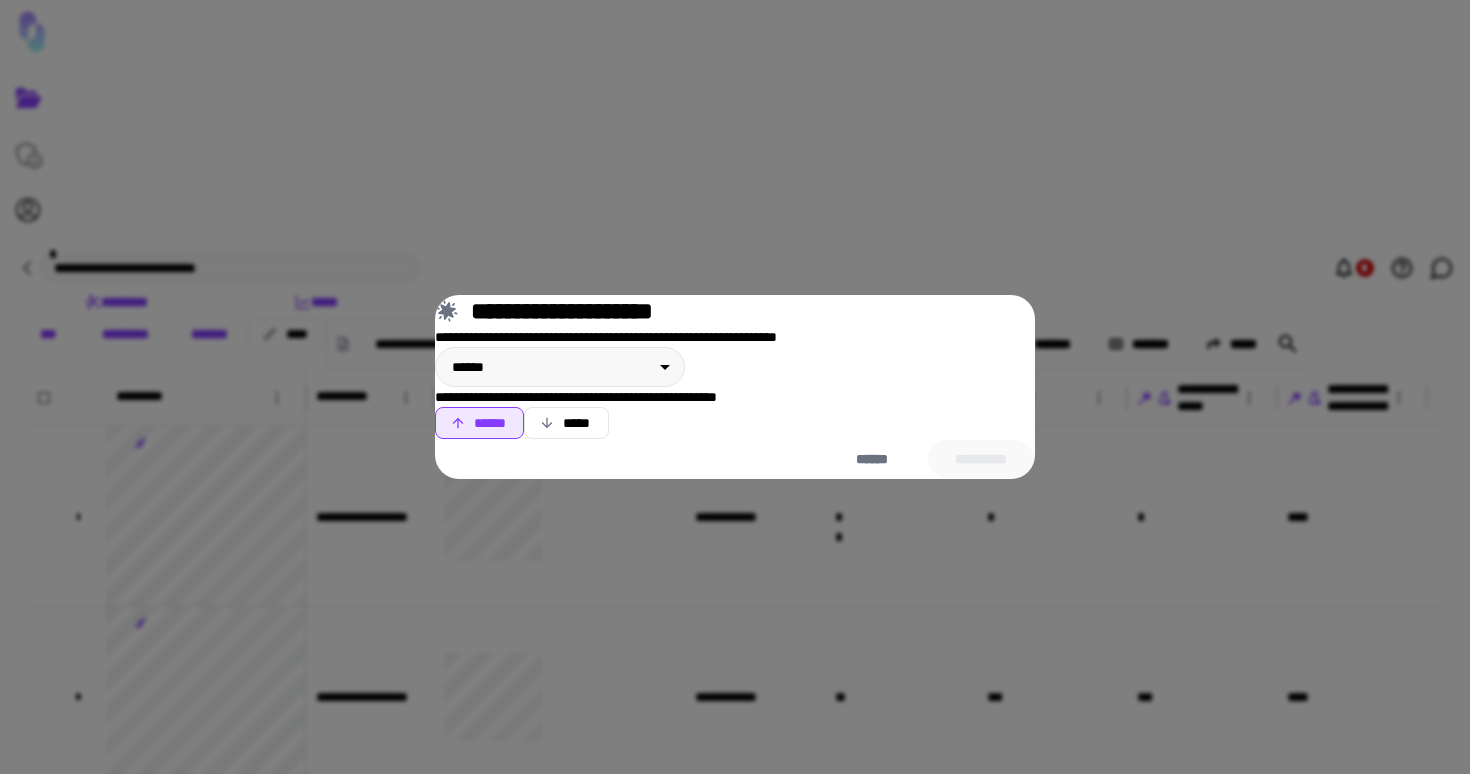 type 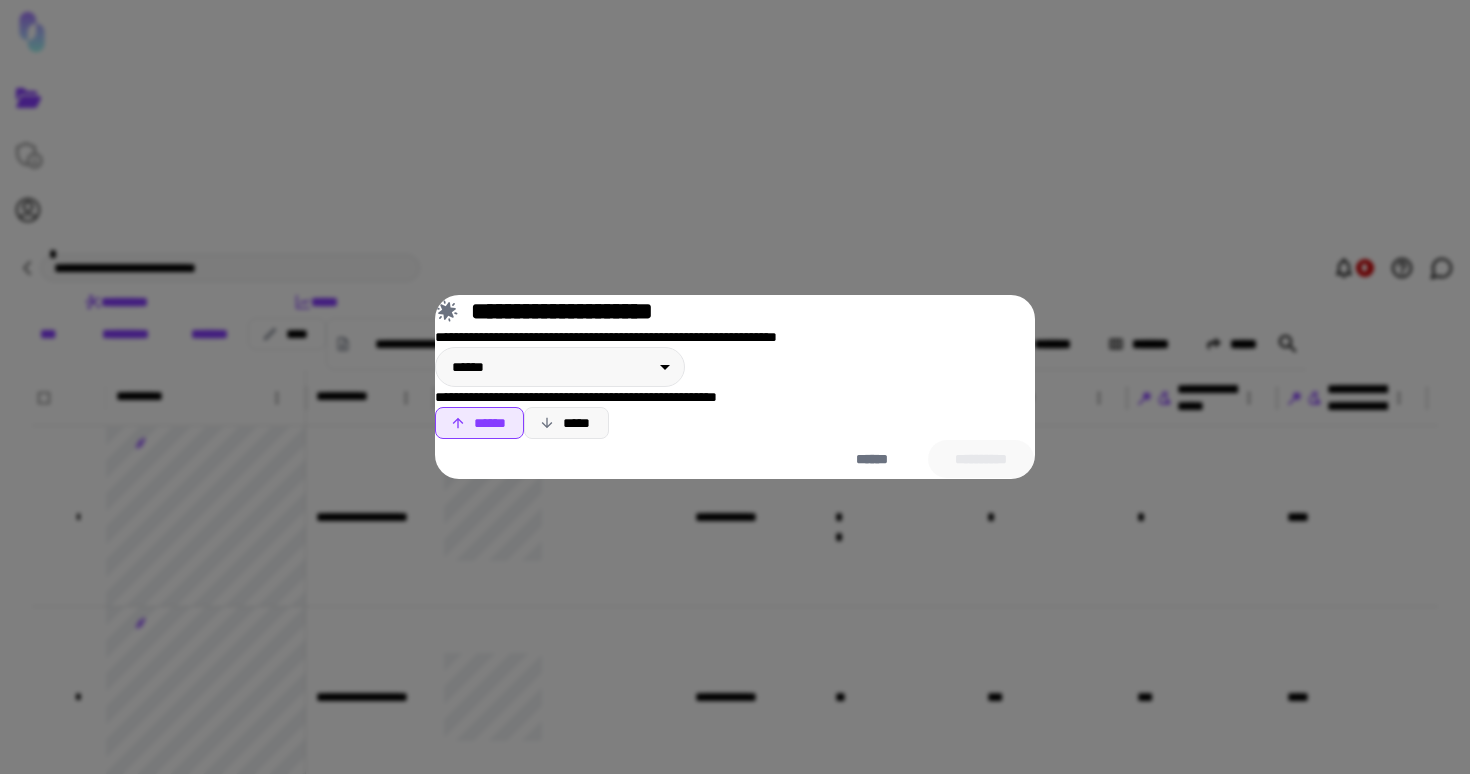 click on "*****" at bounding box center (566, 423) 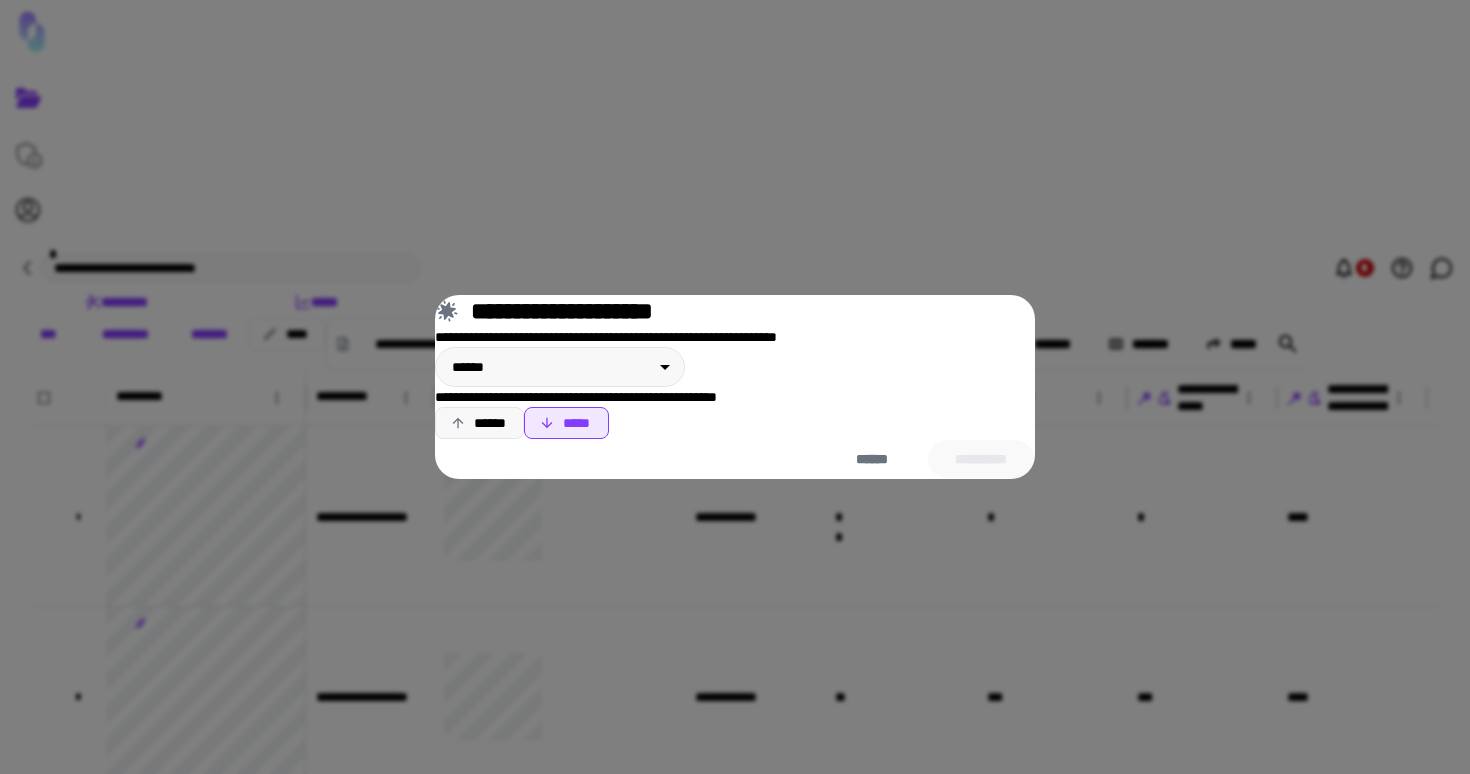 drag, startPoint x: 444, startPoint y: 449, endPoint x: 454, endPoint y: 455, distance: 11.661903 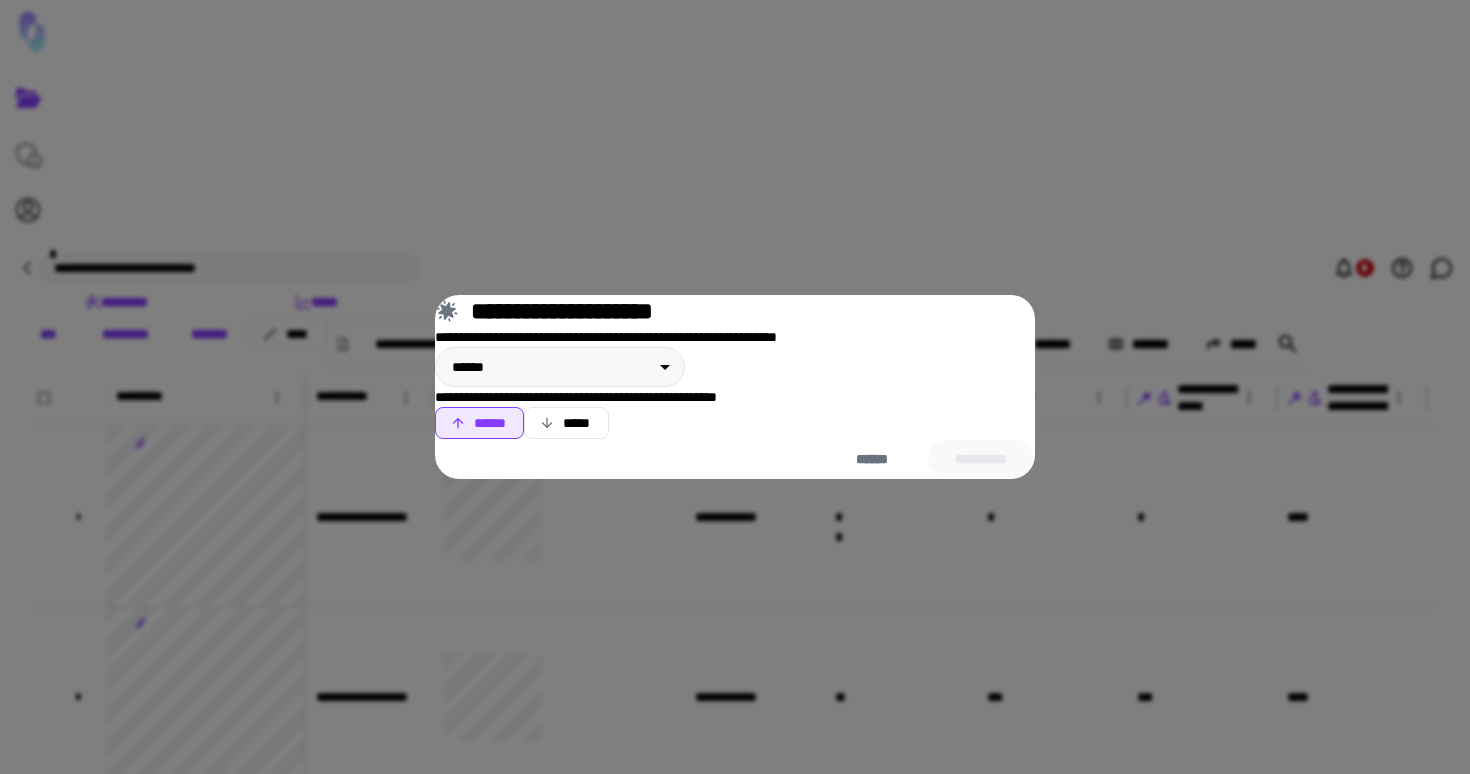 click on "**********" at bounding box center (735, 383) 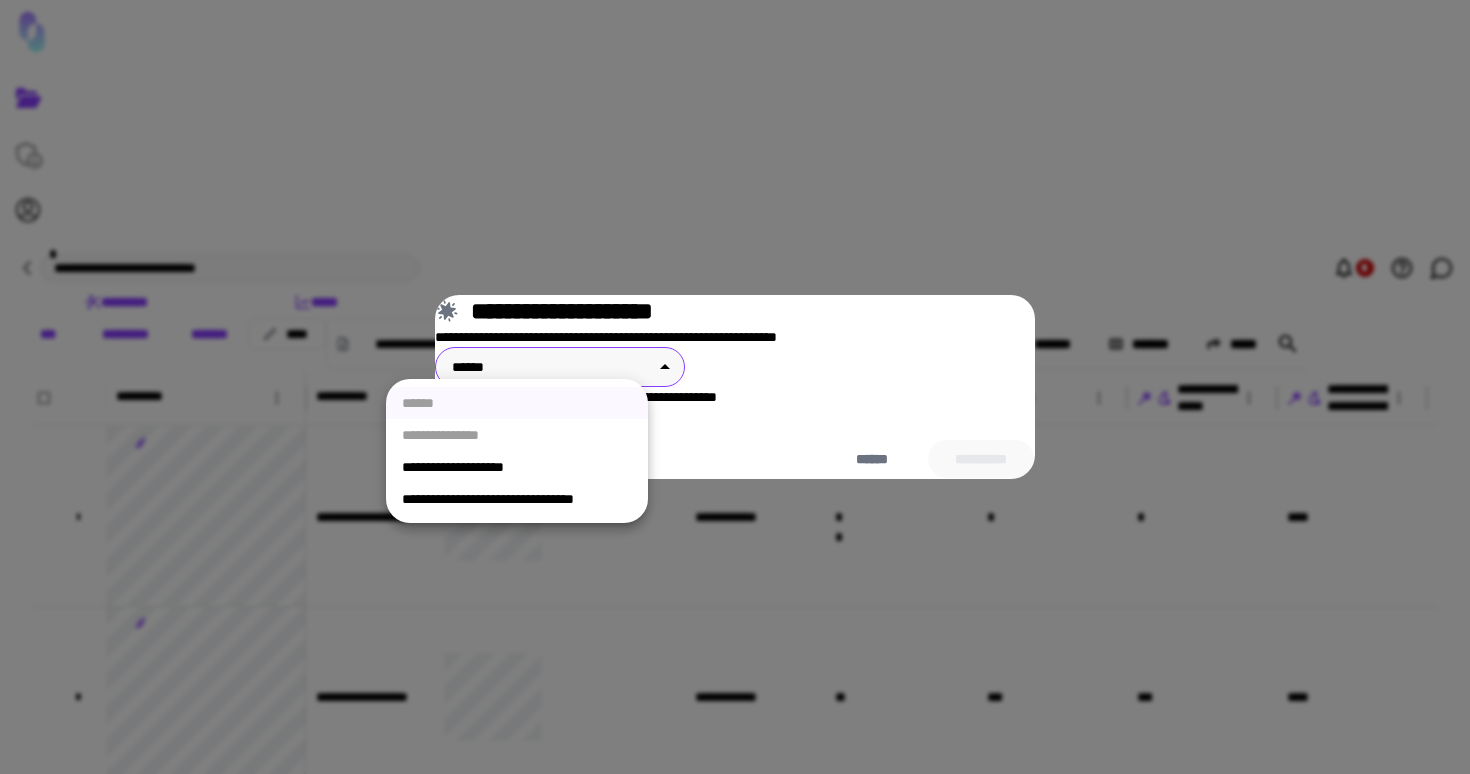 click on "**********" at bounding box center (735, 387) 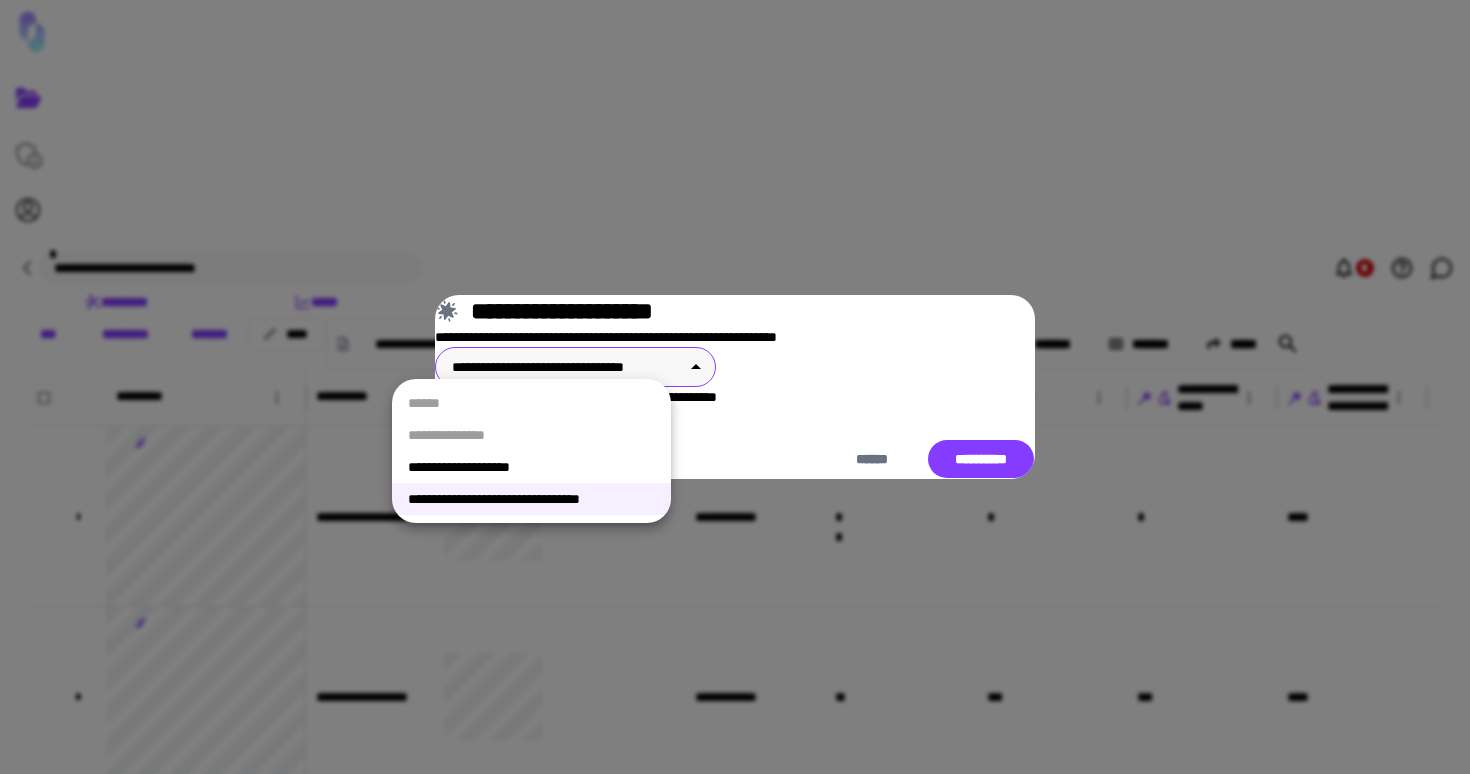 click on "**********" at bounding box center (735, 387) 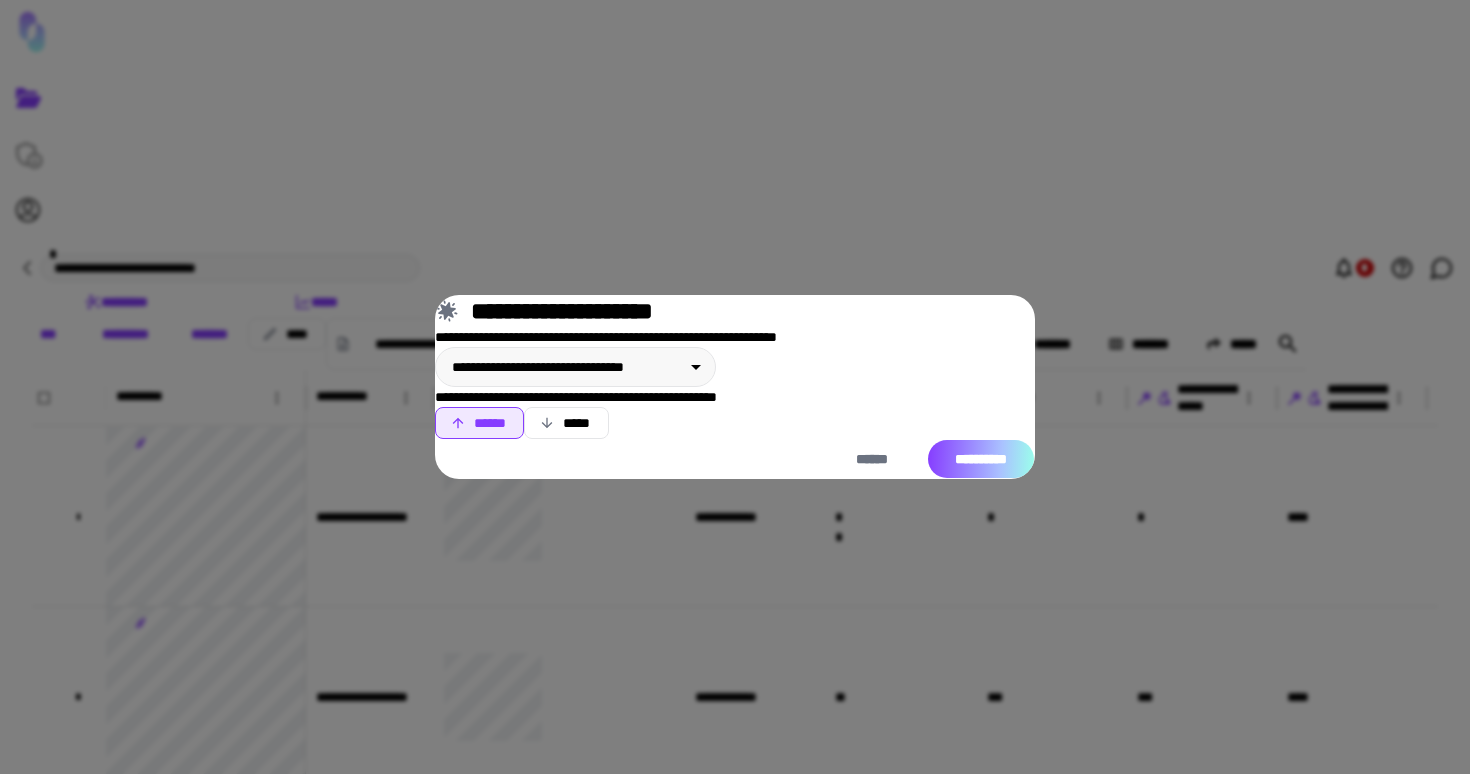 click on "**********" at bounding box center (981, 459) 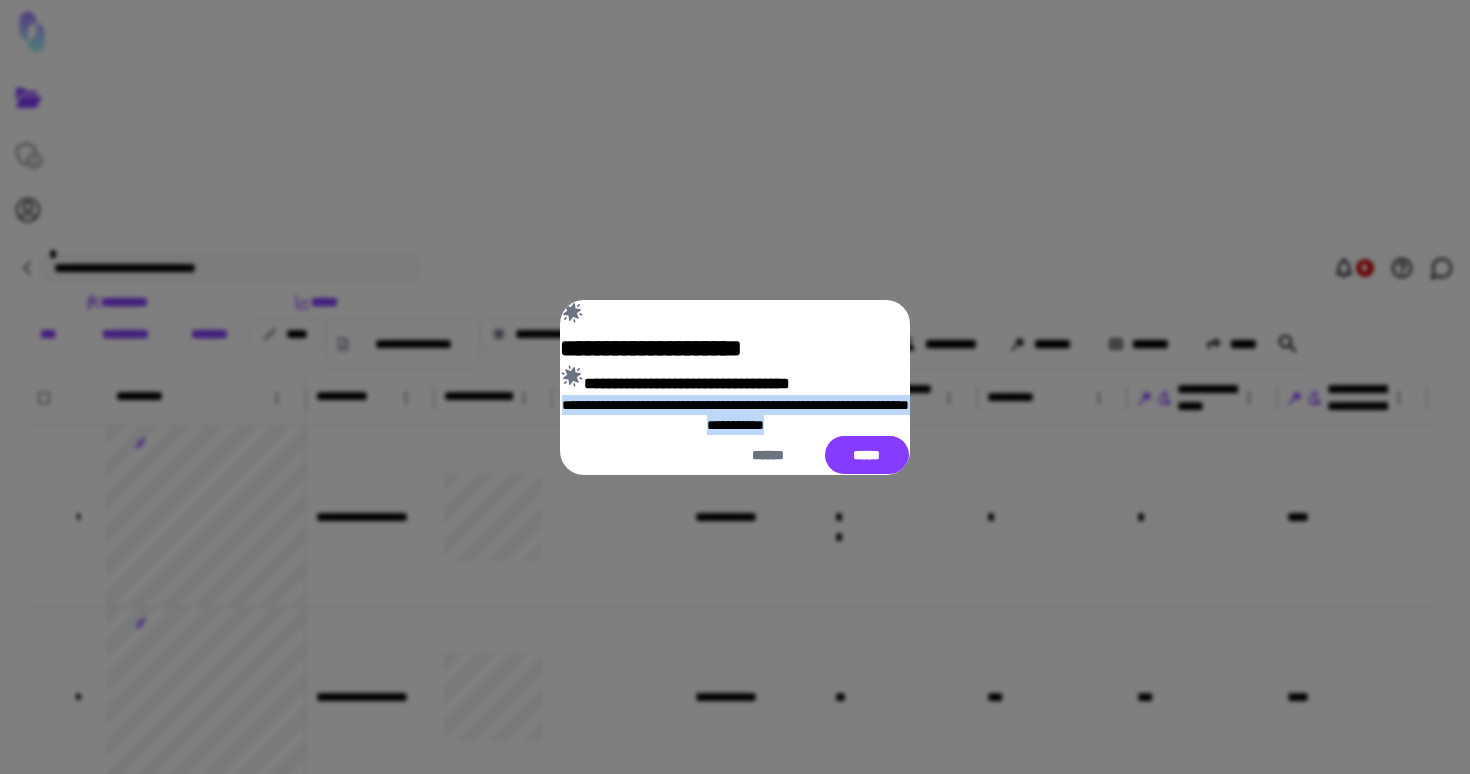 drag, startPoint x: 820, startPoint y: 484, endPoint x: 567, endPoint y: 460, distance: 254.13579 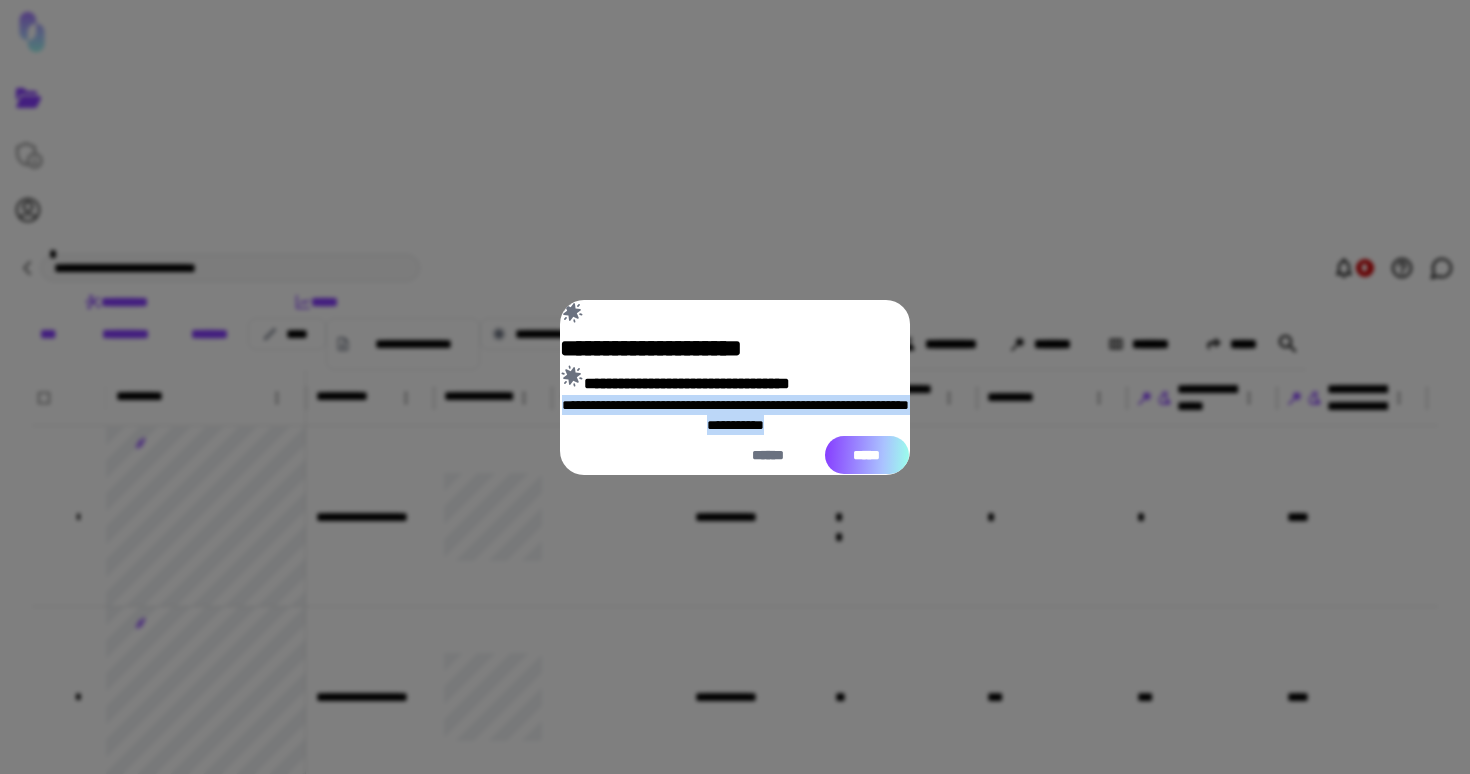click on "*****" at bounding box center (867, 455) 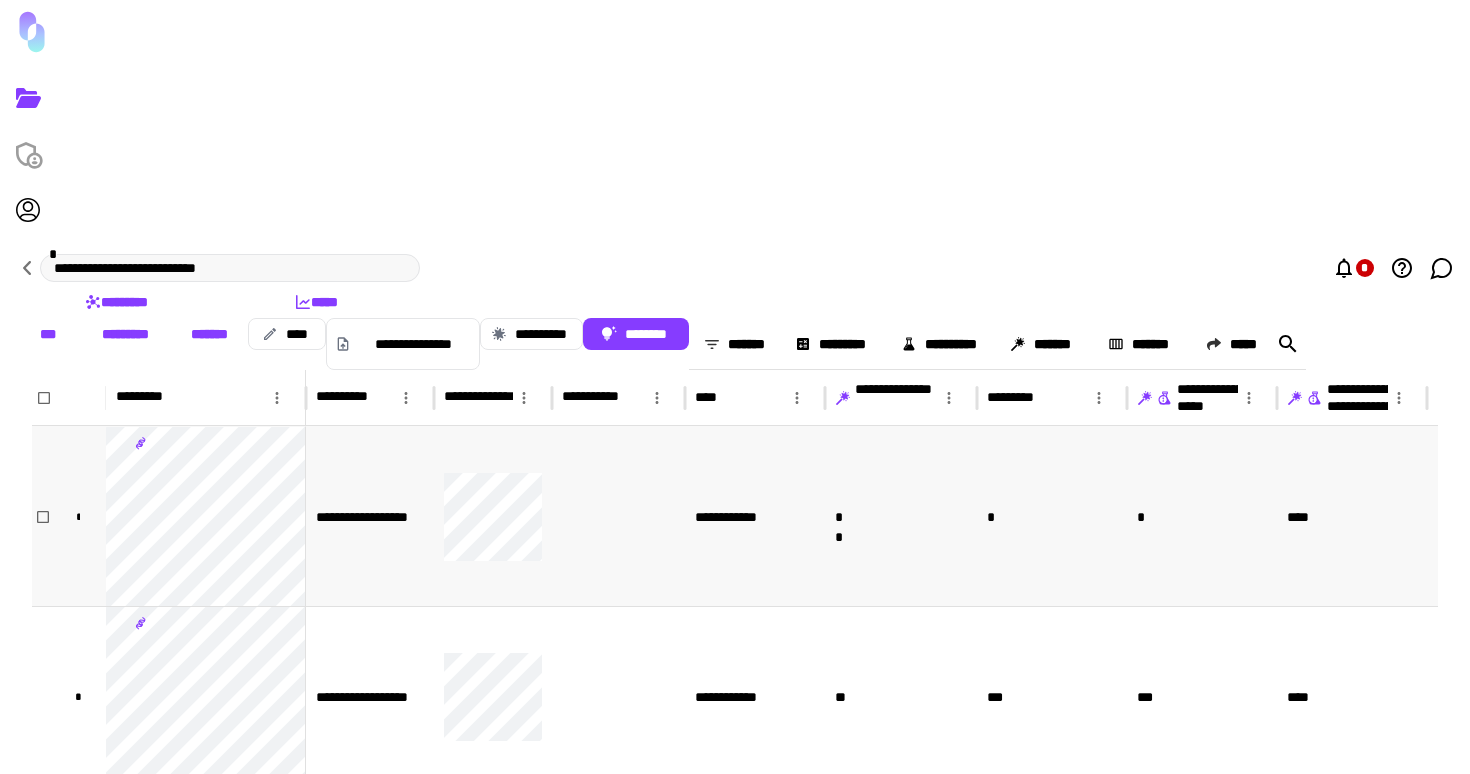 scroll, scrollTop: 0, scrollLeft: 564, axis: horizontal 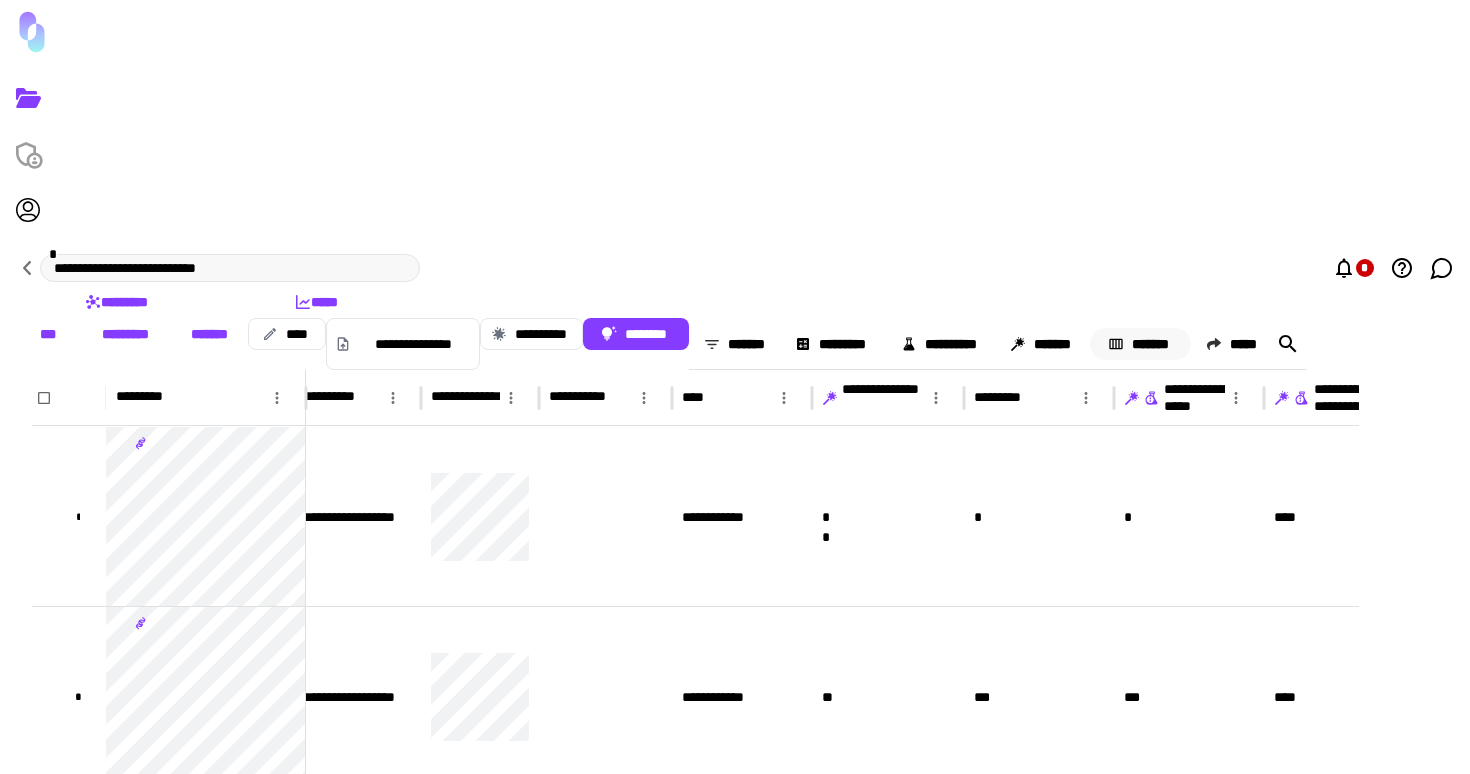 click on "*******" at bounding box center [1140, 344] 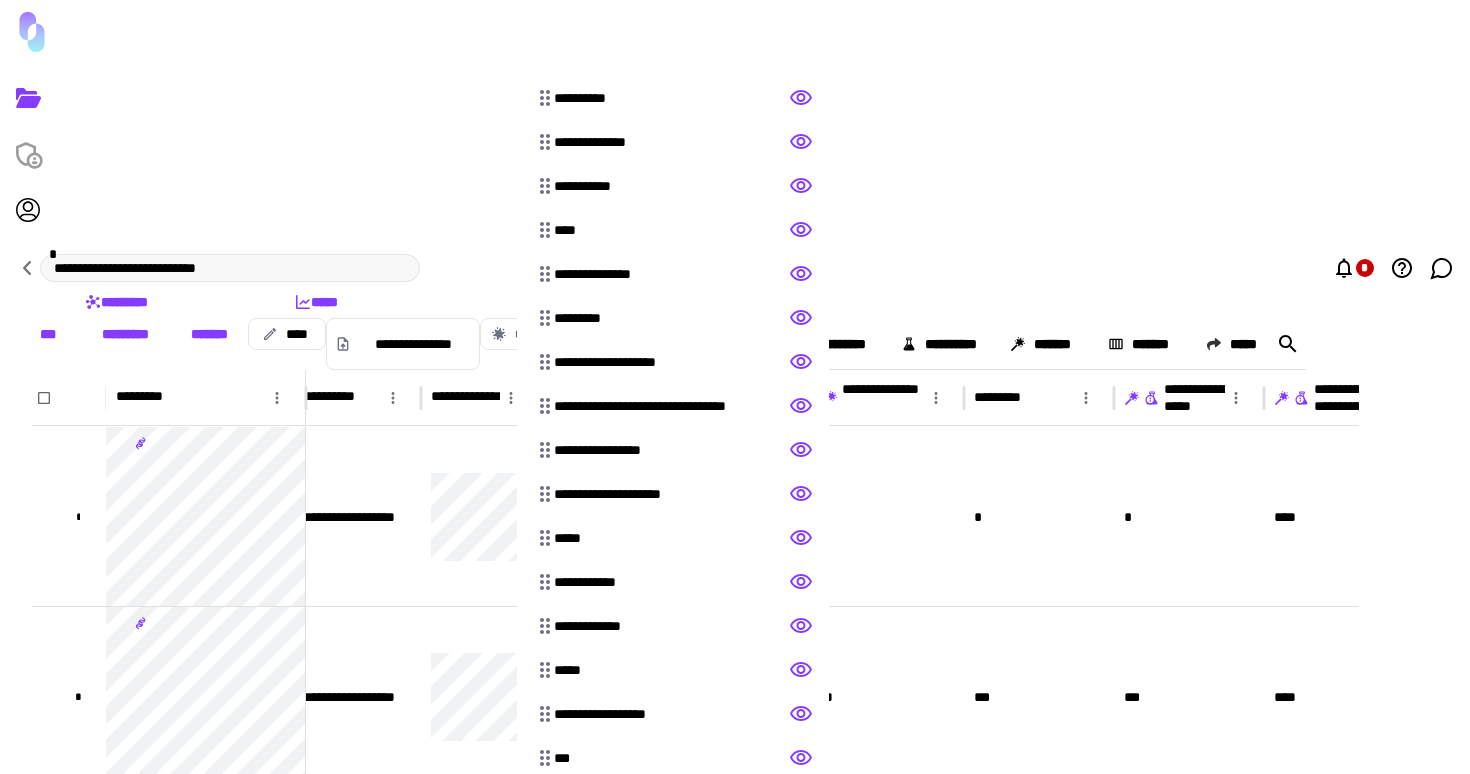click 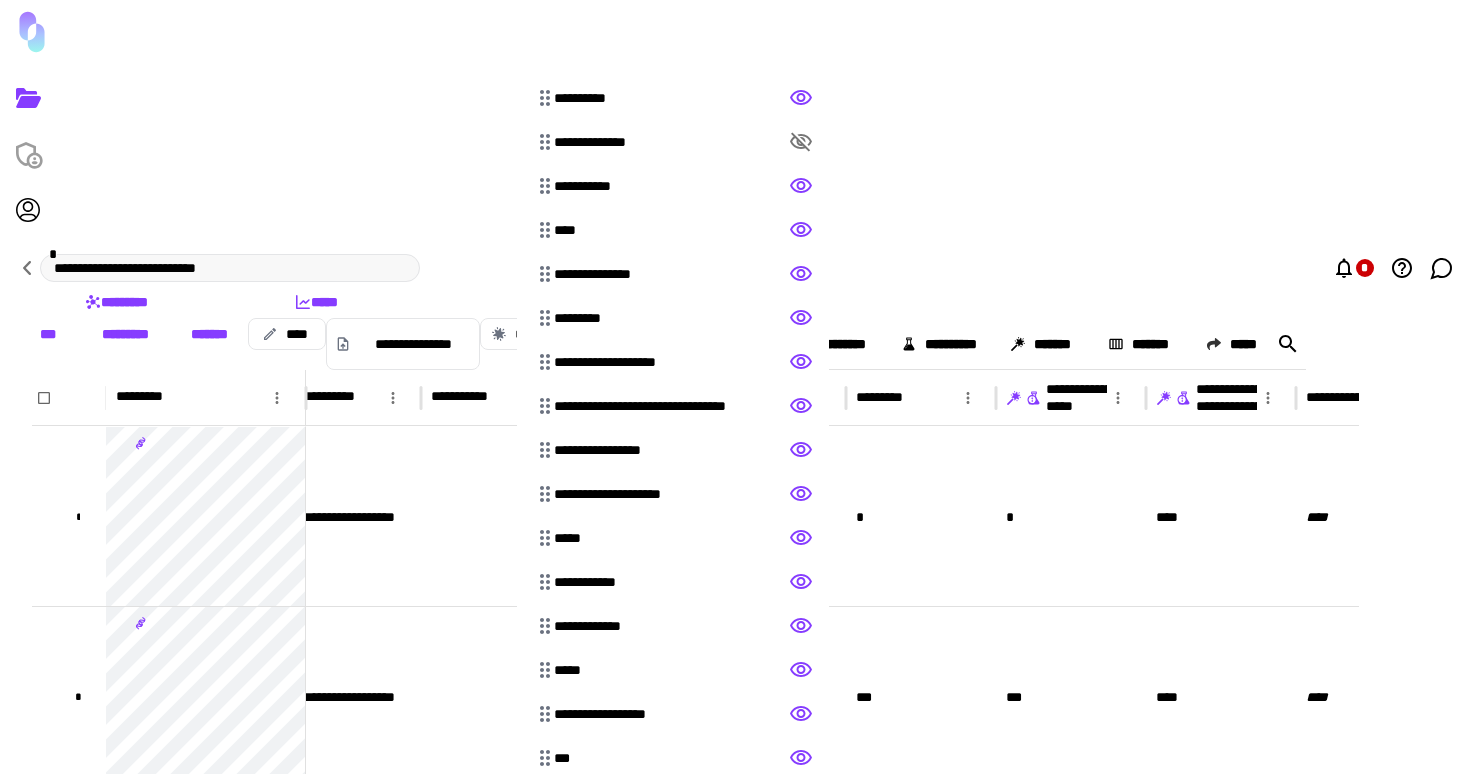 click 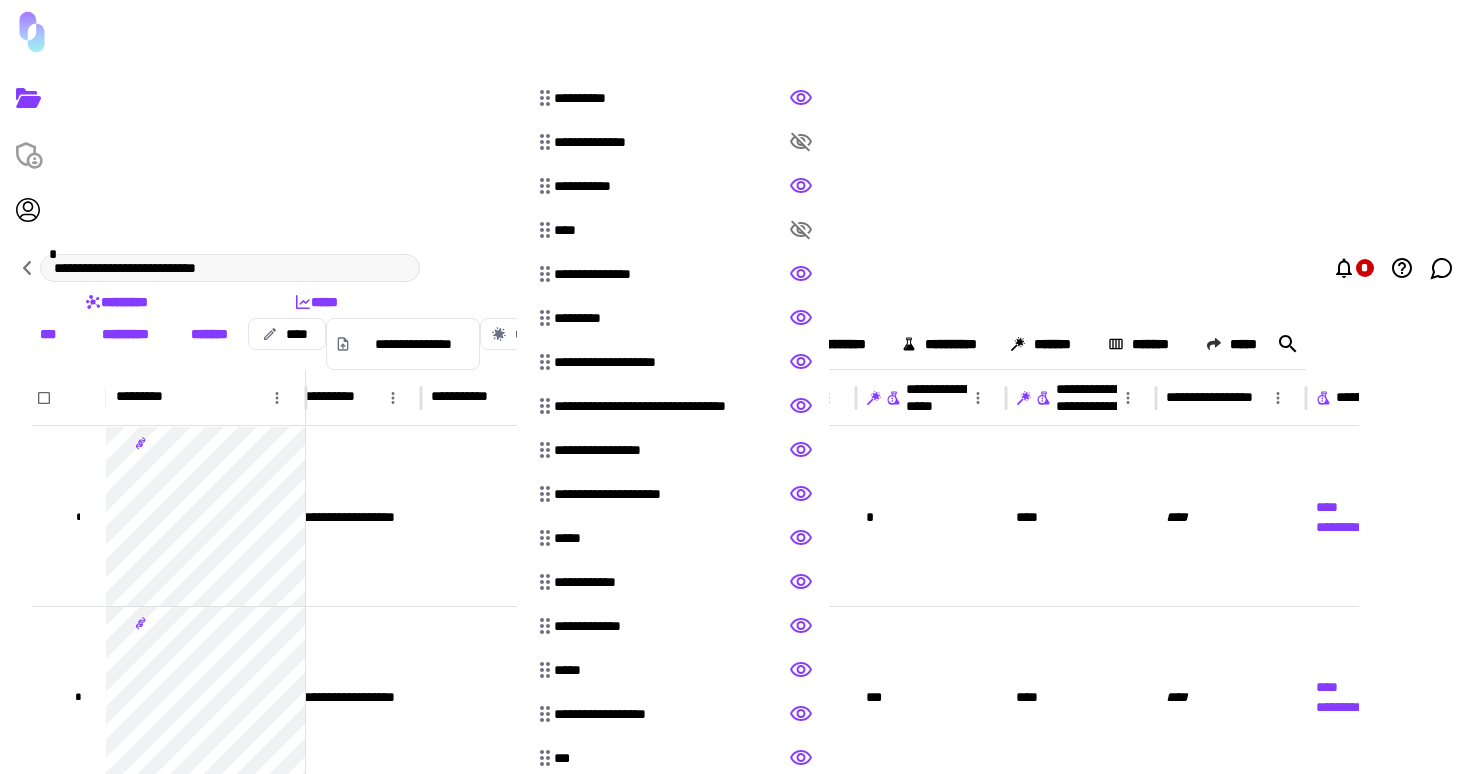 click 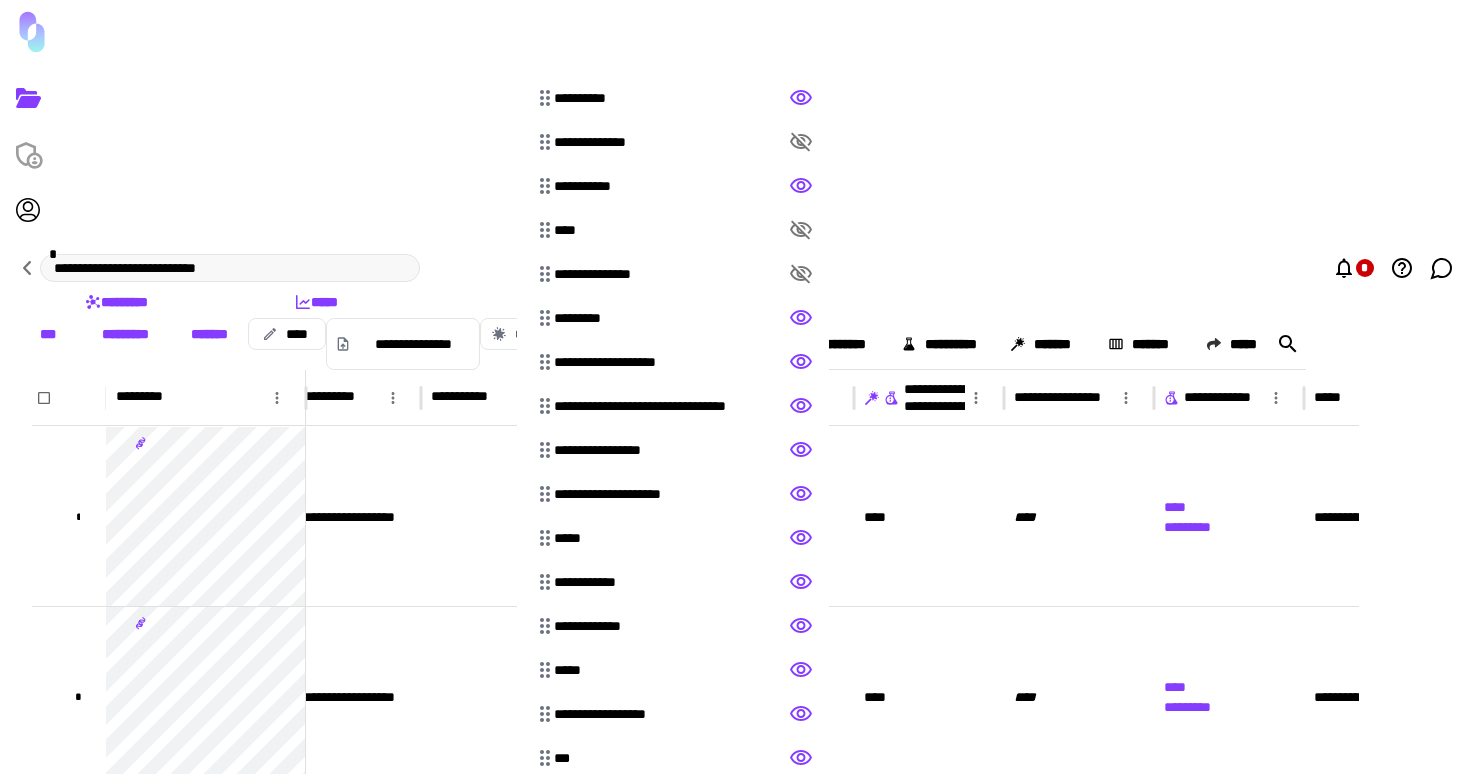 click 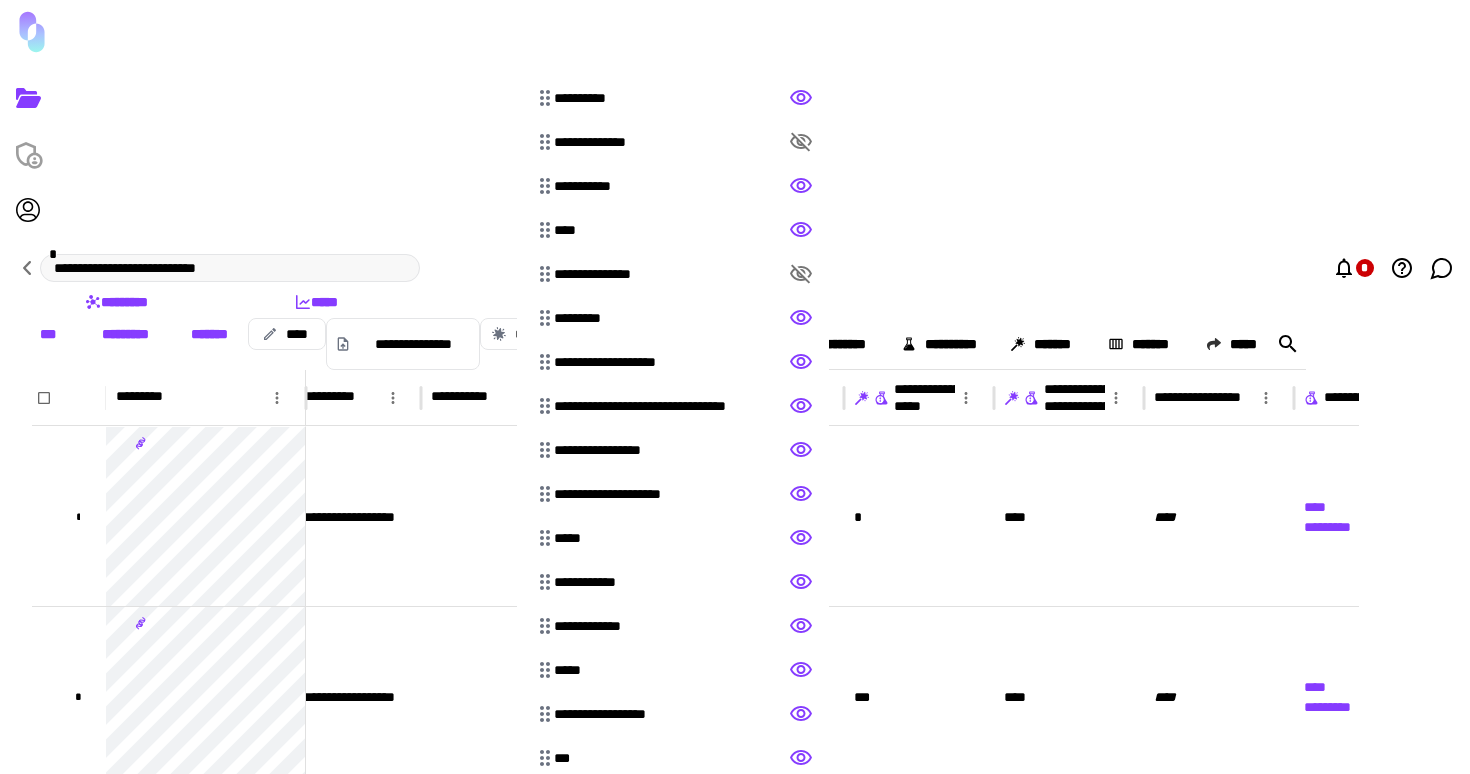click 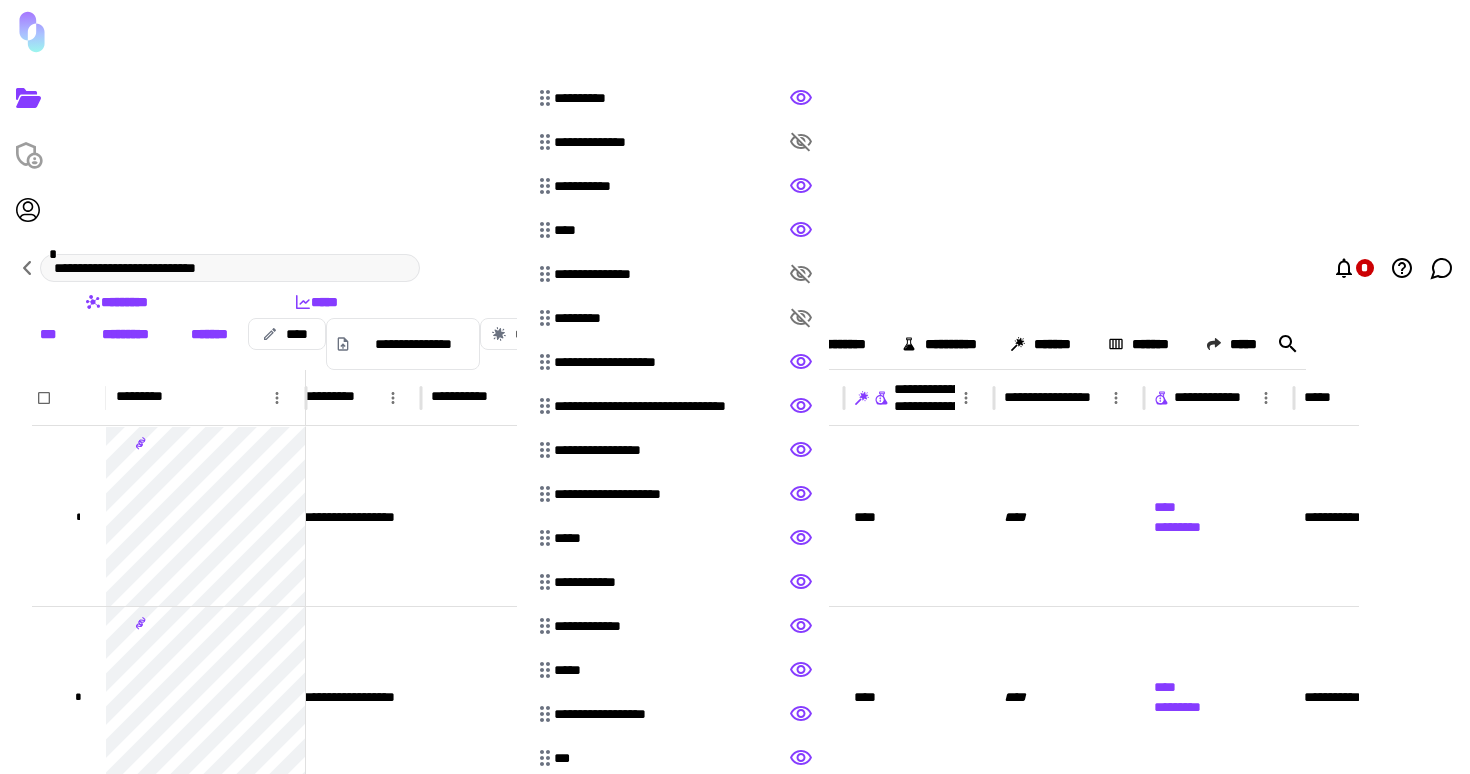type 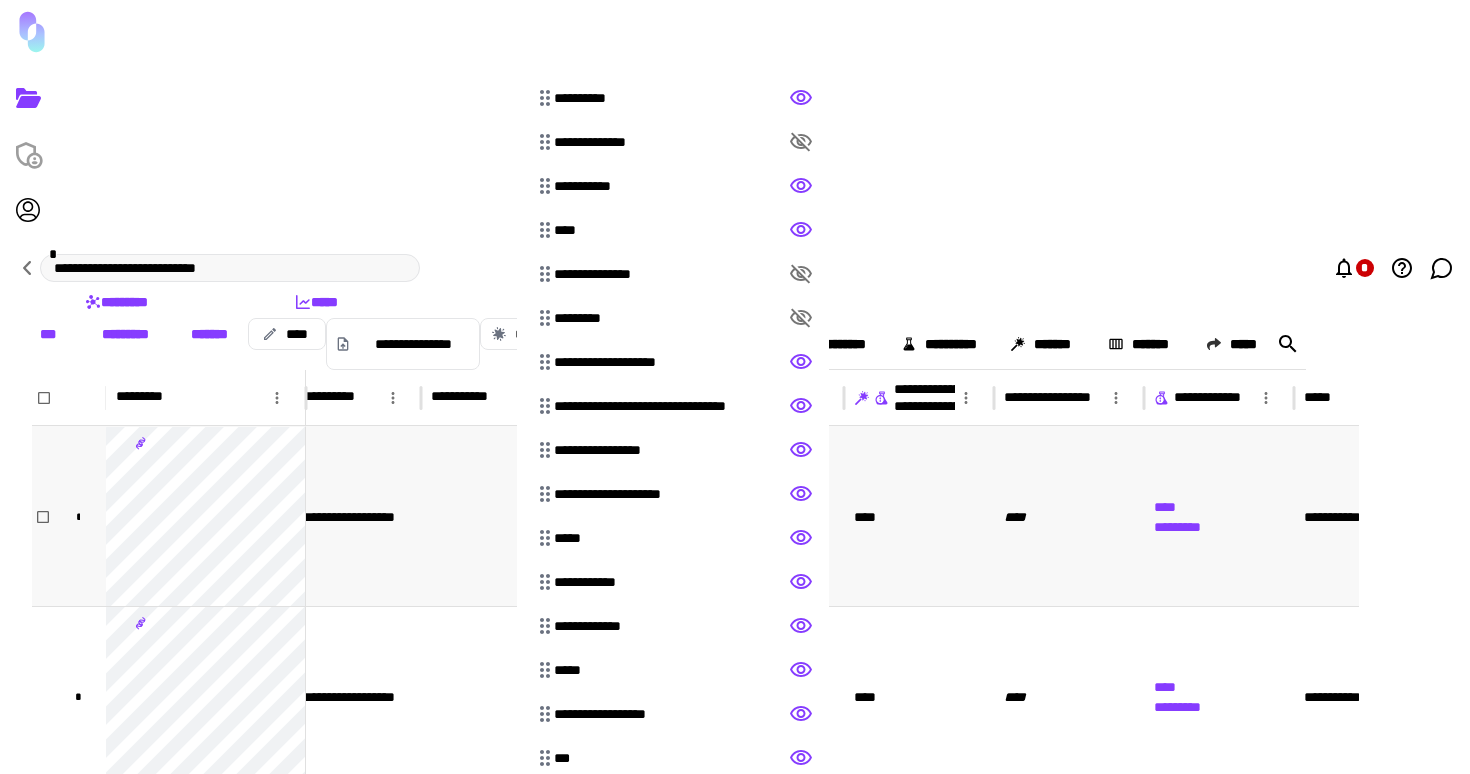 drag, startPoint x: 933, startPoint y: 386, endPoint x: 990, endPoint y: 341, distance: 72.62231 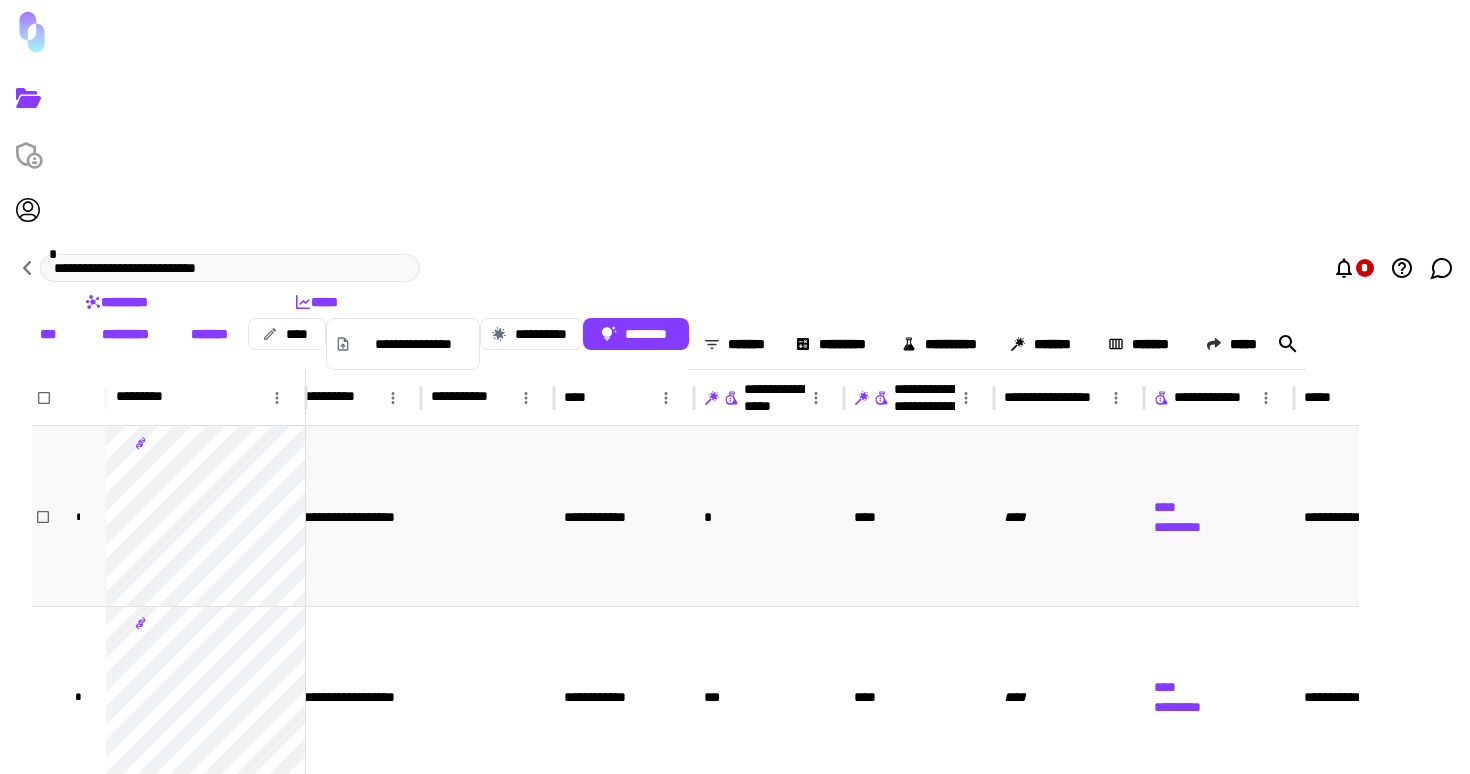 scroll, scrollTop: 0, scrollLeft: 44, axis: horizontal 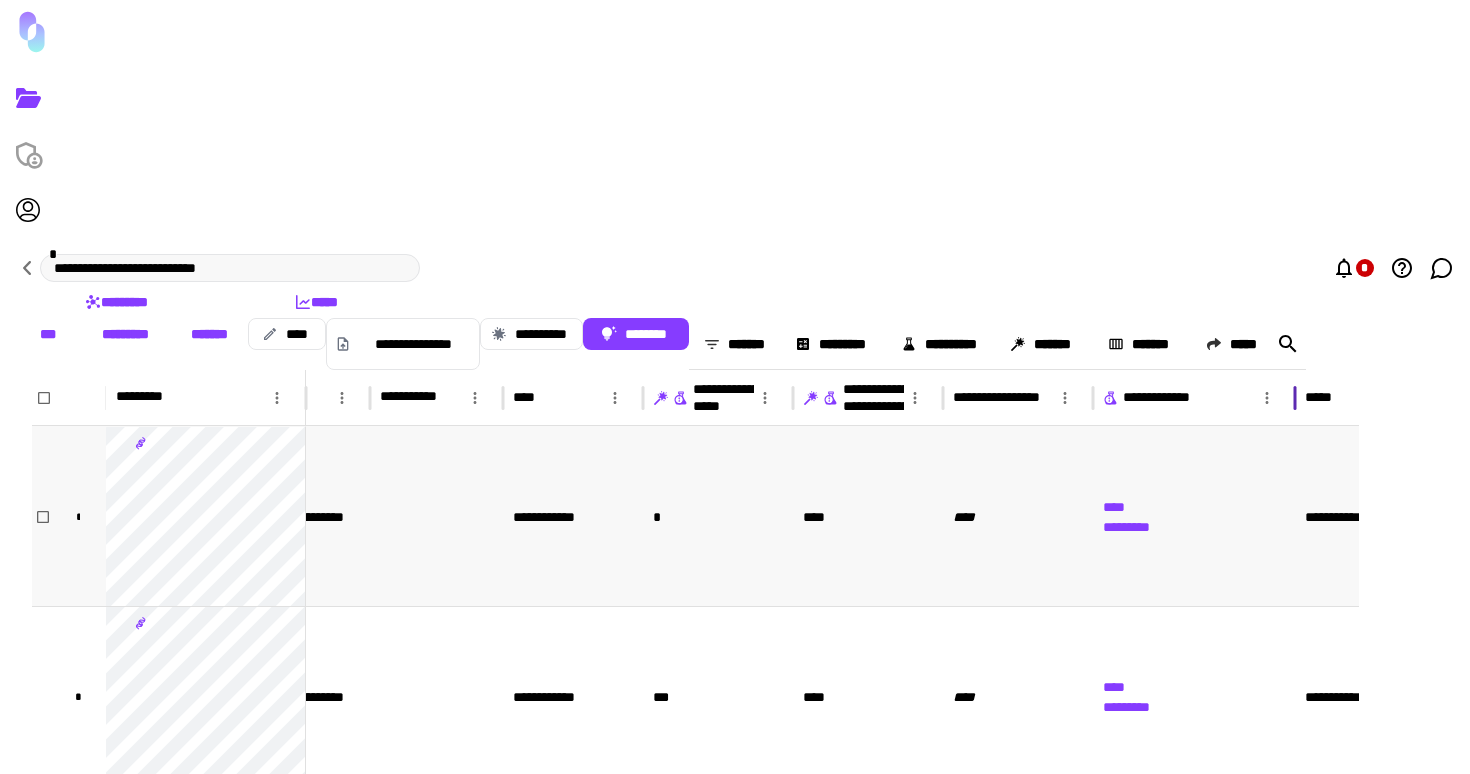 drag, startPoint x: 1322, startPoint y: 203, endPoint x: 1303, endPoint y: 241, distance: 42.48529 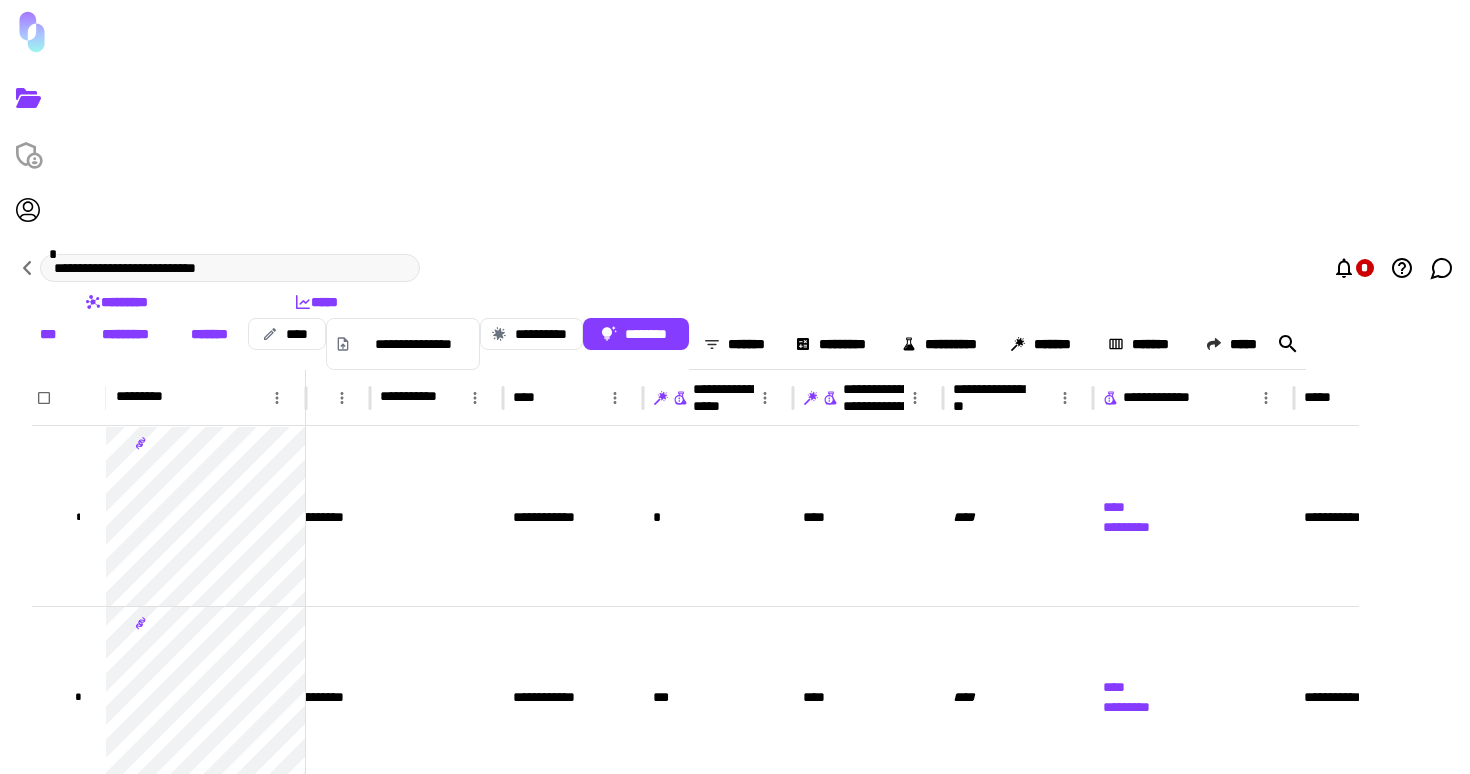 scroll, scrollTop: 0, scrollLeft: 70, axis: horizontal 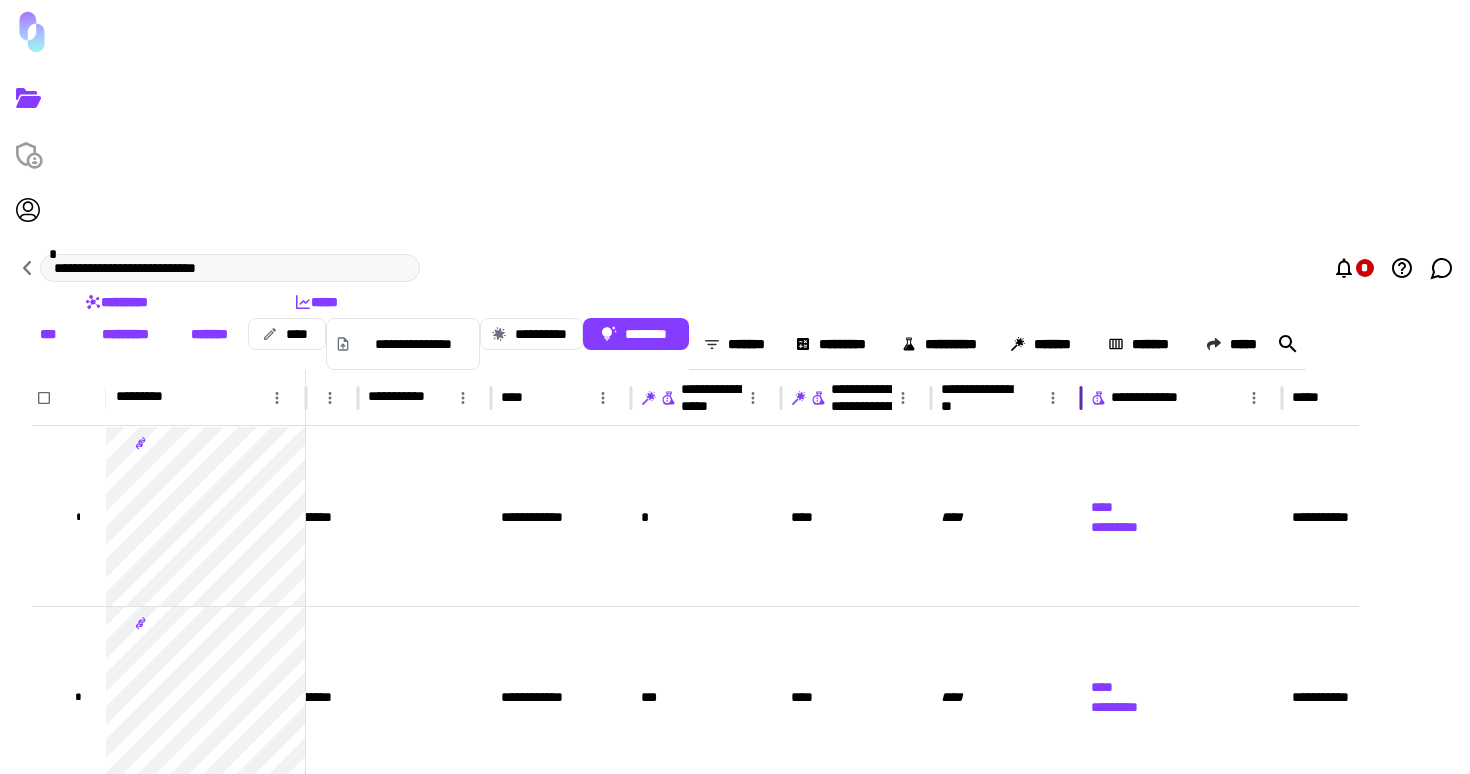 click on "**********" at bounding box center [982, 398] 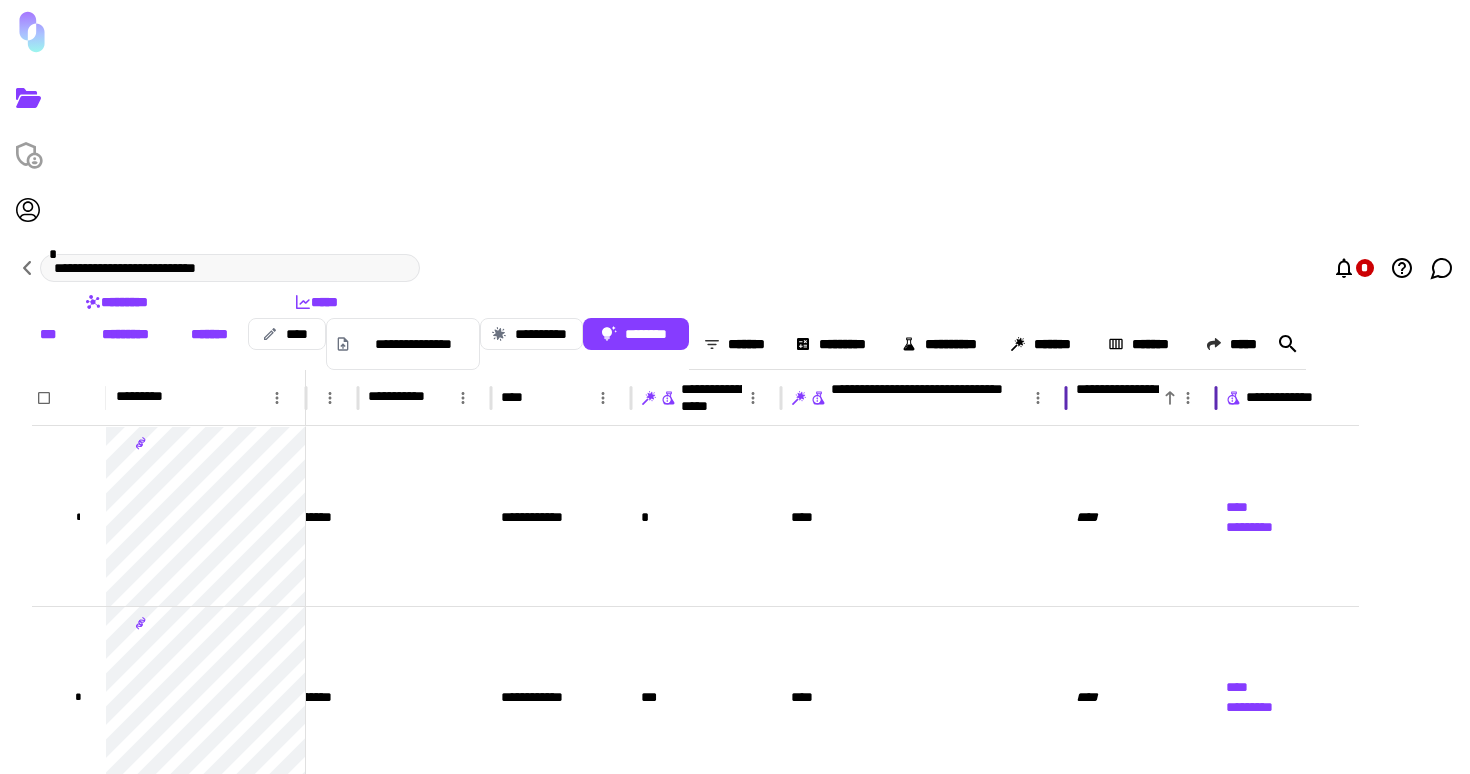 drag, startPoint x: 1011, startPoint y: 206, endPoint x: 1146, endPoint y: 200, distance: 135.13327 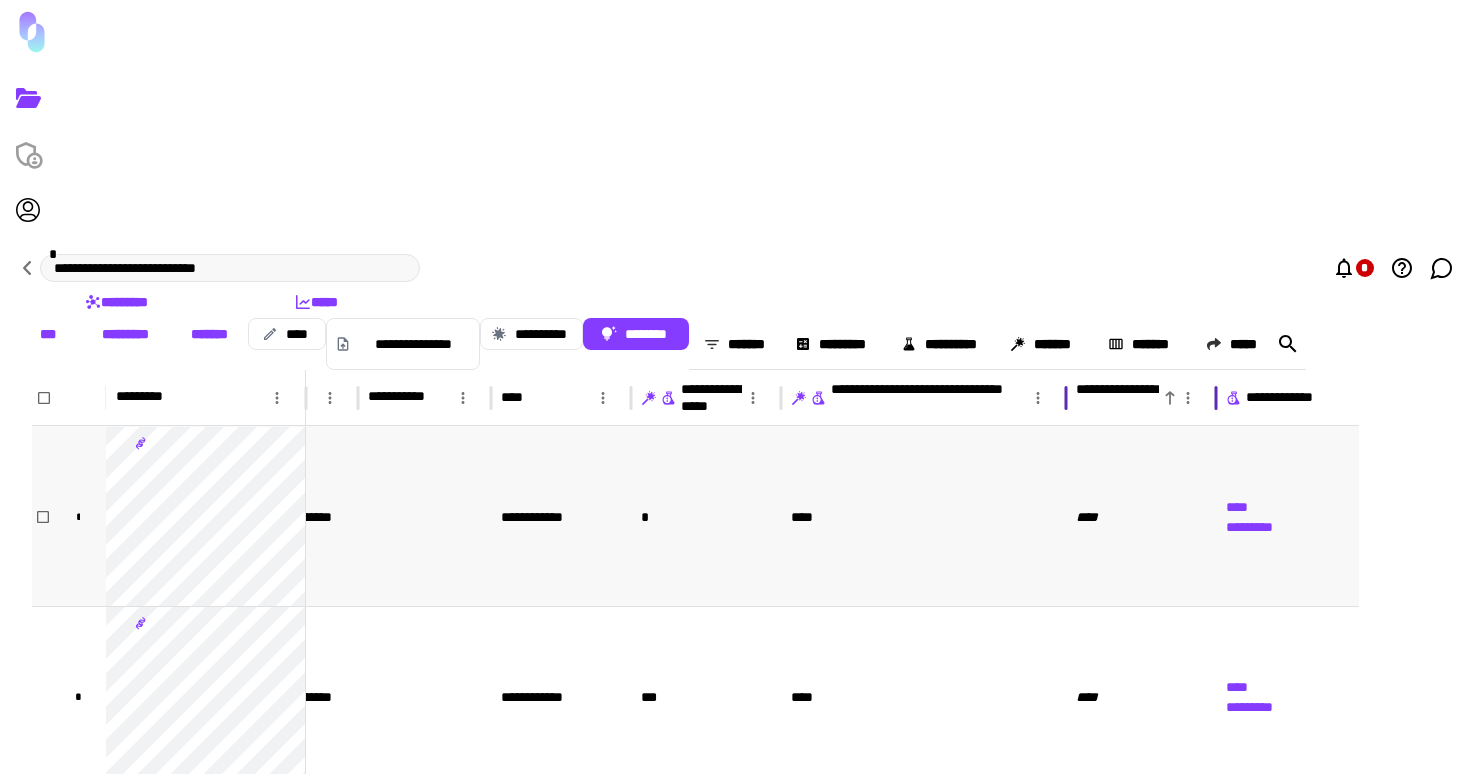 scroll, scrollTop: 0, scrollLeft: 504, axis: horizontal 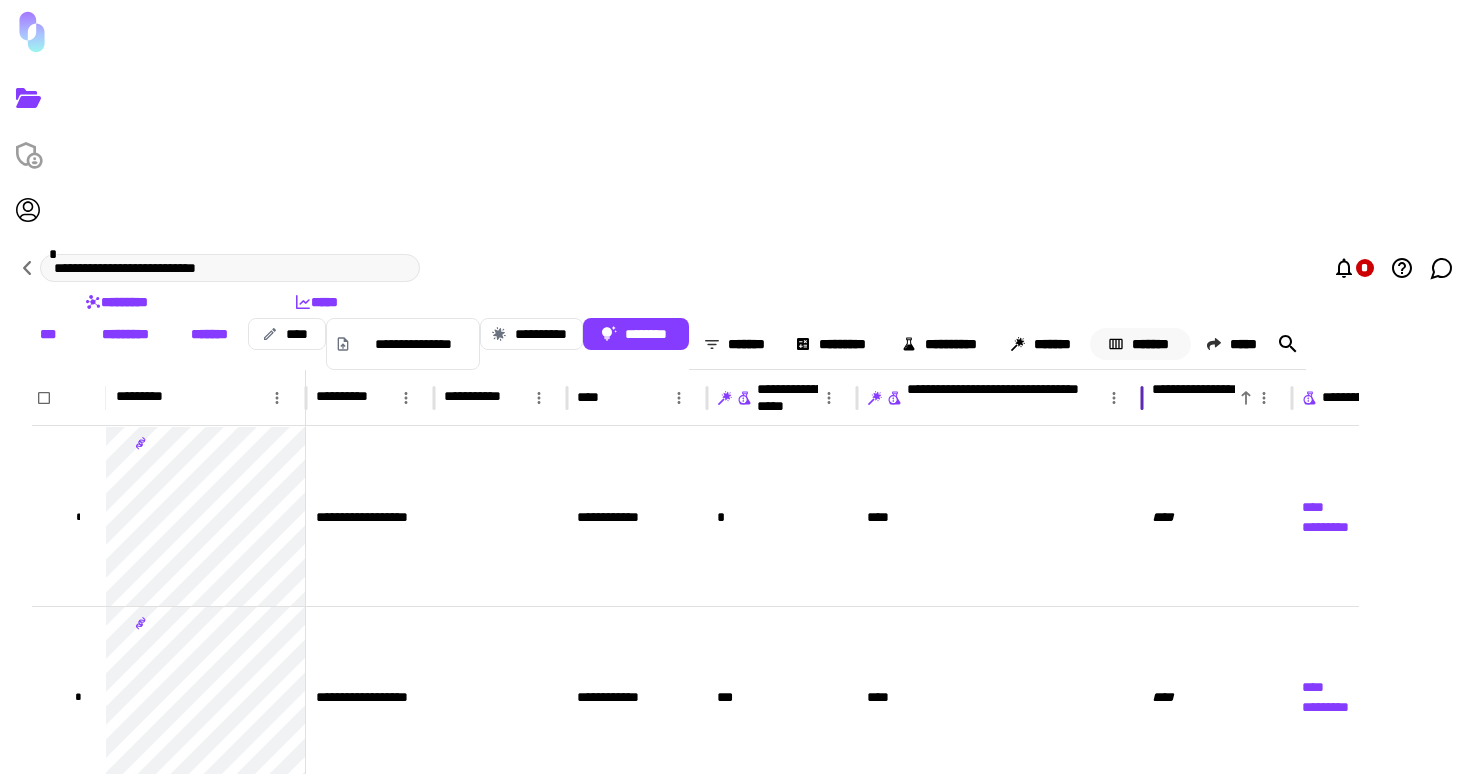 click on "*******" at bounding box center (1140, 344) 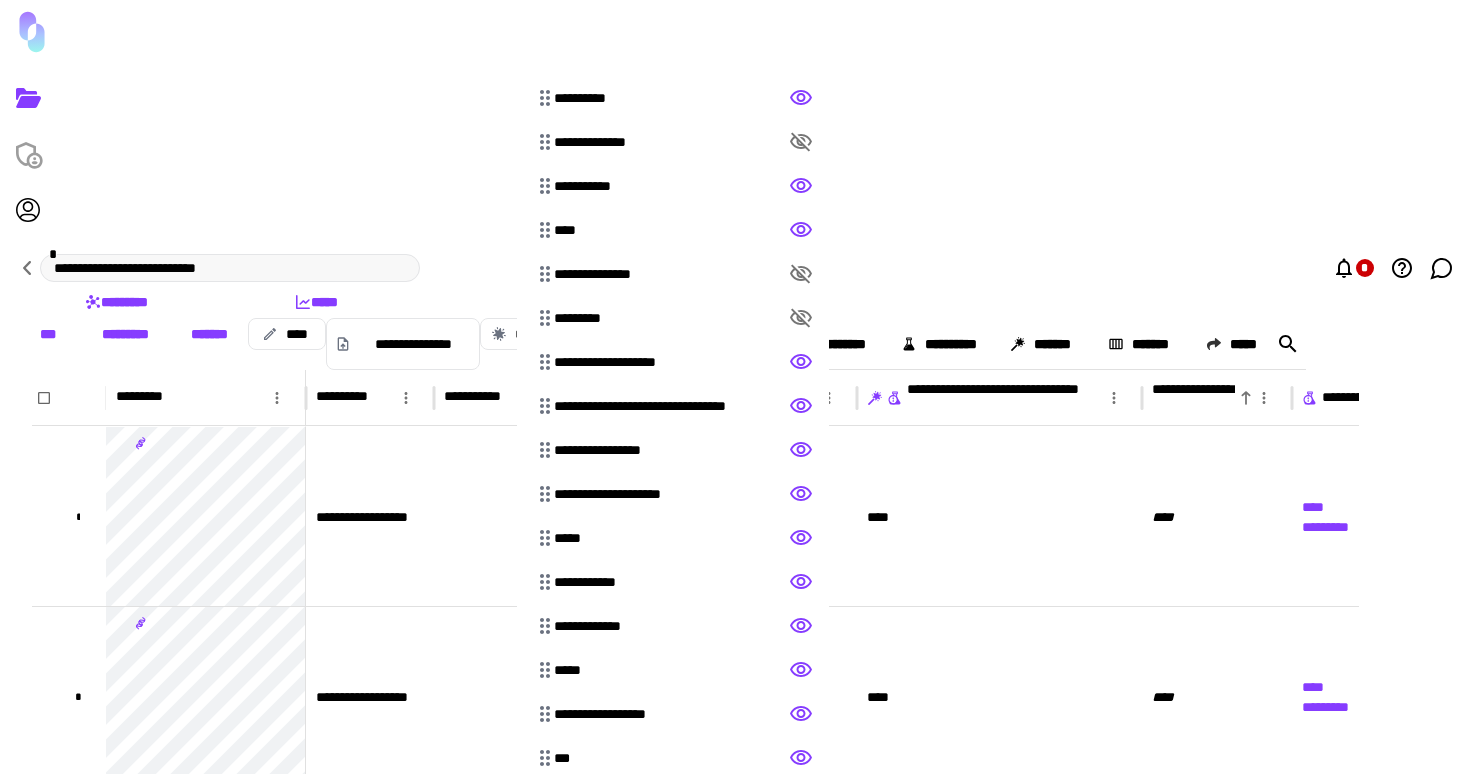 click 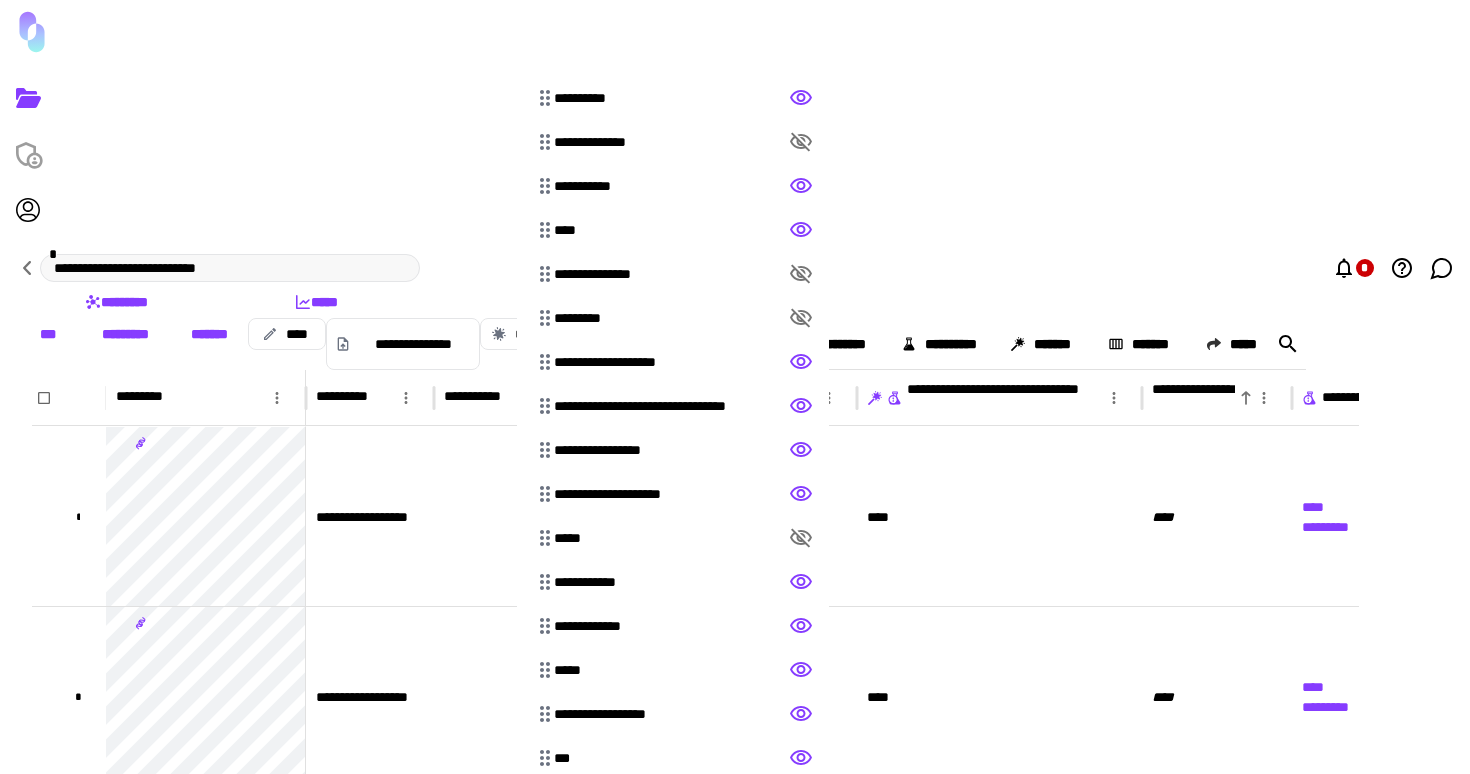 drag, startPoint x: 823, startPoint y: 510, endPoint x: 827, endPoint y: 523, distance: 13.601471 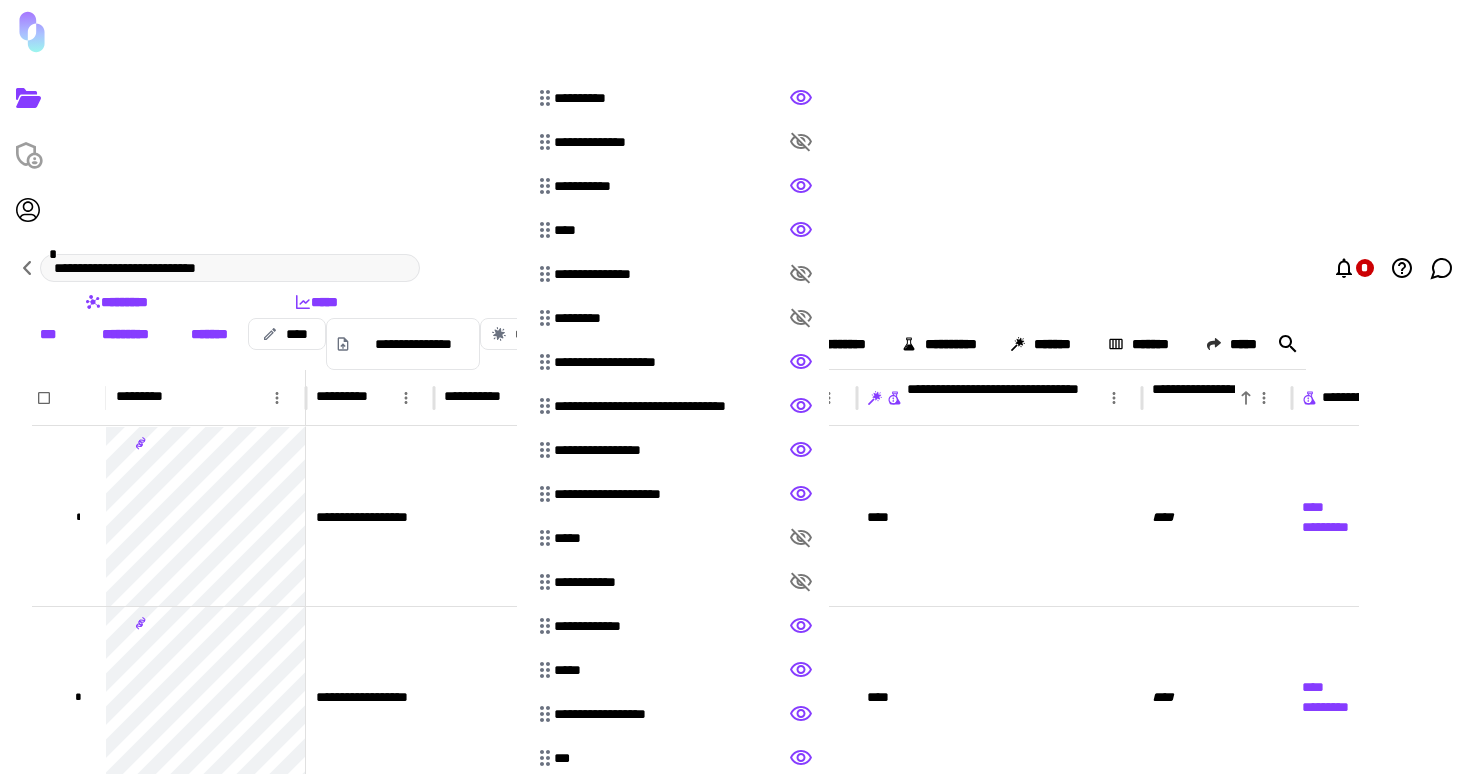 click 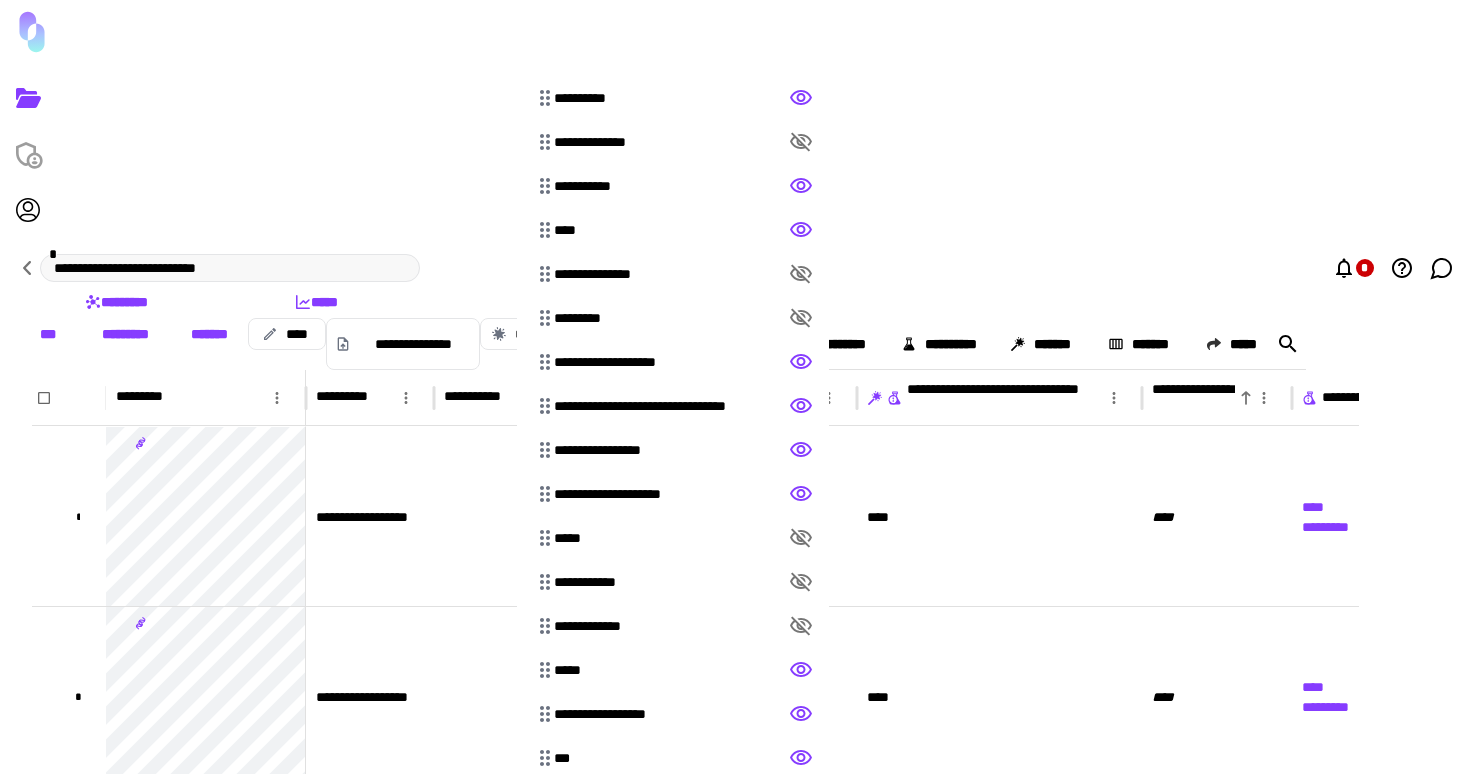 click 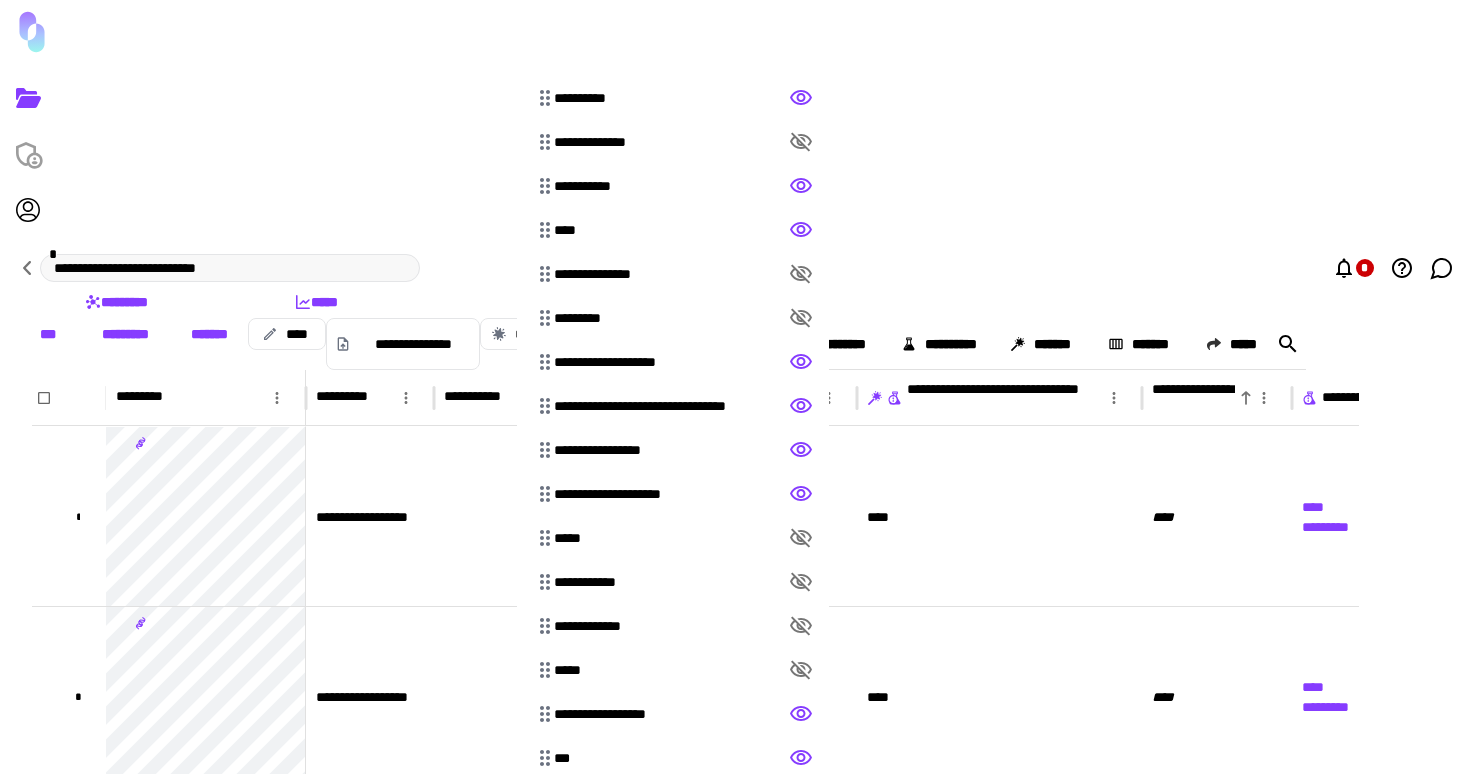 click 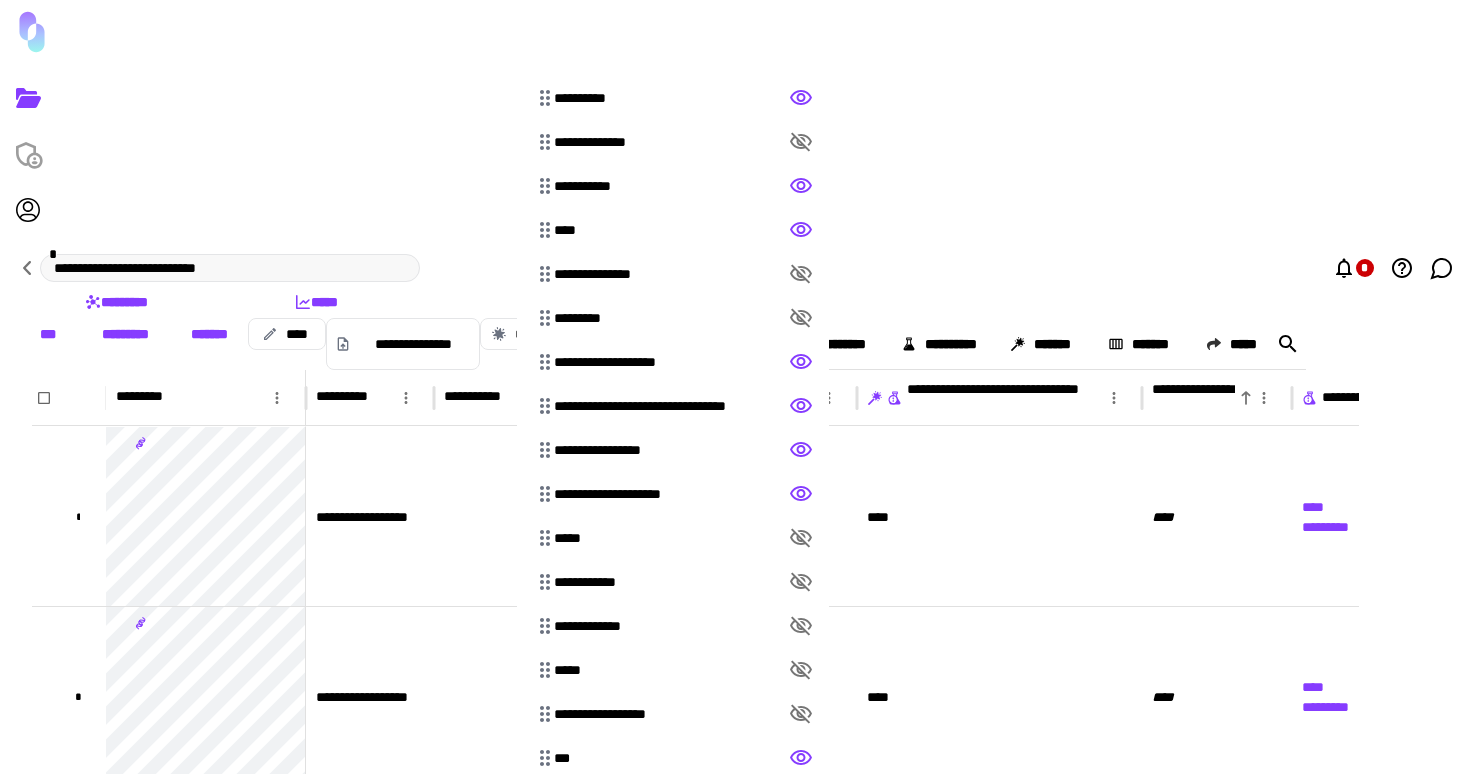 click 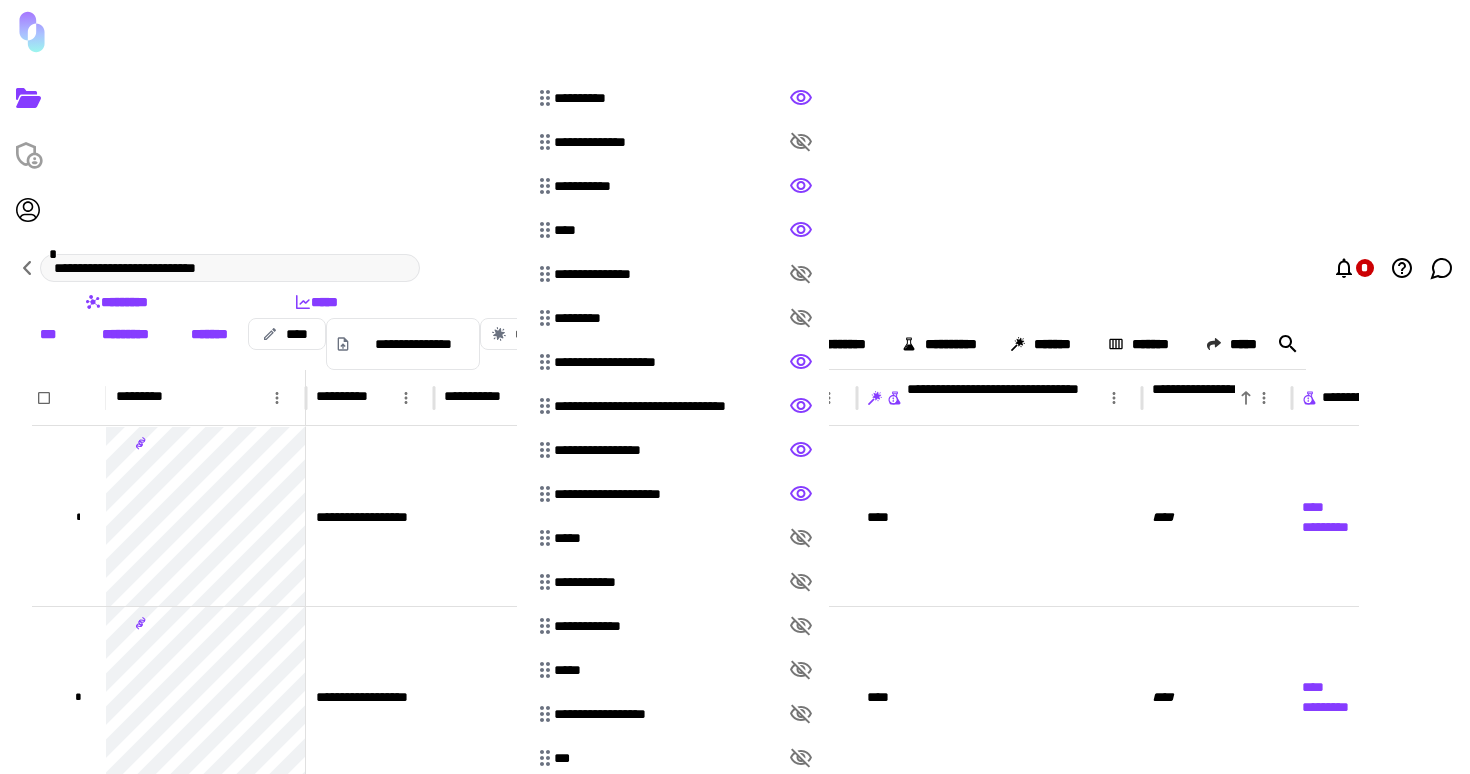 click 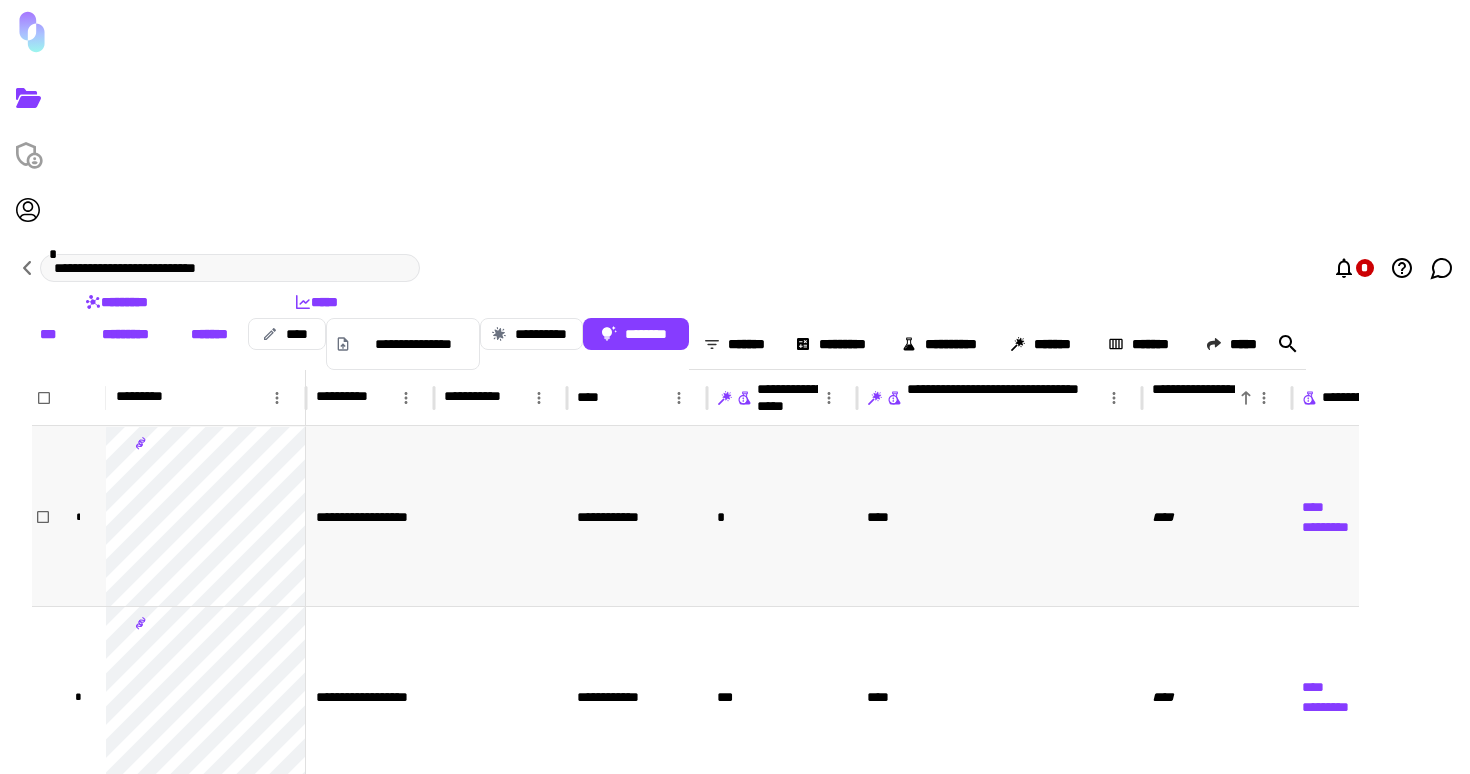 scroll, scrollTop: 0, scrollLeft: 43, axis: horizontal 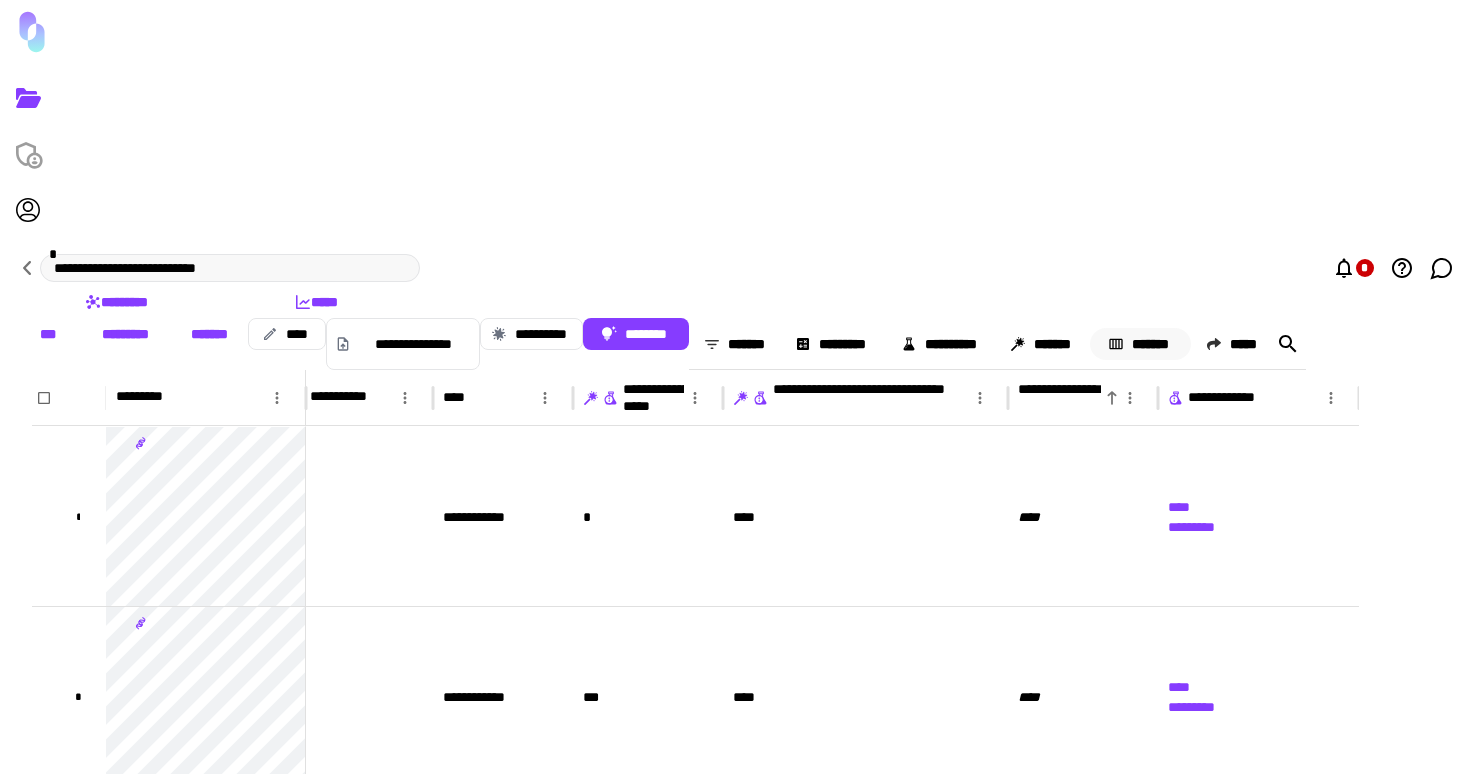 click on "*******" at bounding box center (1140, 344) 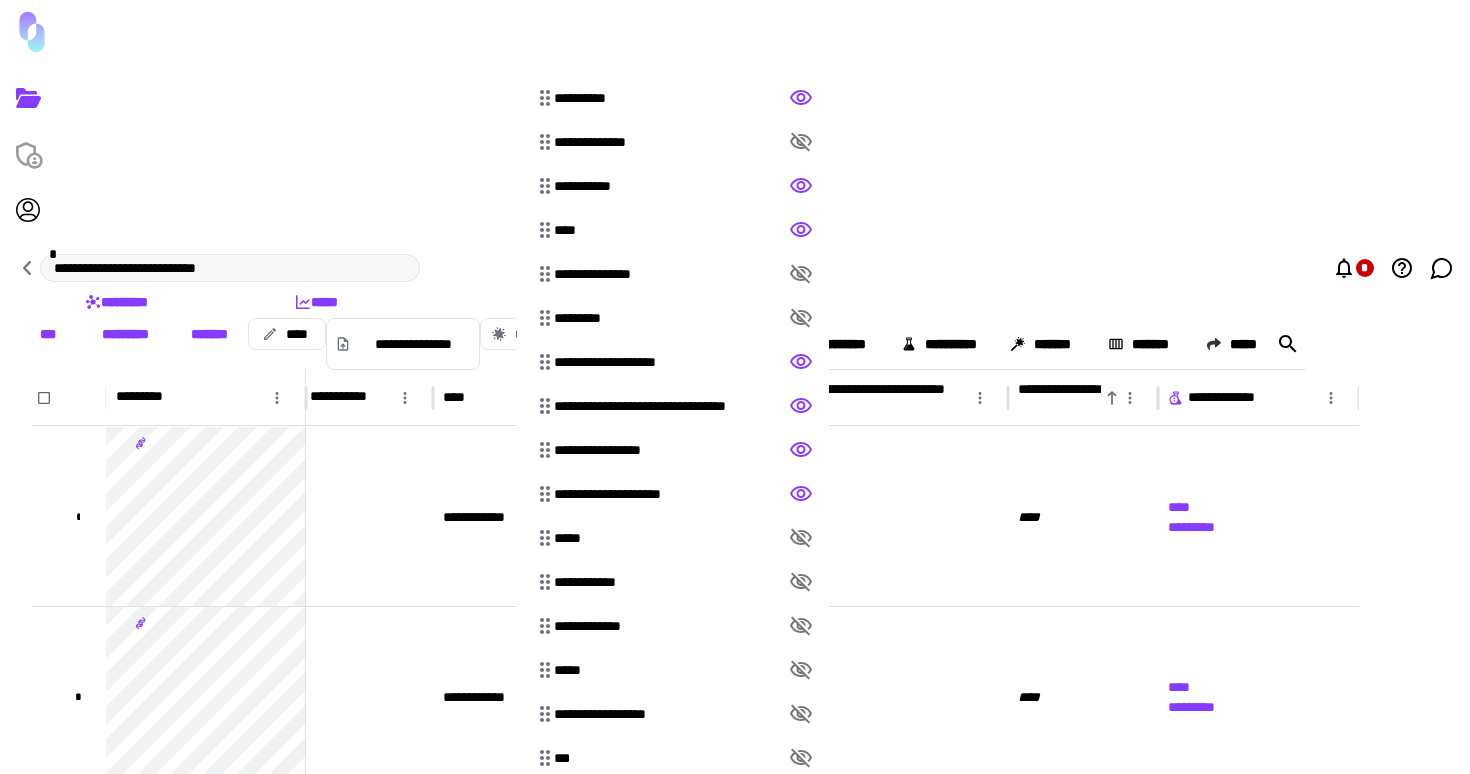 click 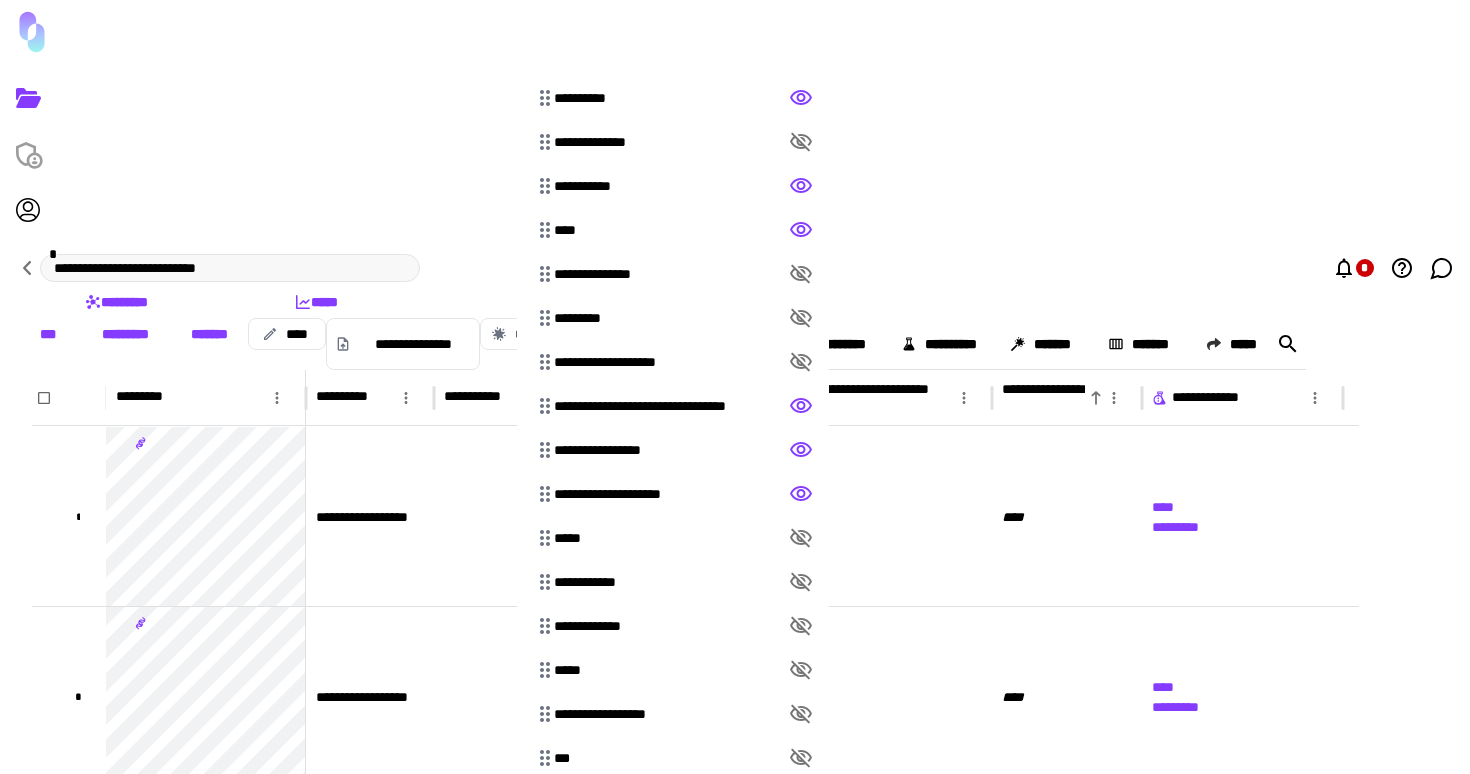 click 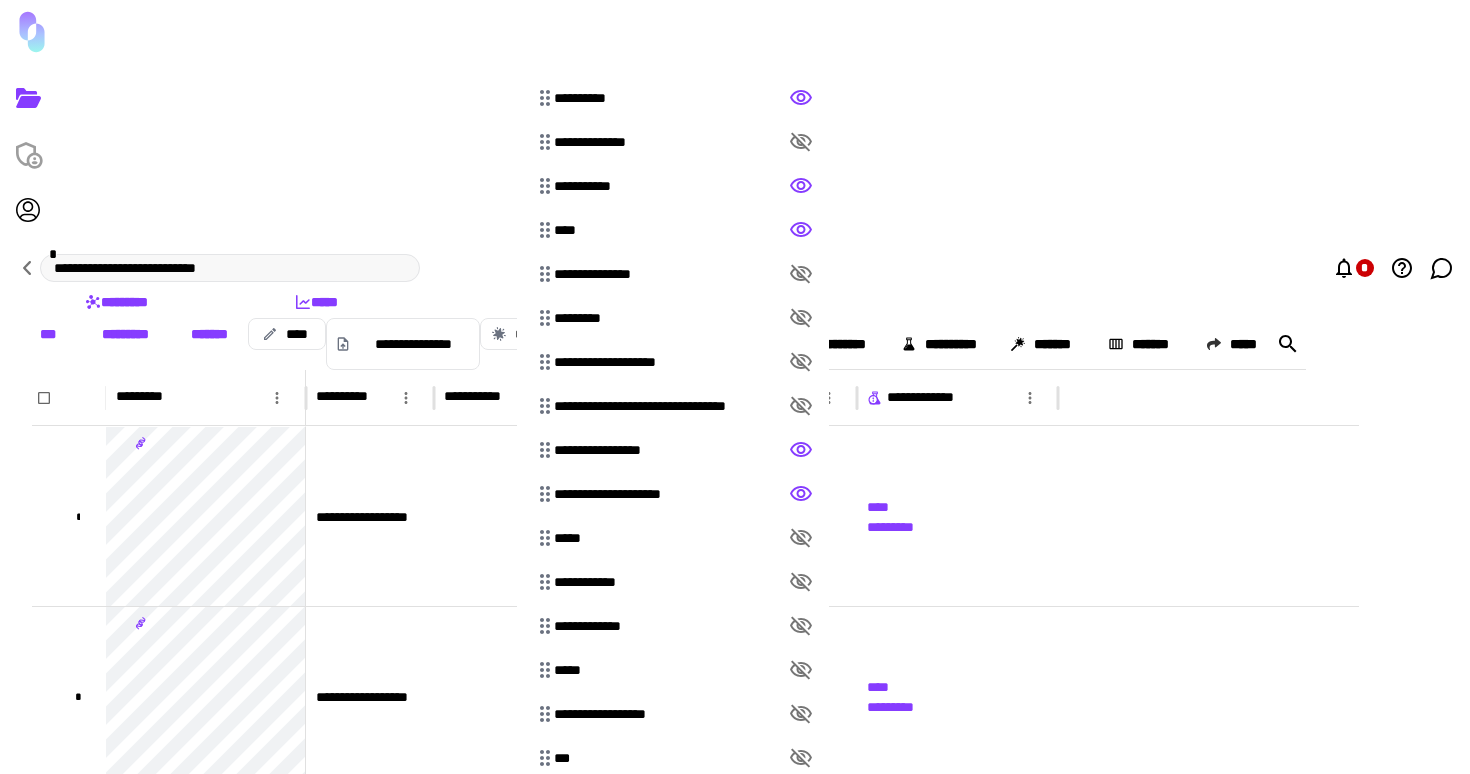 click 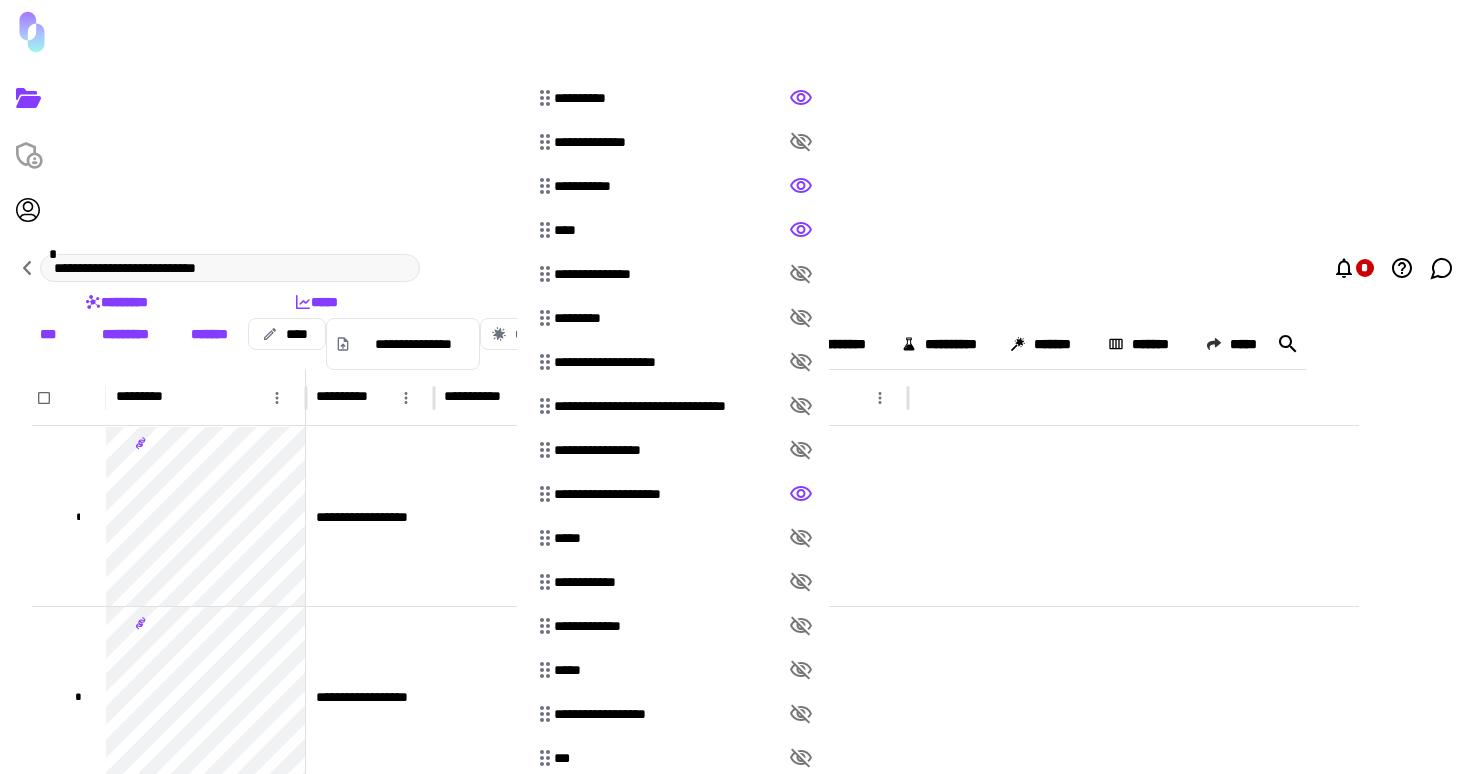 click 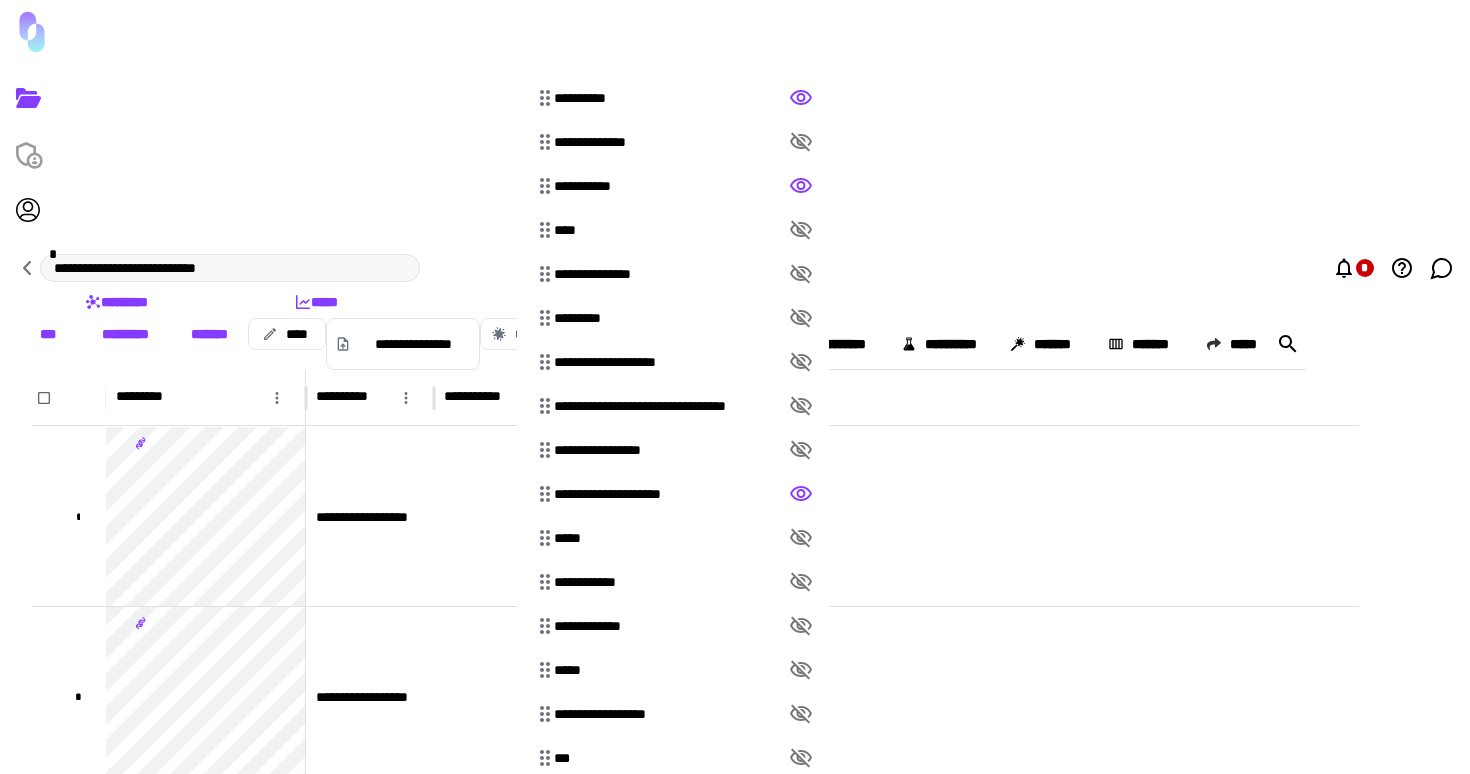 click 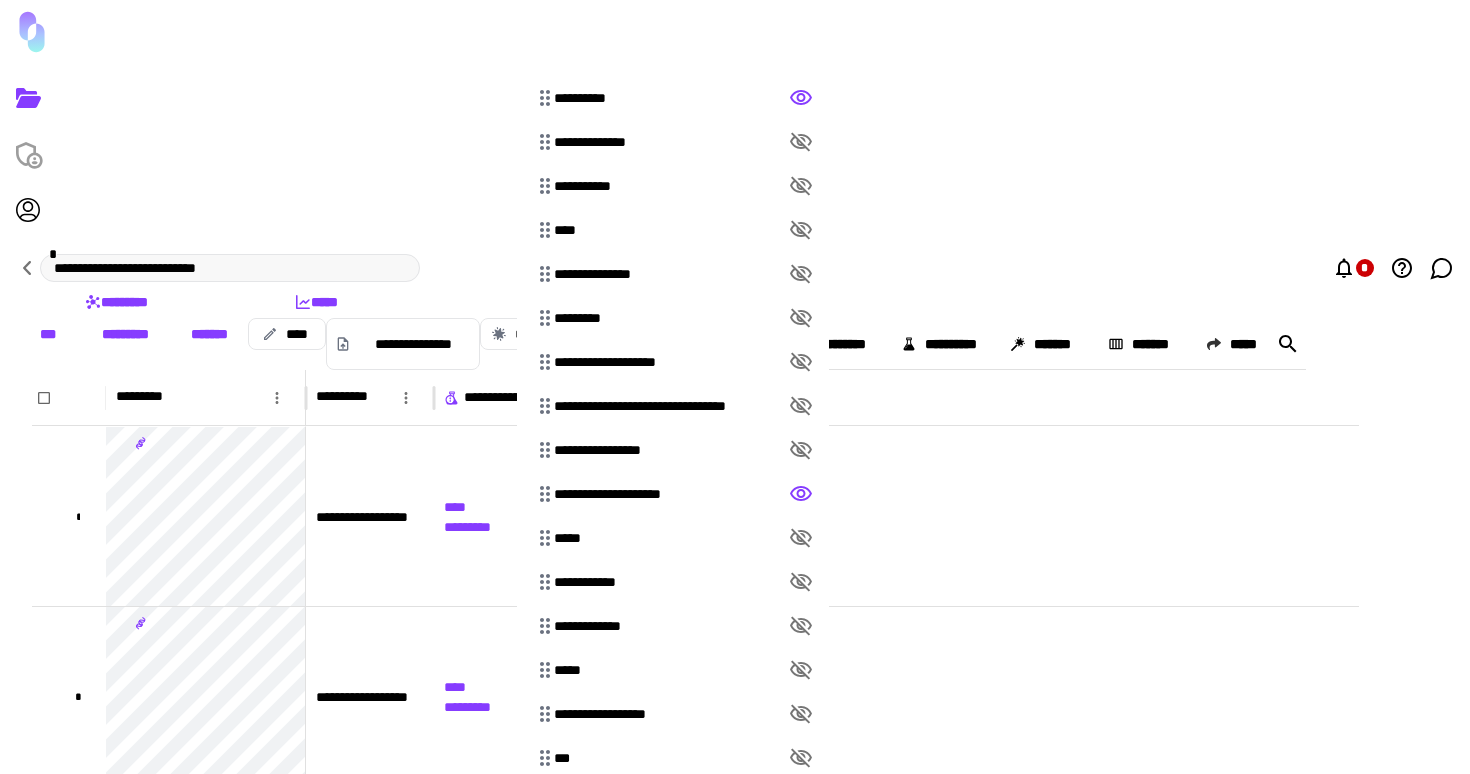 click at bounding box center (735, 387) 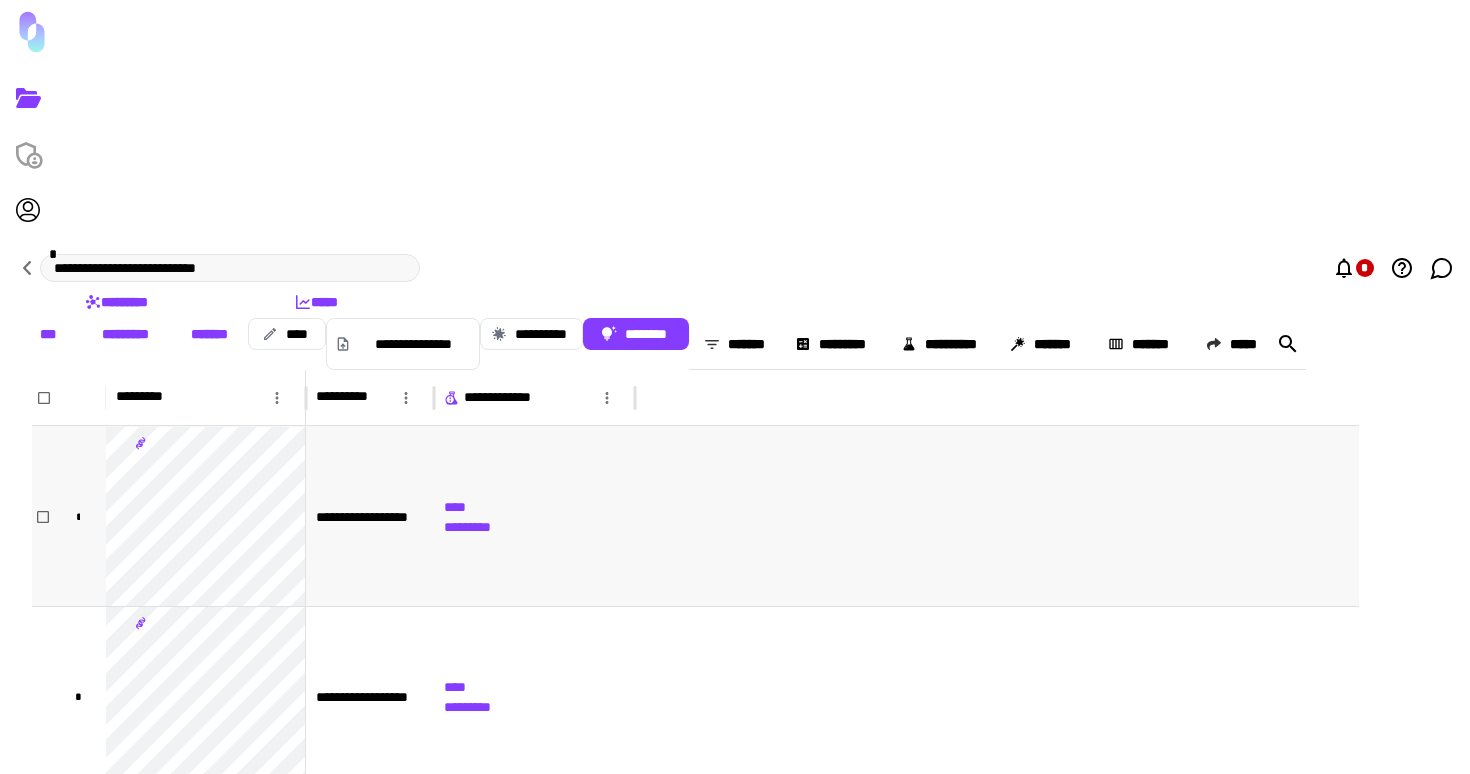 type 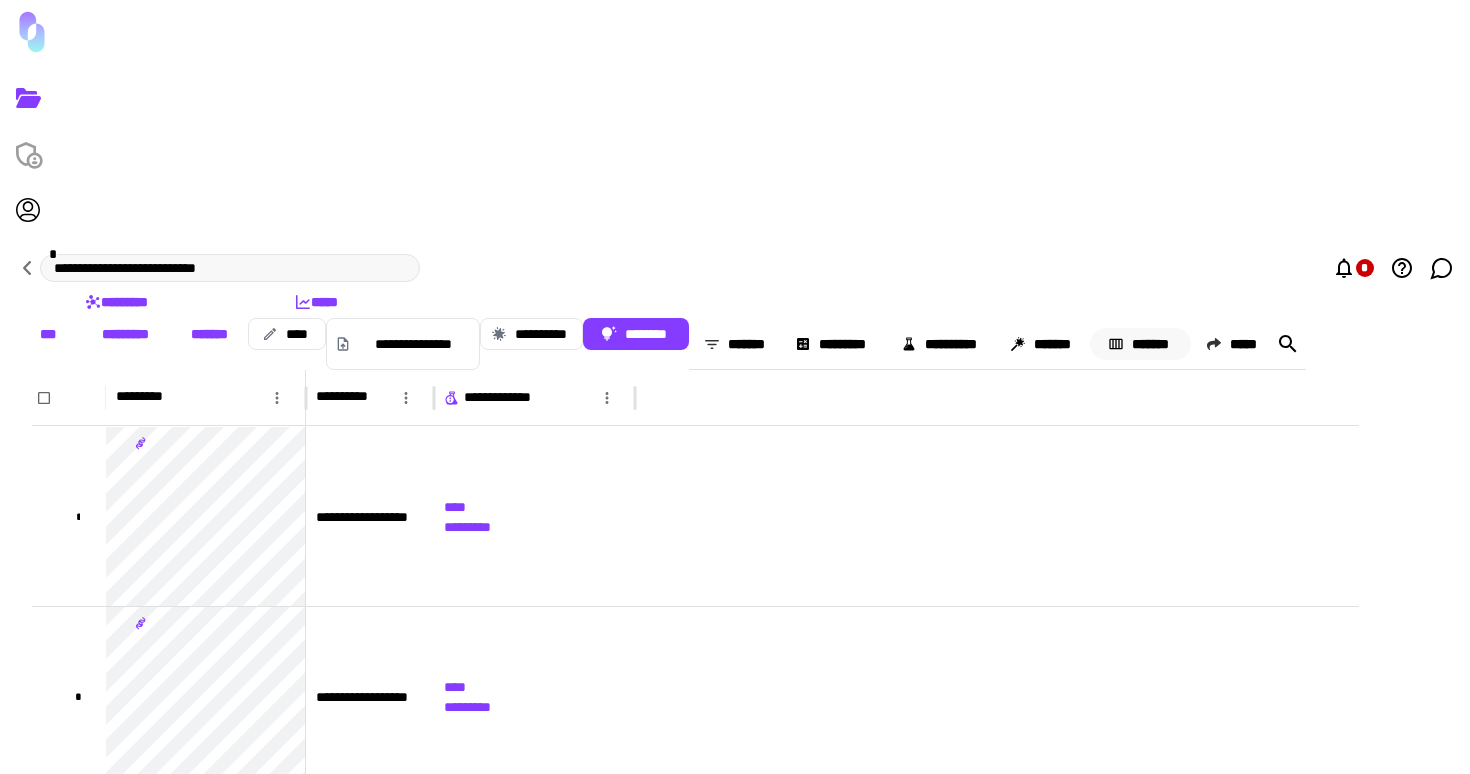 click on "*******" at bounding box center [1140, 344] 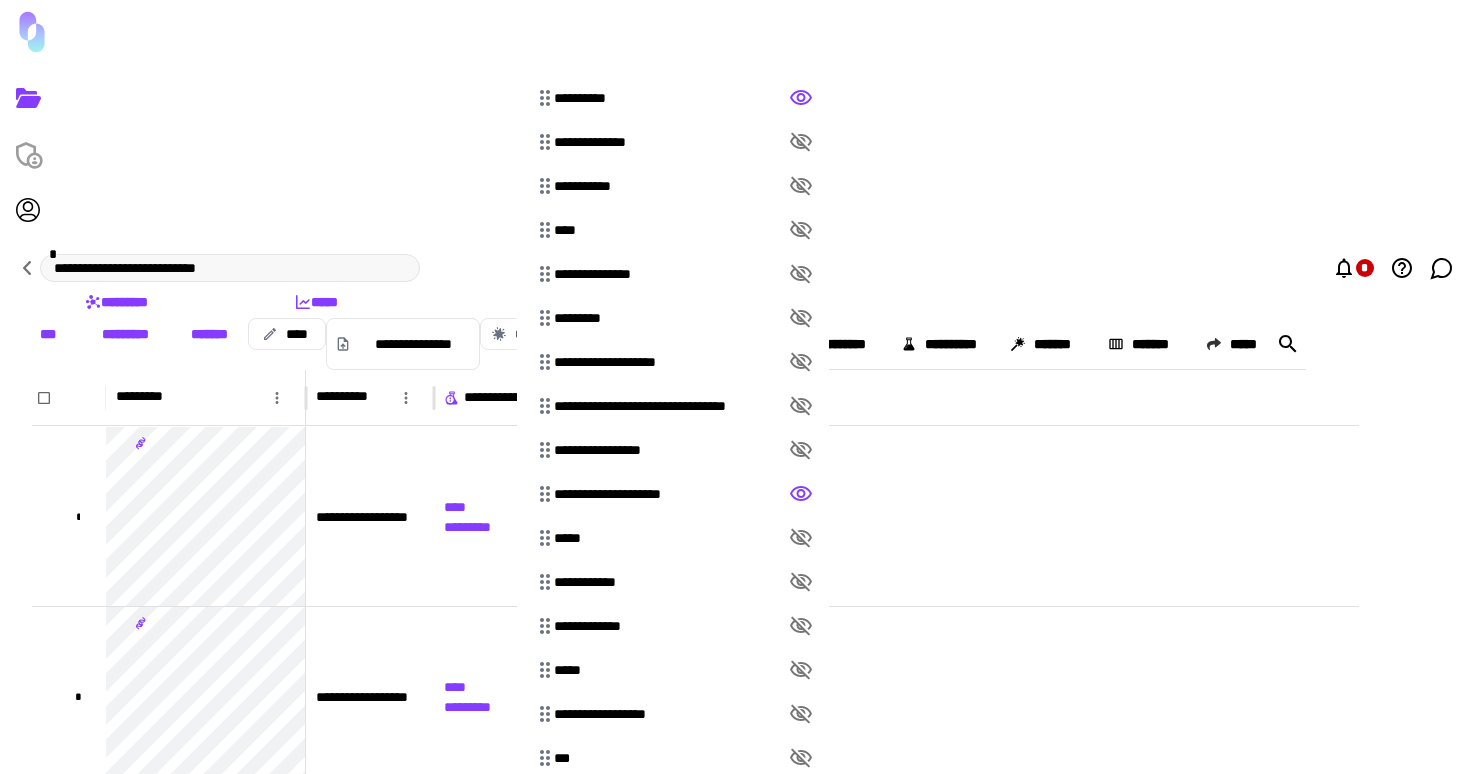 click at bounding box center [735, 387] 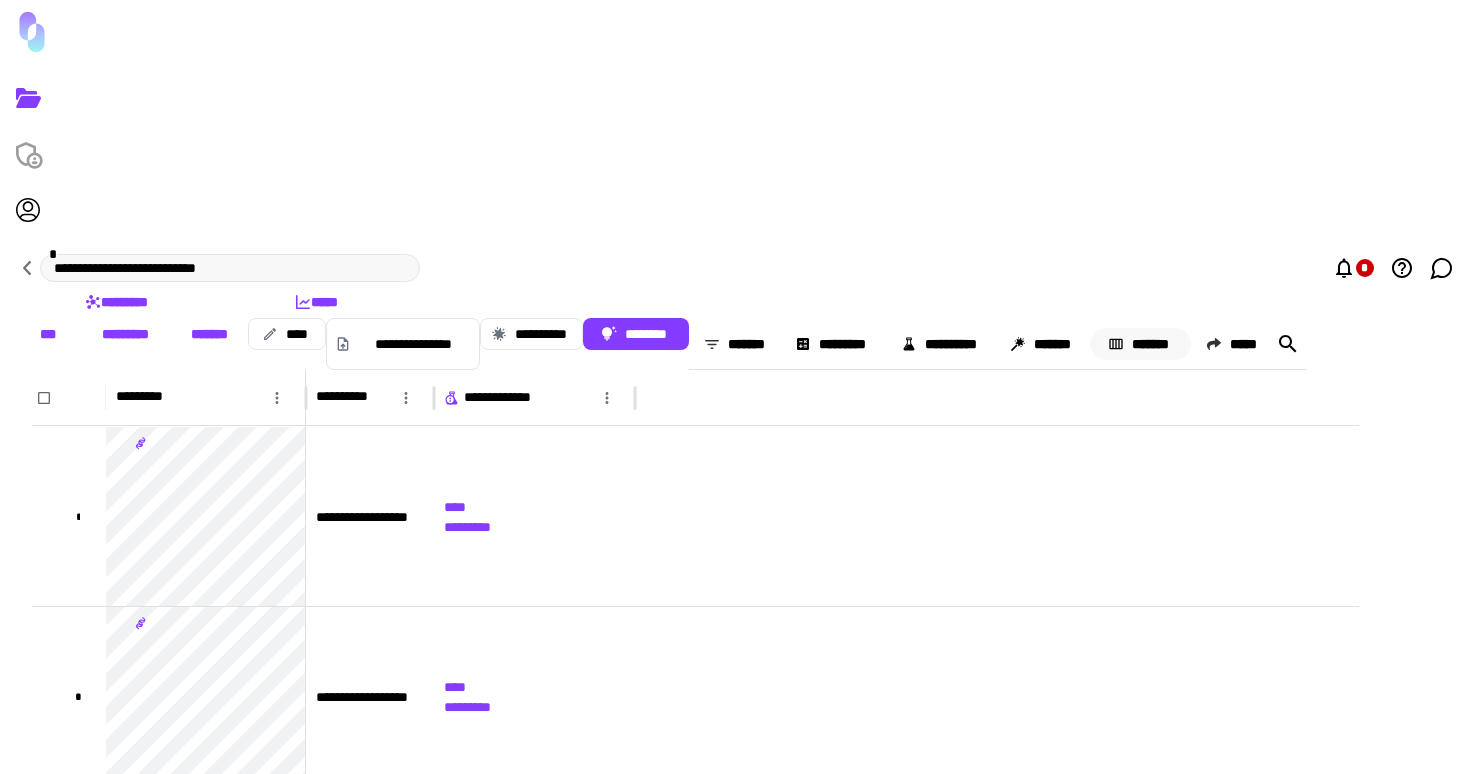 click on "*******" at bounding box center [1140, 344] 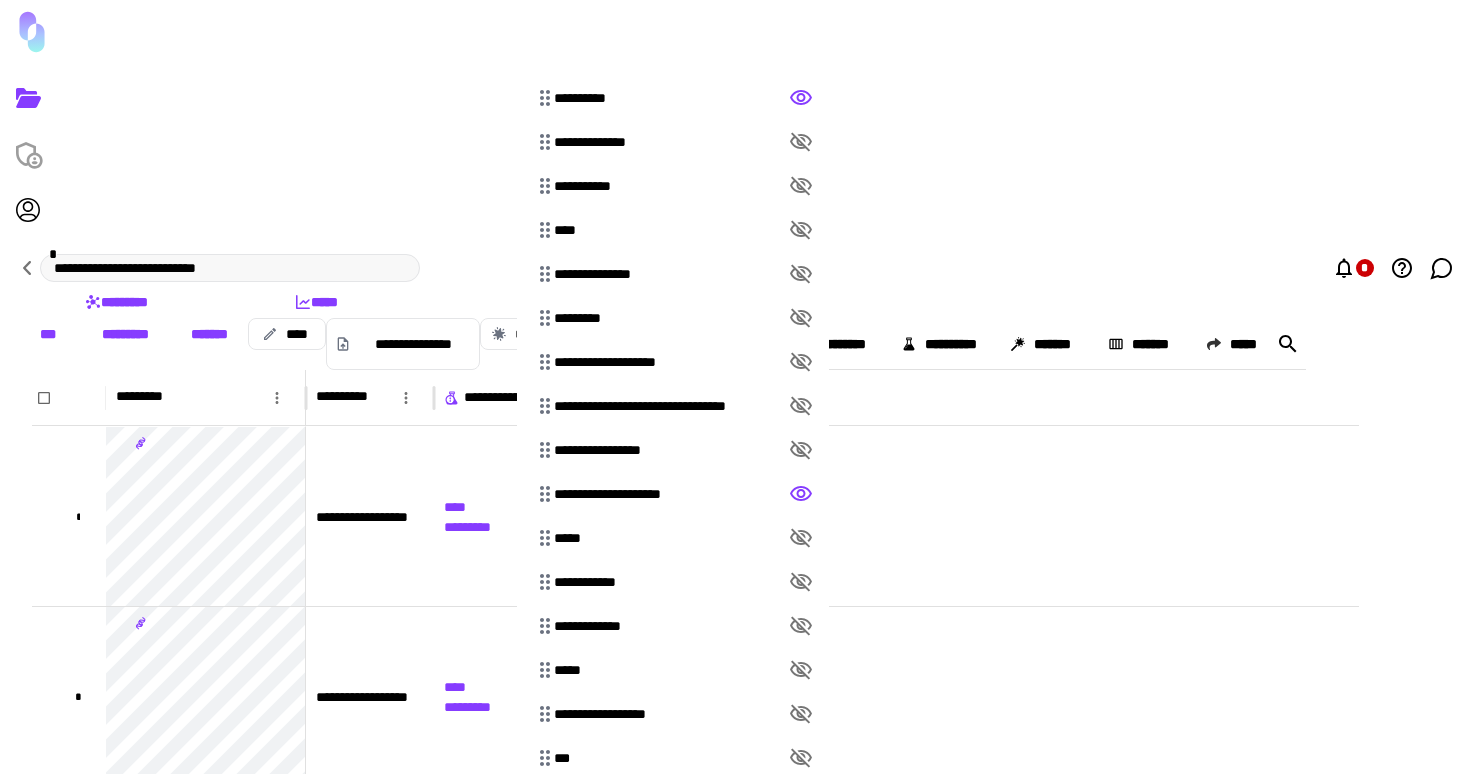 click 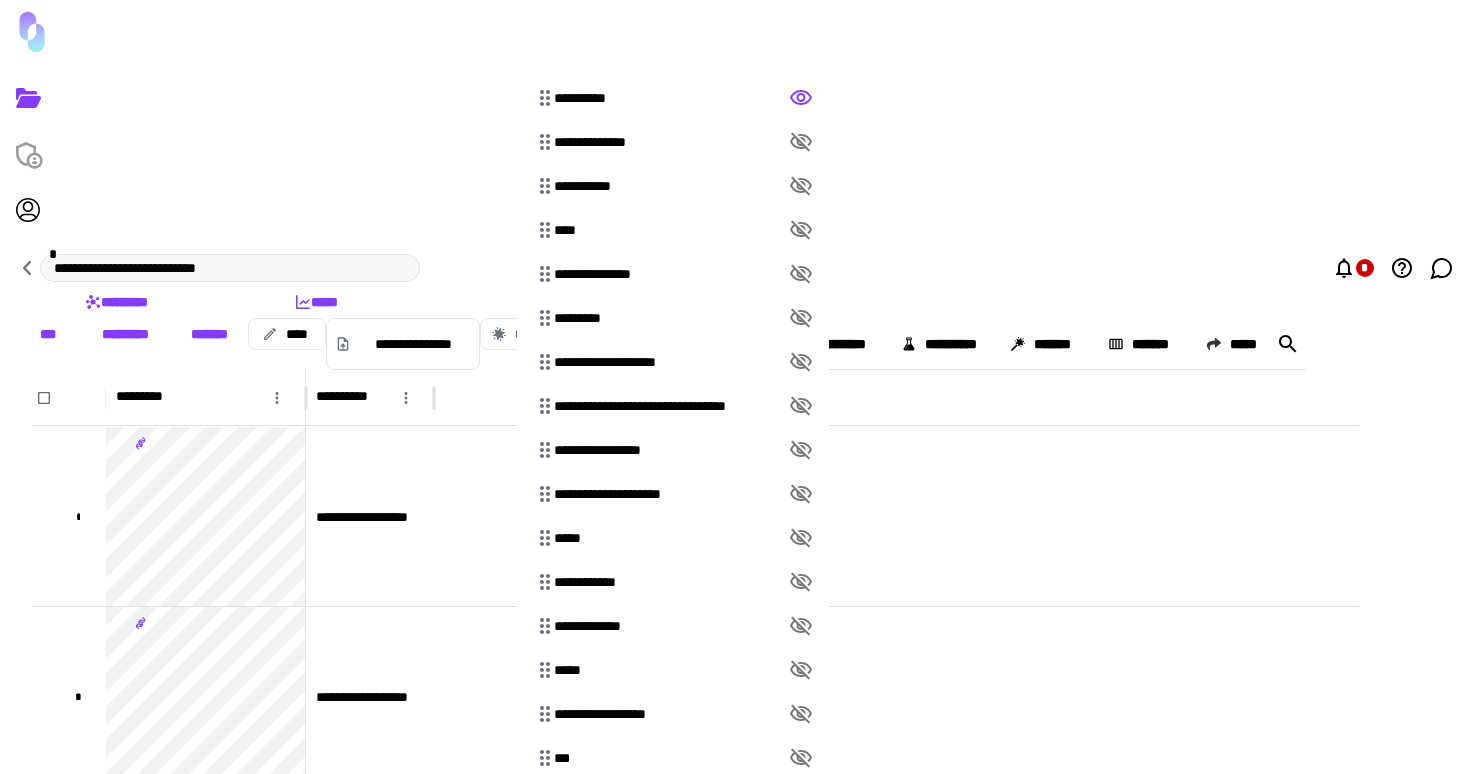 drag, startPoint x: 831, startPoint y: 293, endPoint x: 832, endPoint y: 308, distance: 15.033297 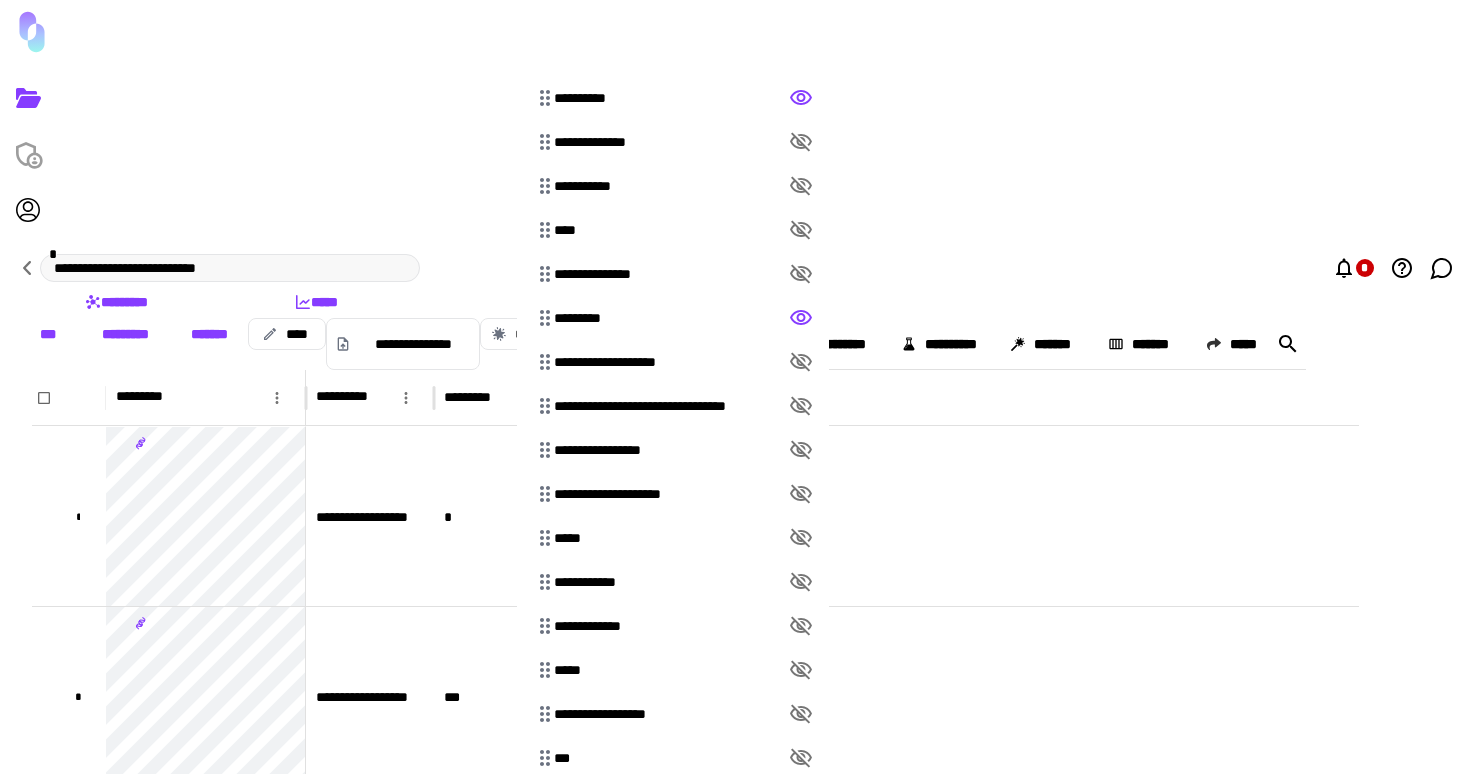 drag, startPoint x: 825, startPoint y: 328, endPoint x: 828, endPoint y: 346, distance: 18.248287 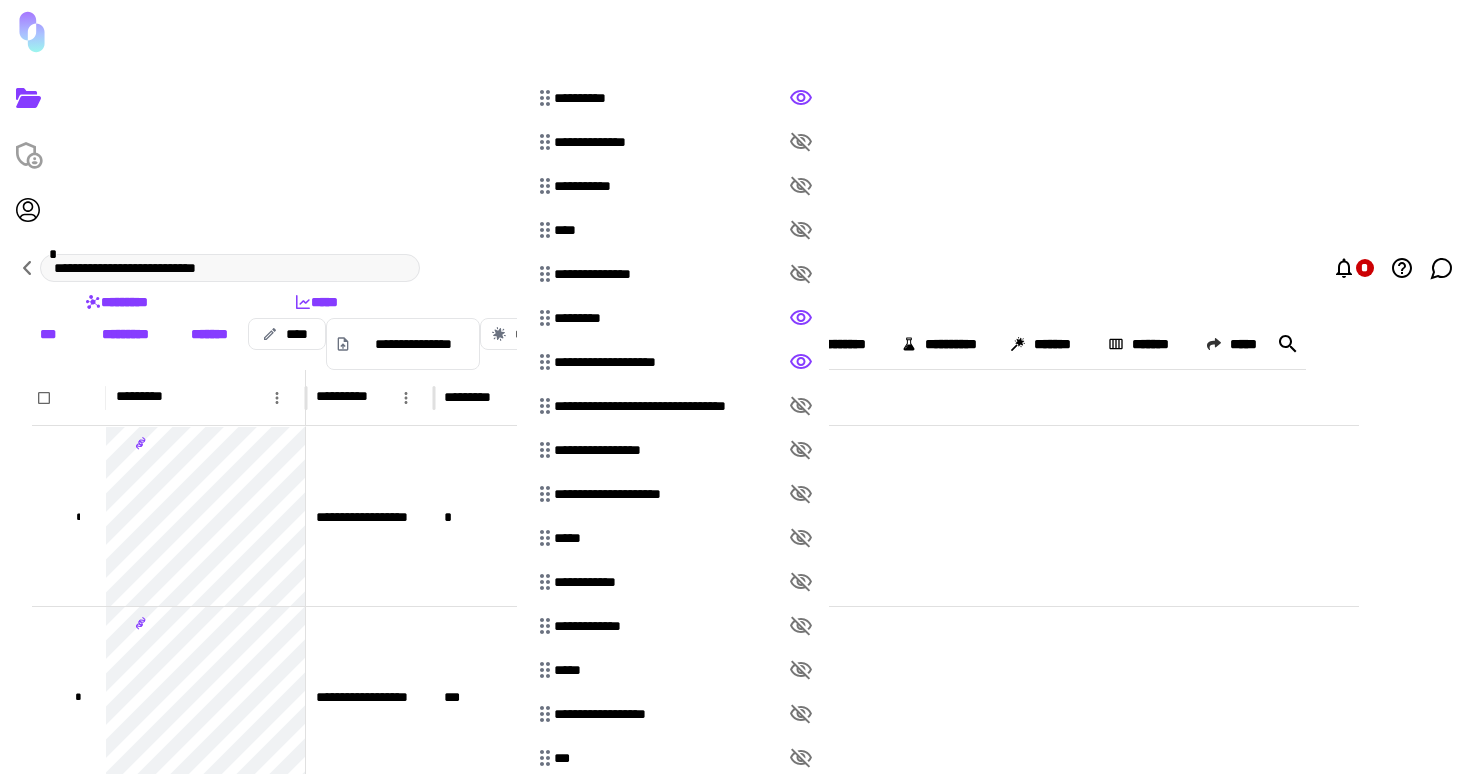 click 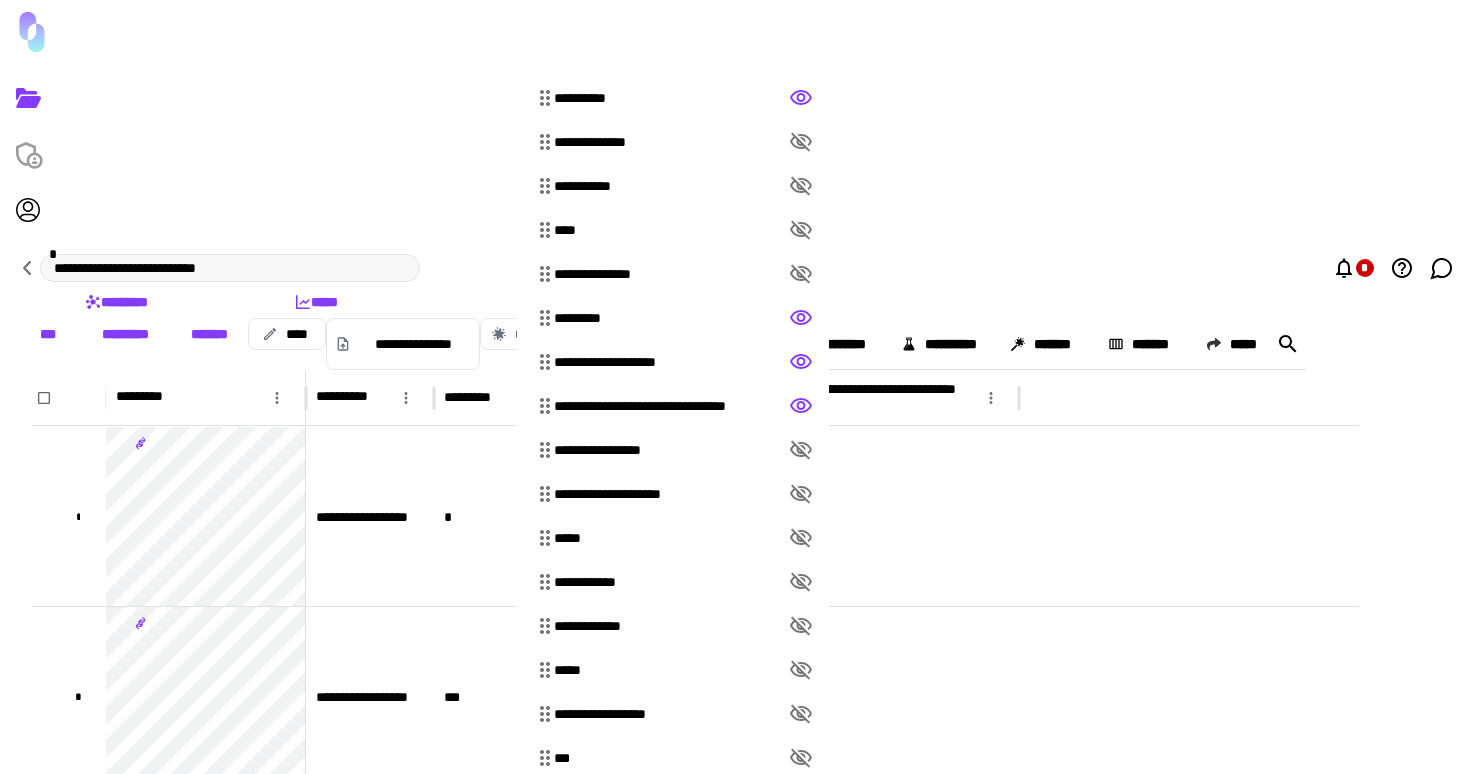 click at bounding box center (735, 387) 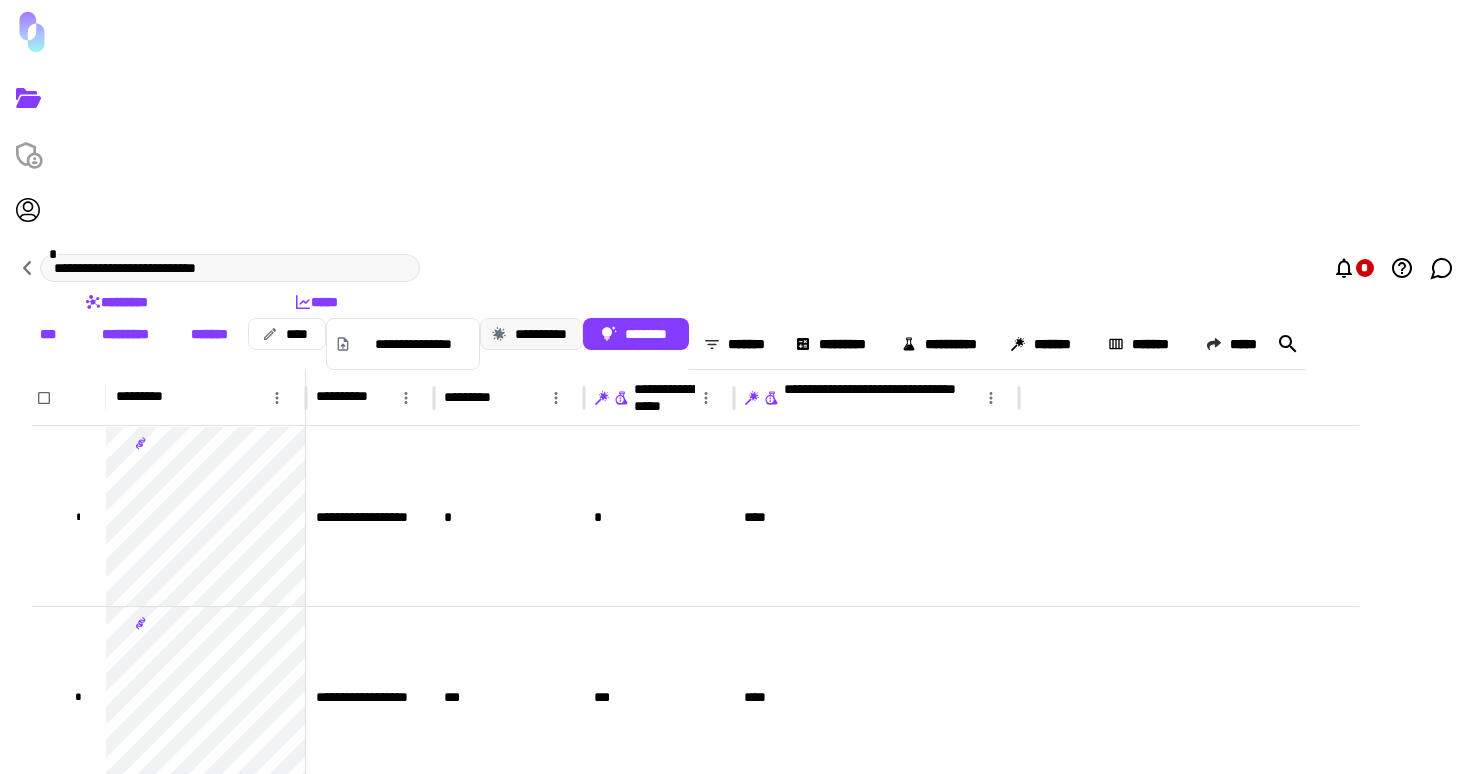 click on "**********" at bounding box center [531, 334] 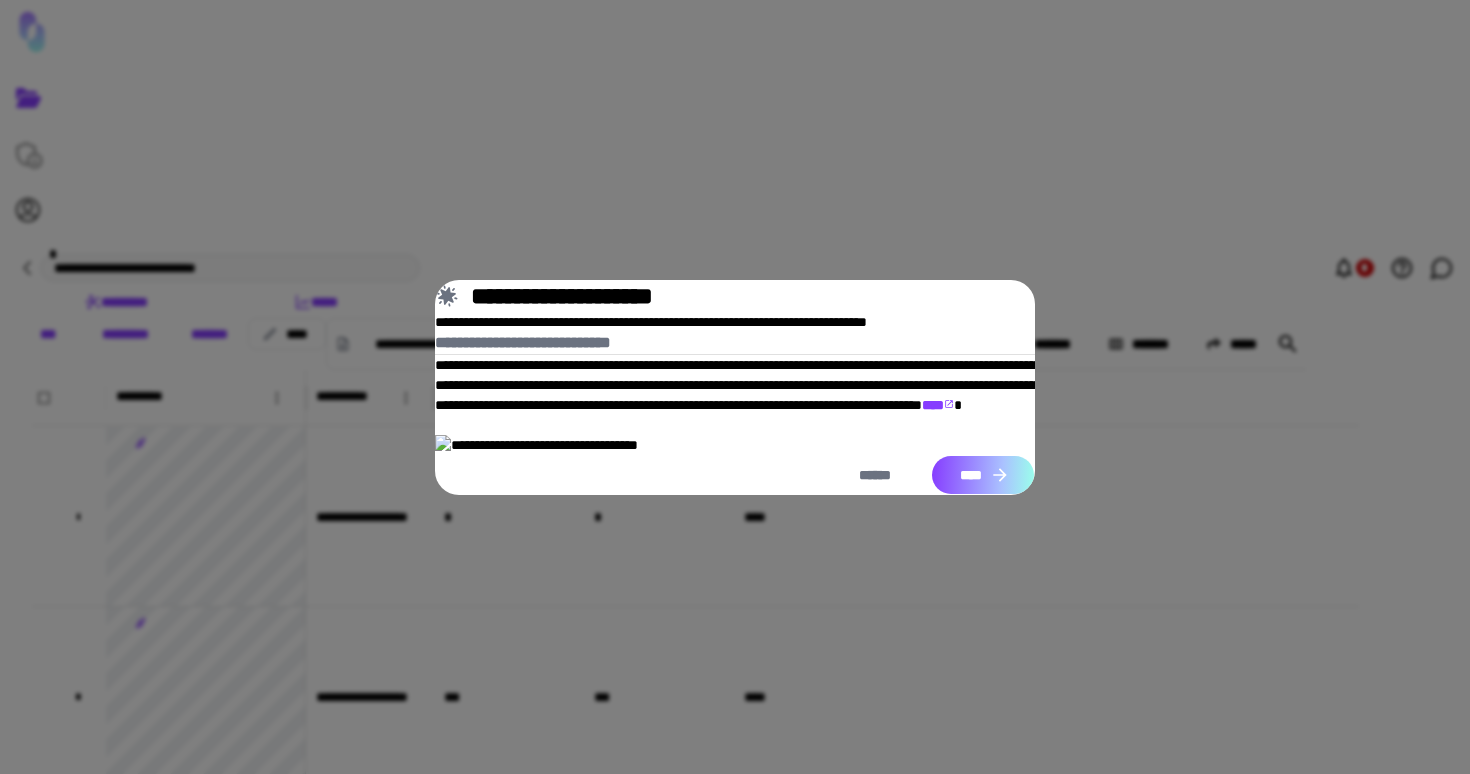 click on "****" at bounding box center [983, 475] 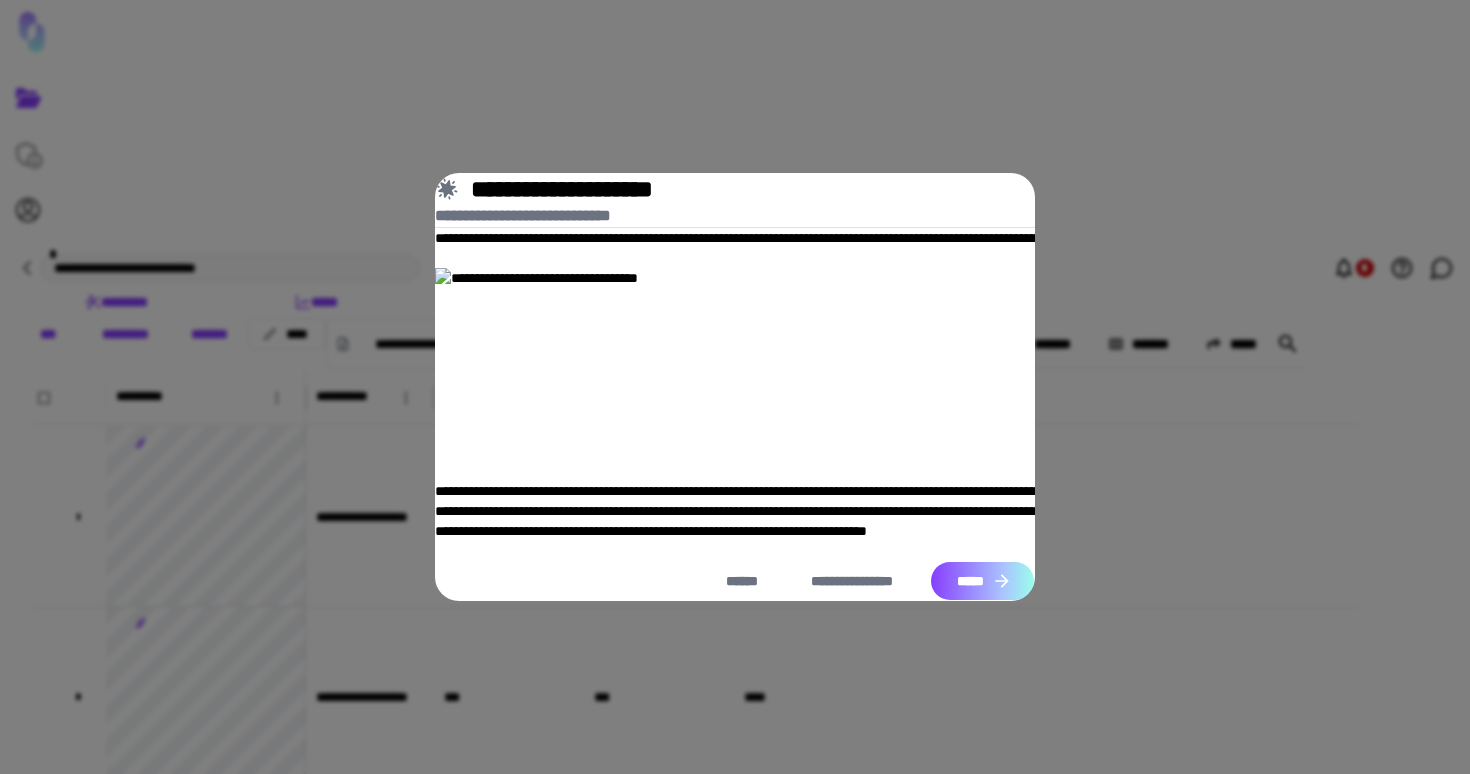 click on "*****" at bounding box center (982, 581) 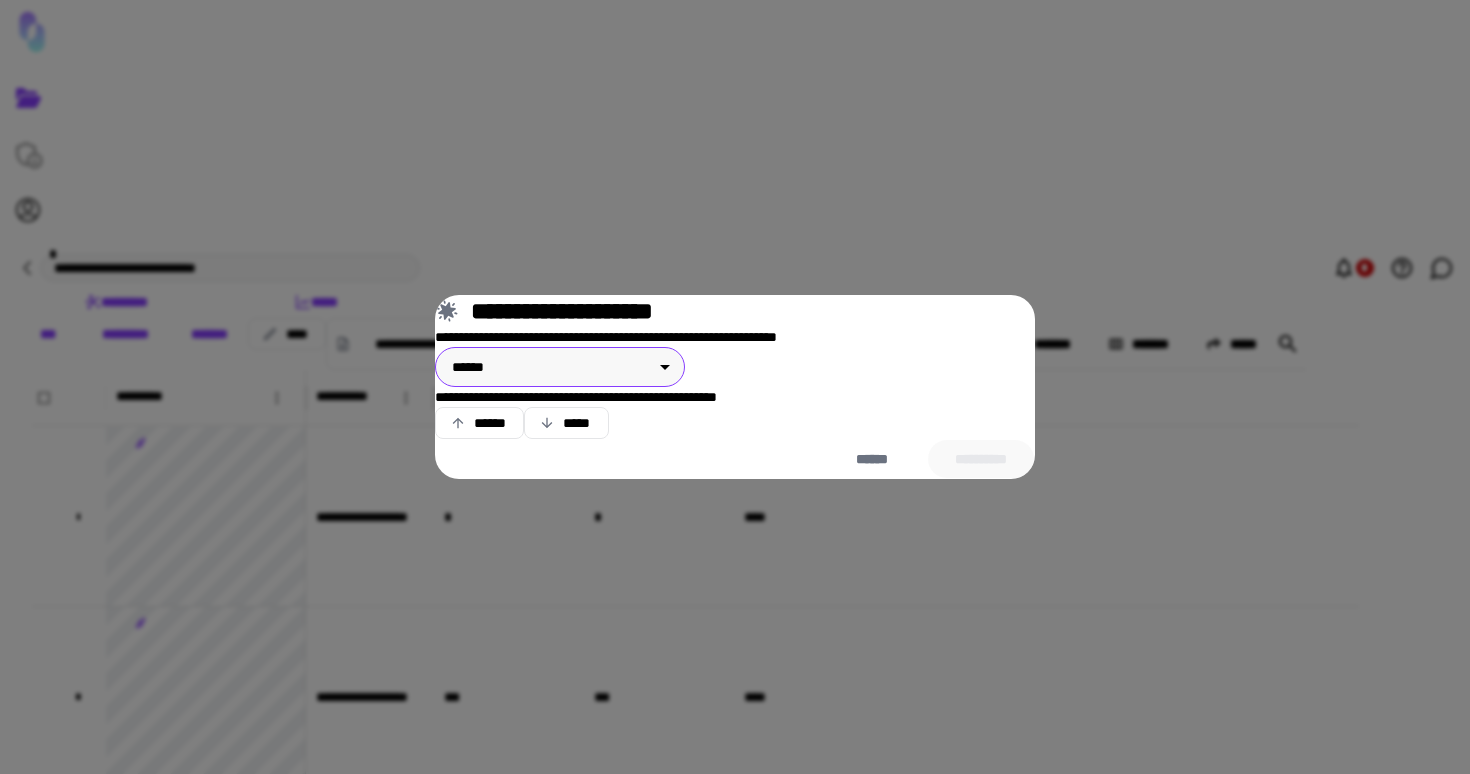click on "**********" at bounding box center [735, 387] 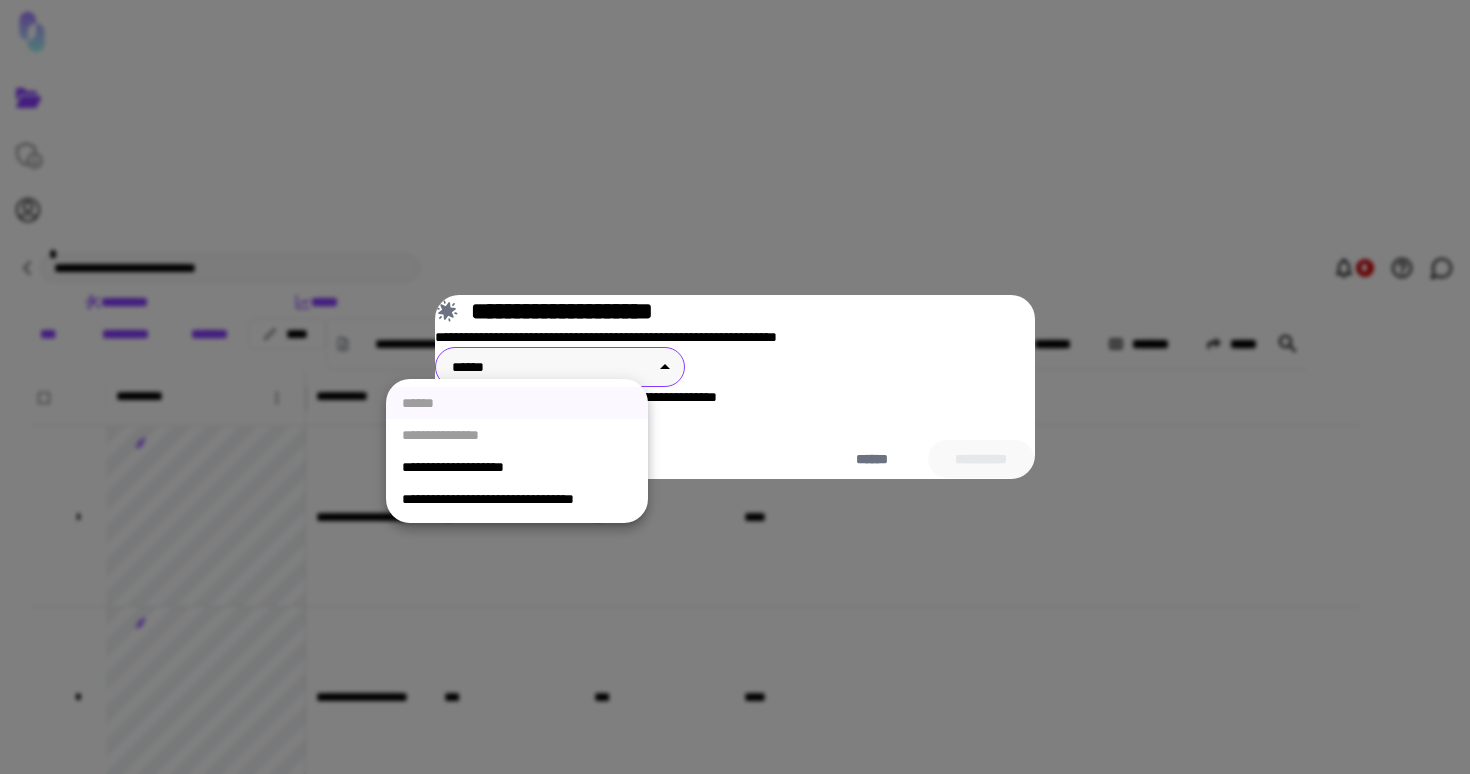 click on "**********" at bounding box center (517, 499) 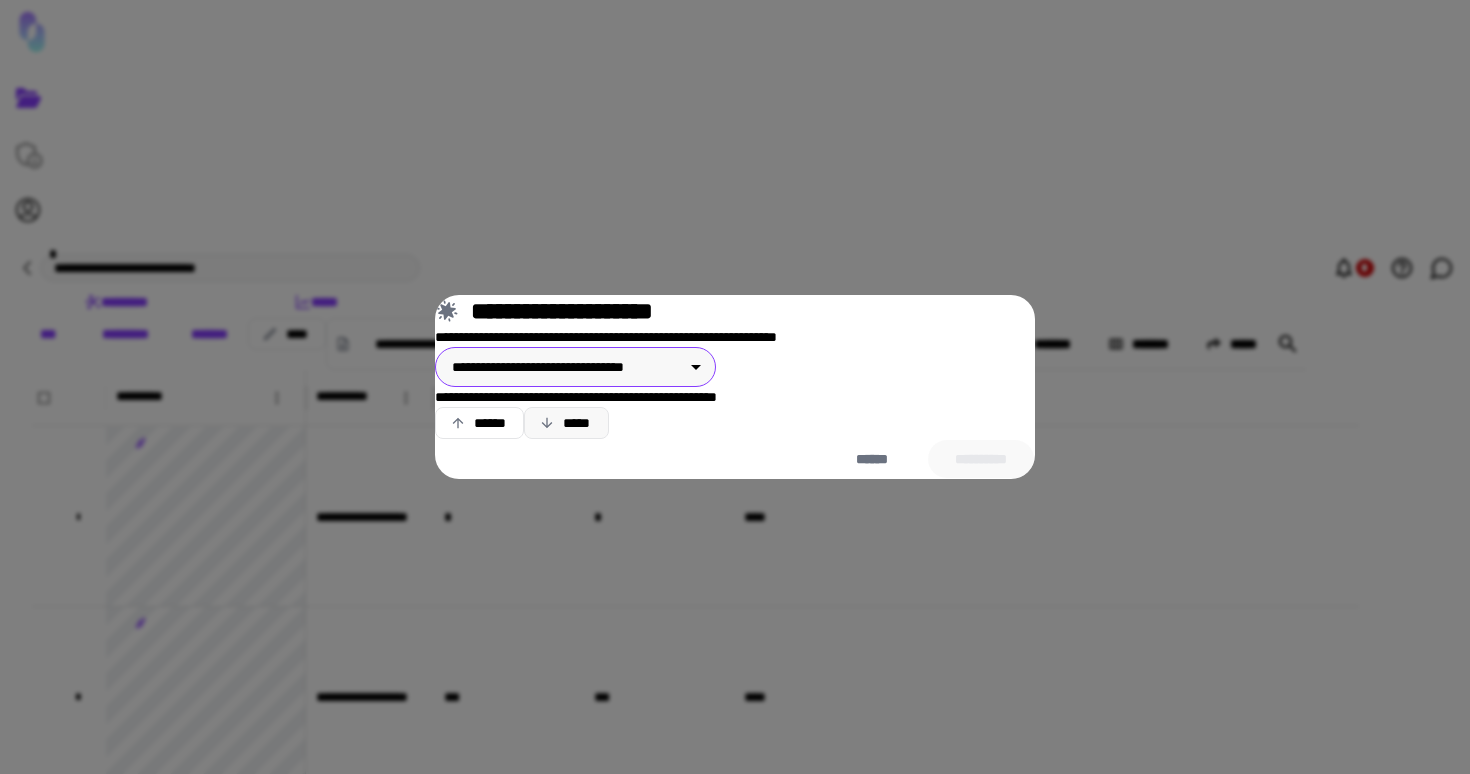 click 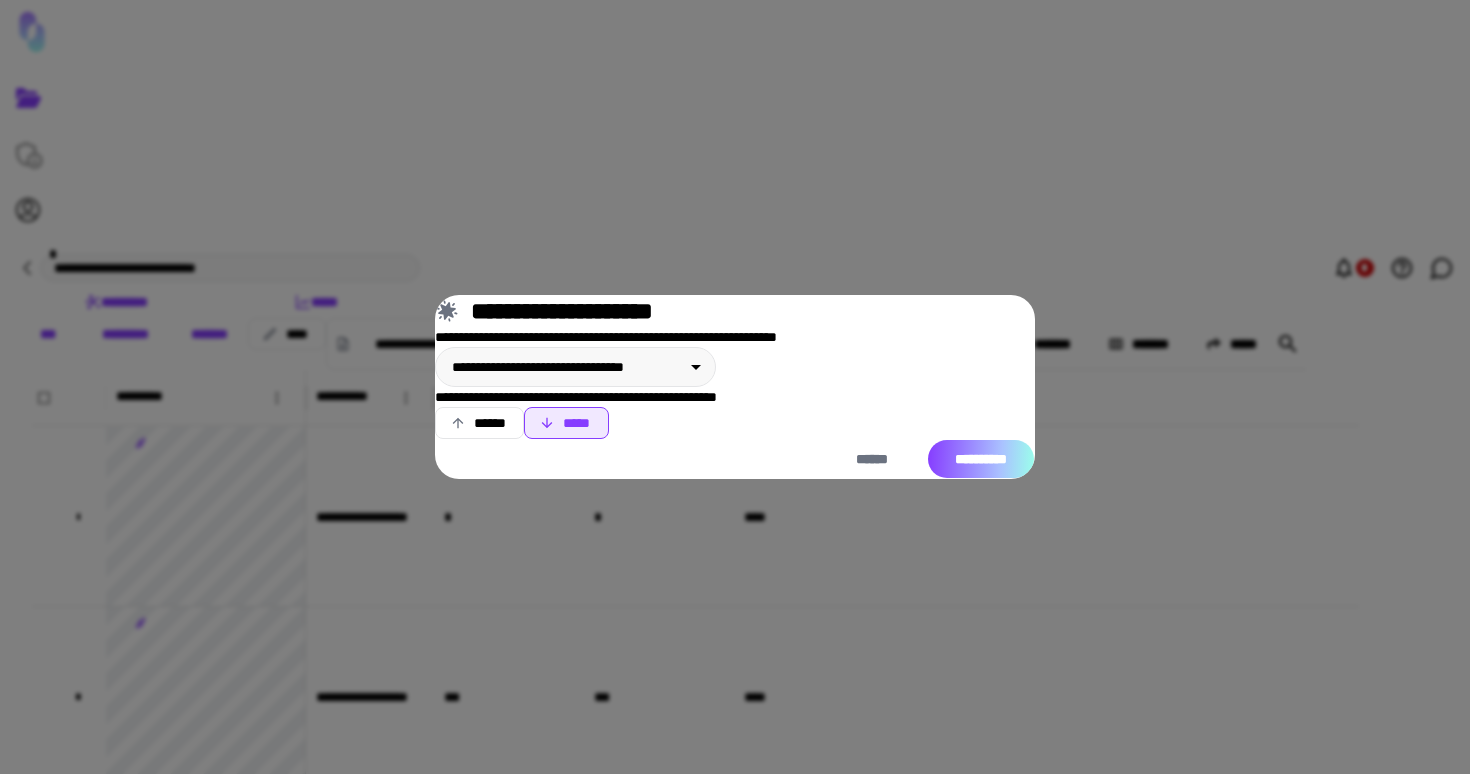 click on "**********" at bounding box center [981, 459] 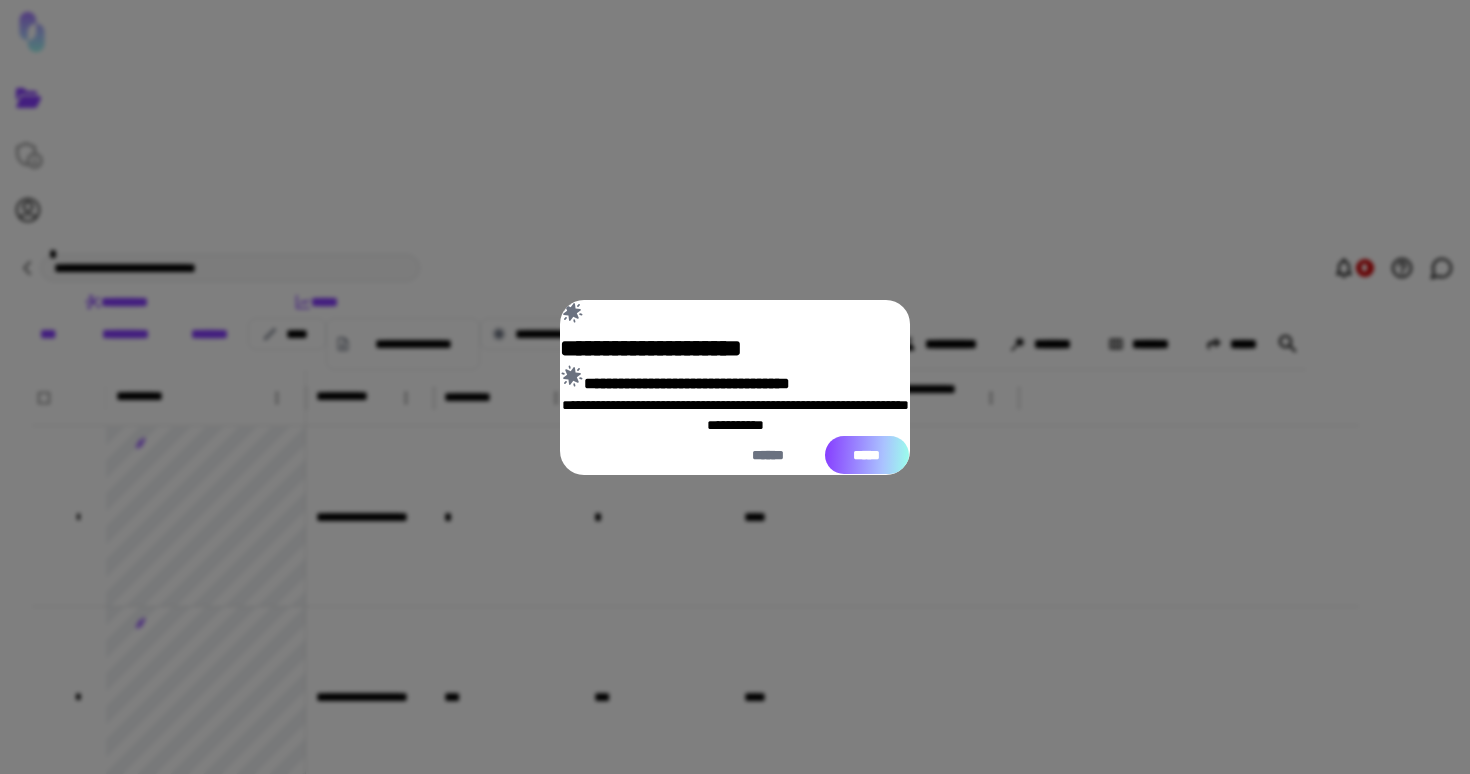 click on "*****" at bounding box center (867, 455) 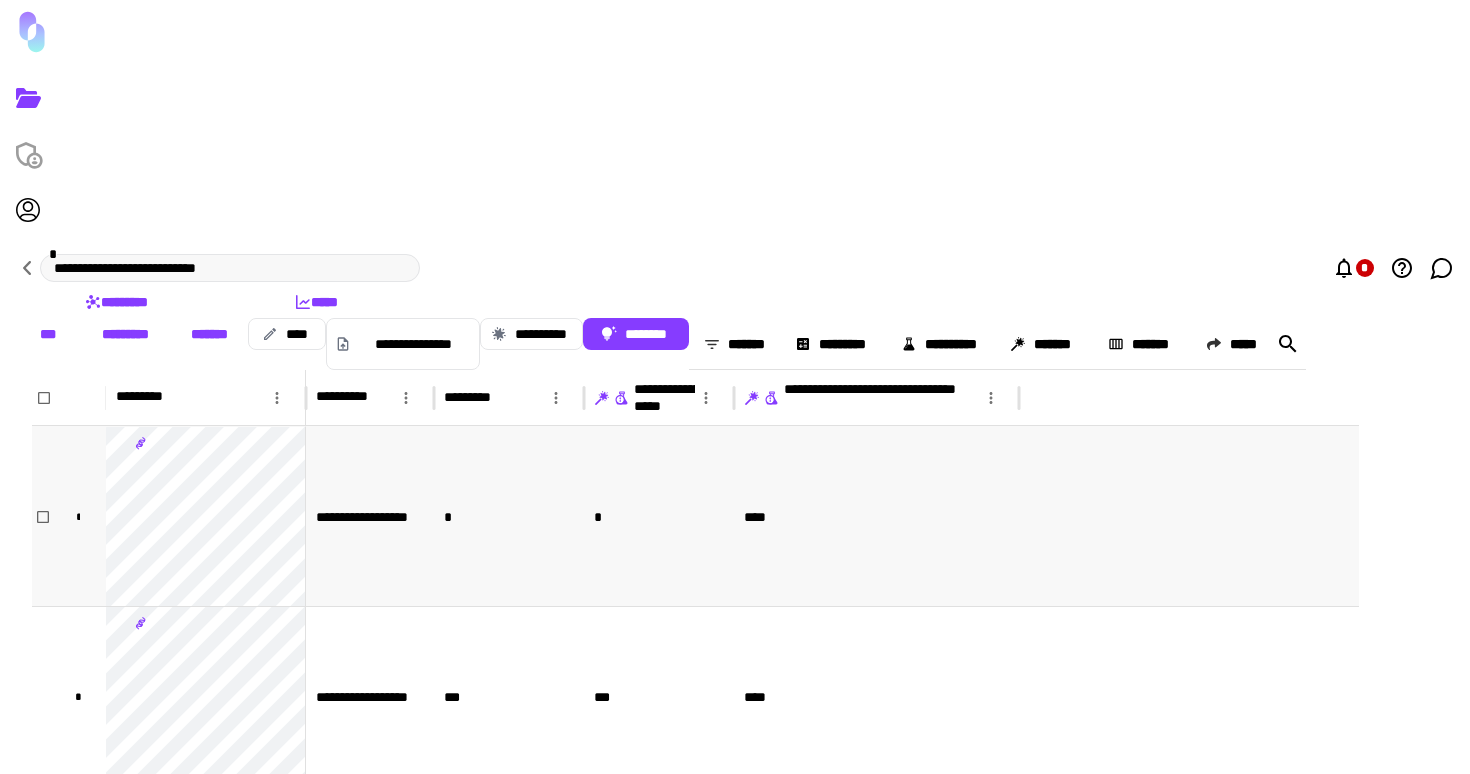 type 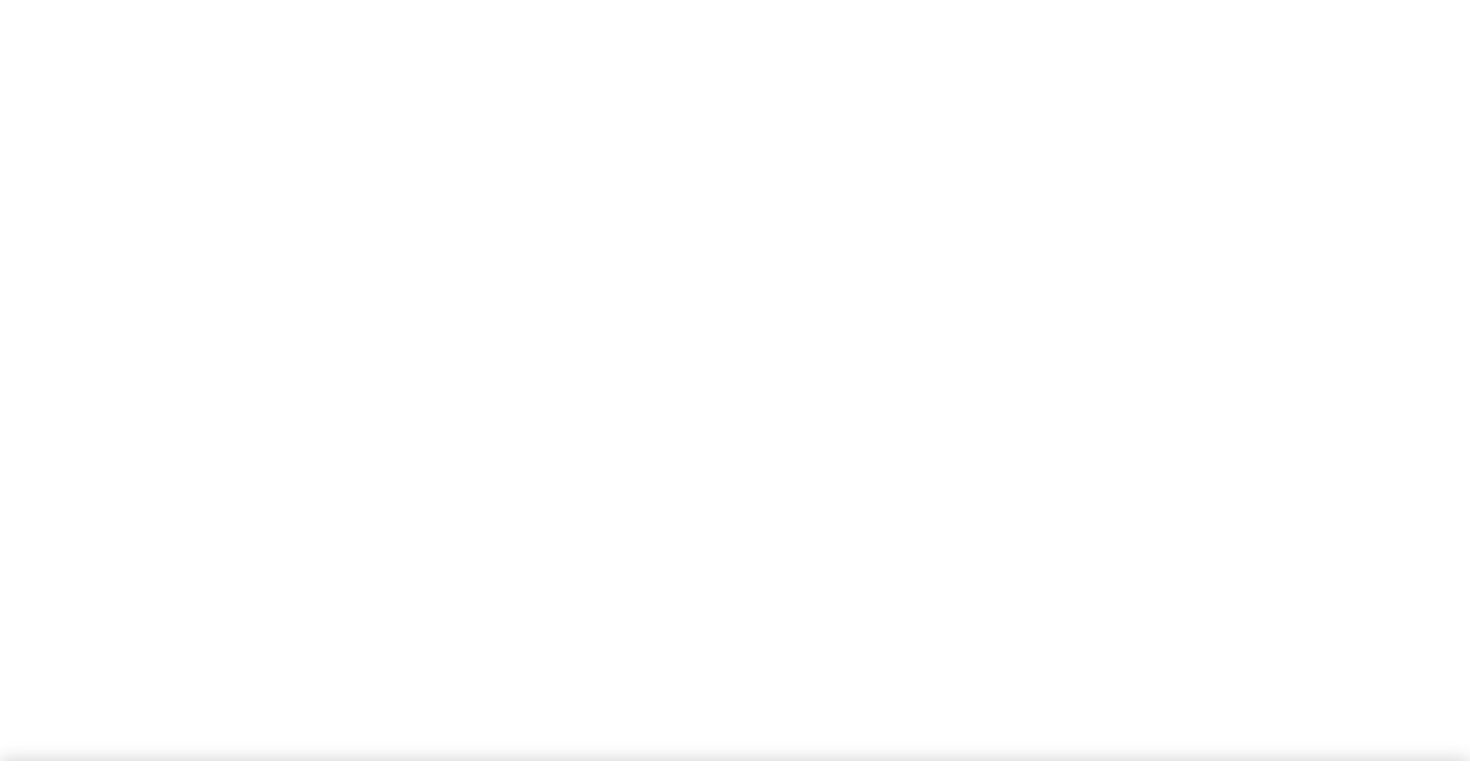 scroll, scrollTop: 0, scrollLeft: 0, axis: both 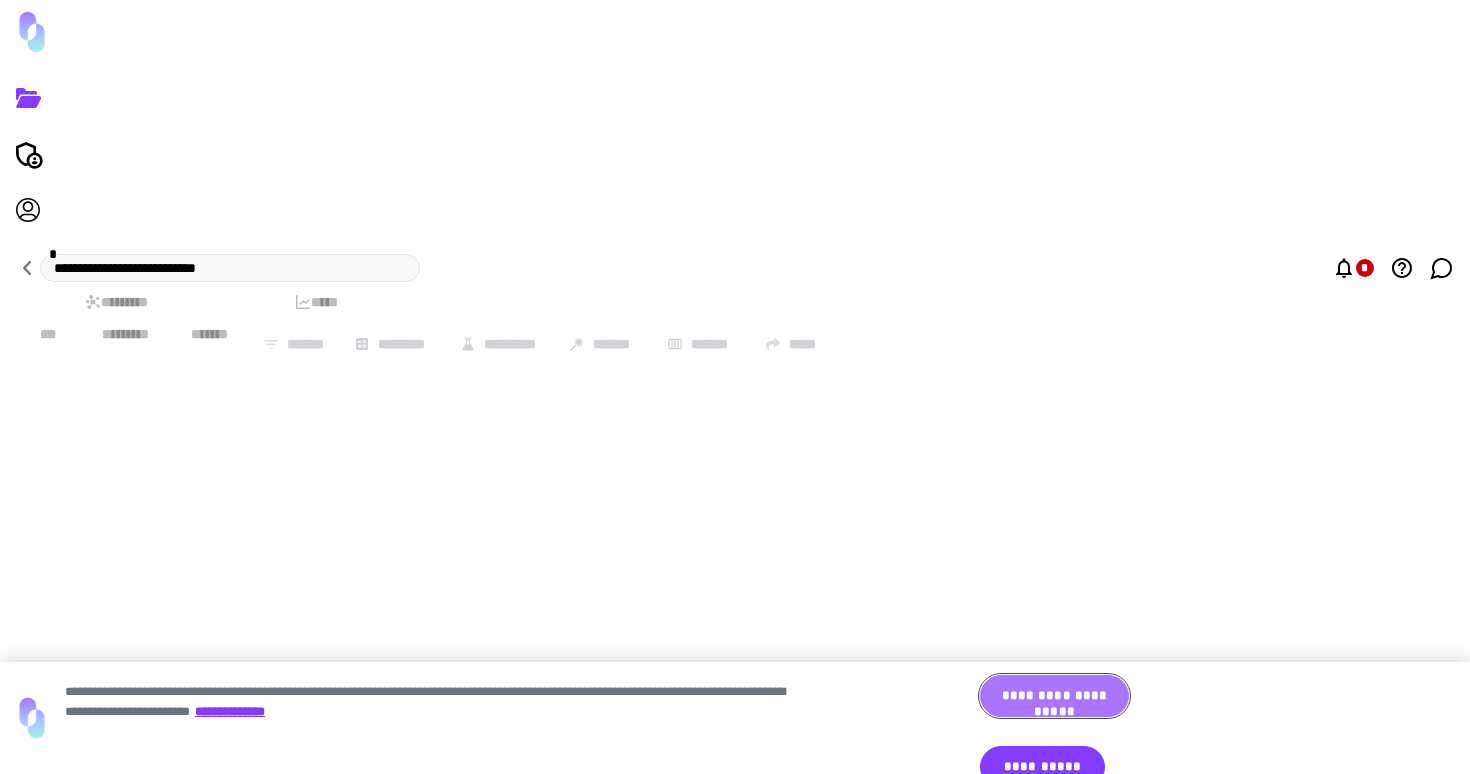 click on "**********" at bounding box center [1054, 696] 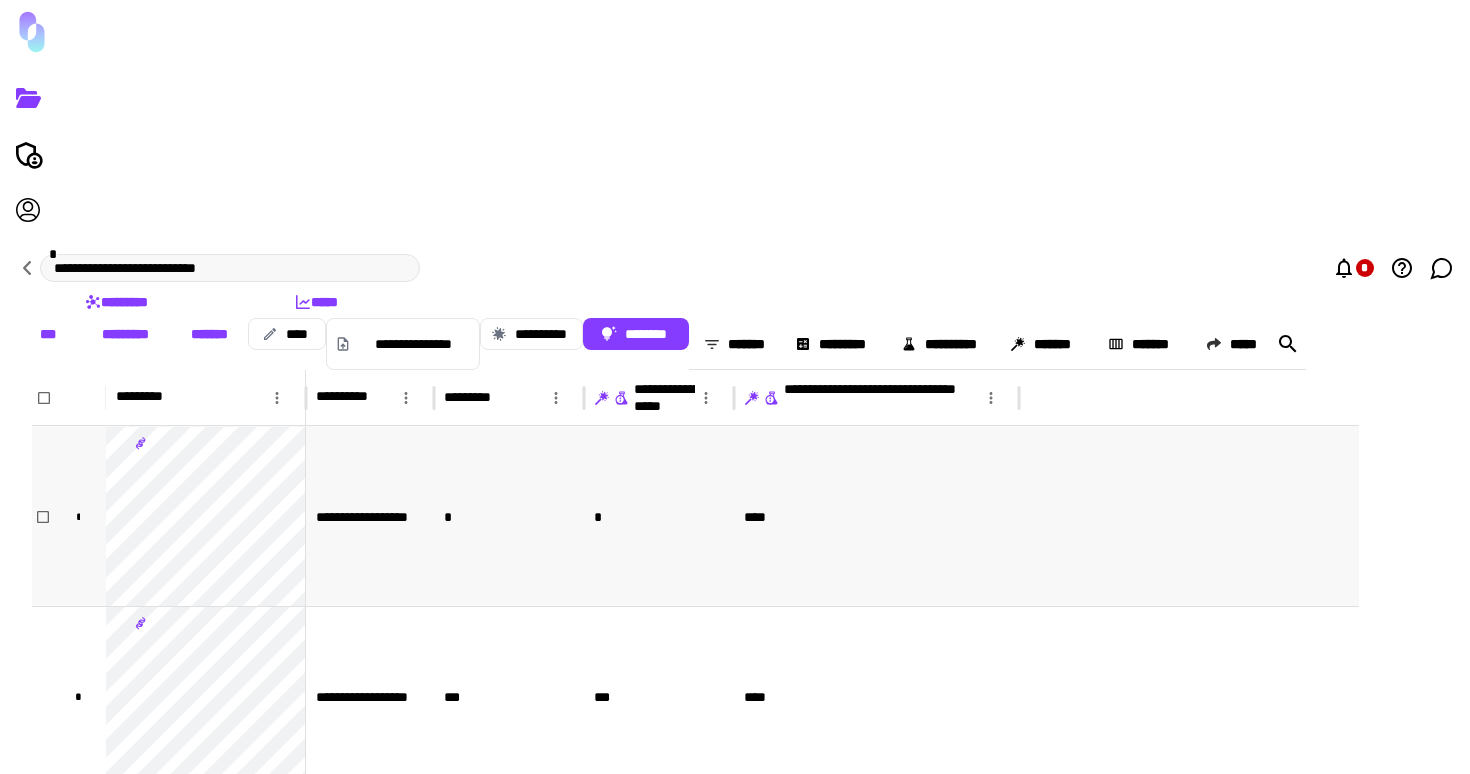 scroll, scrollTop: 172, scrollLeft: 0, axis: vertical 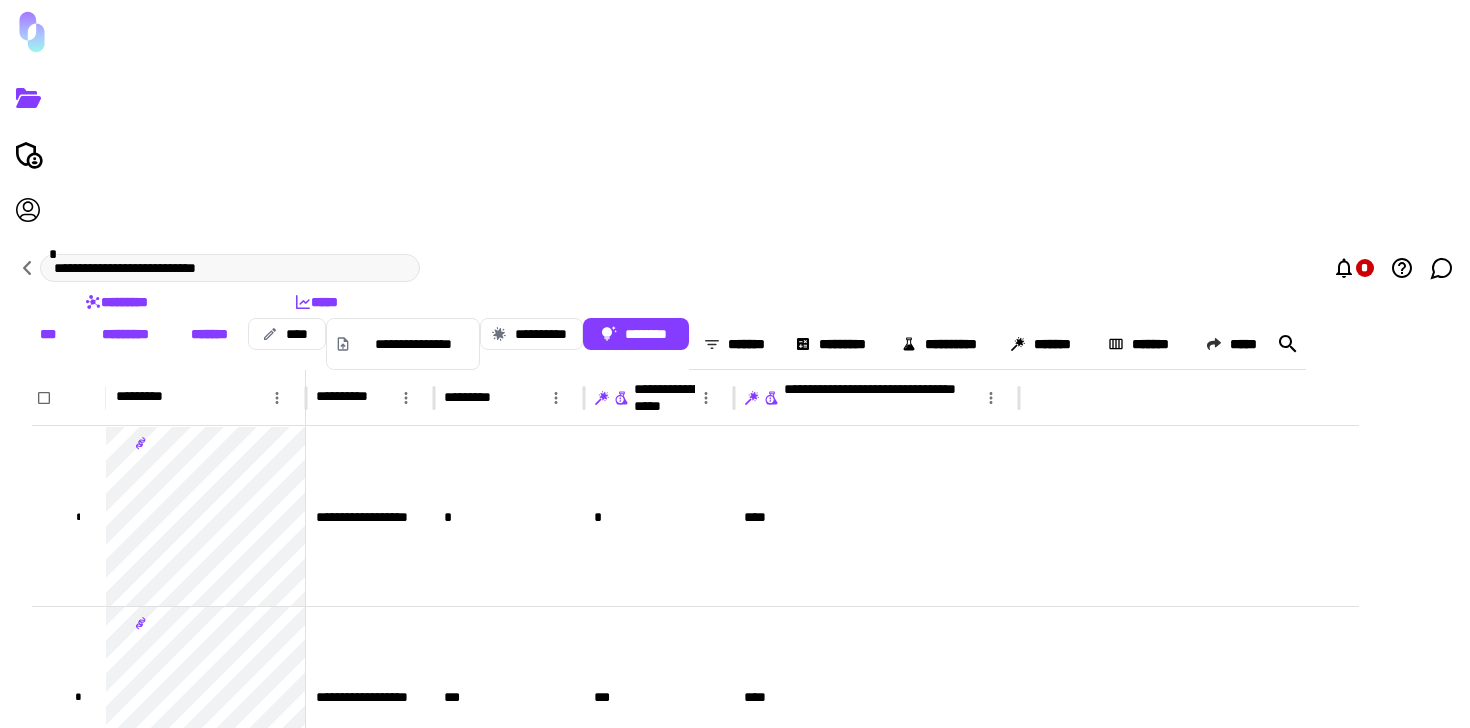 click on "**********" at bounding box center (735, 578) 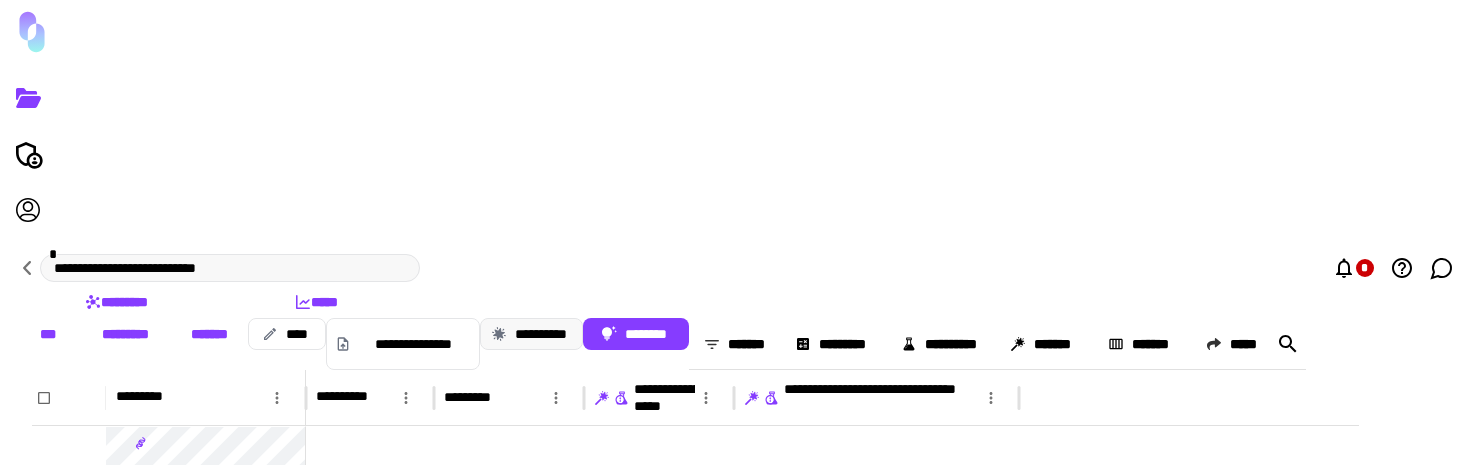click on "**********" at bounding box center (531, 334) 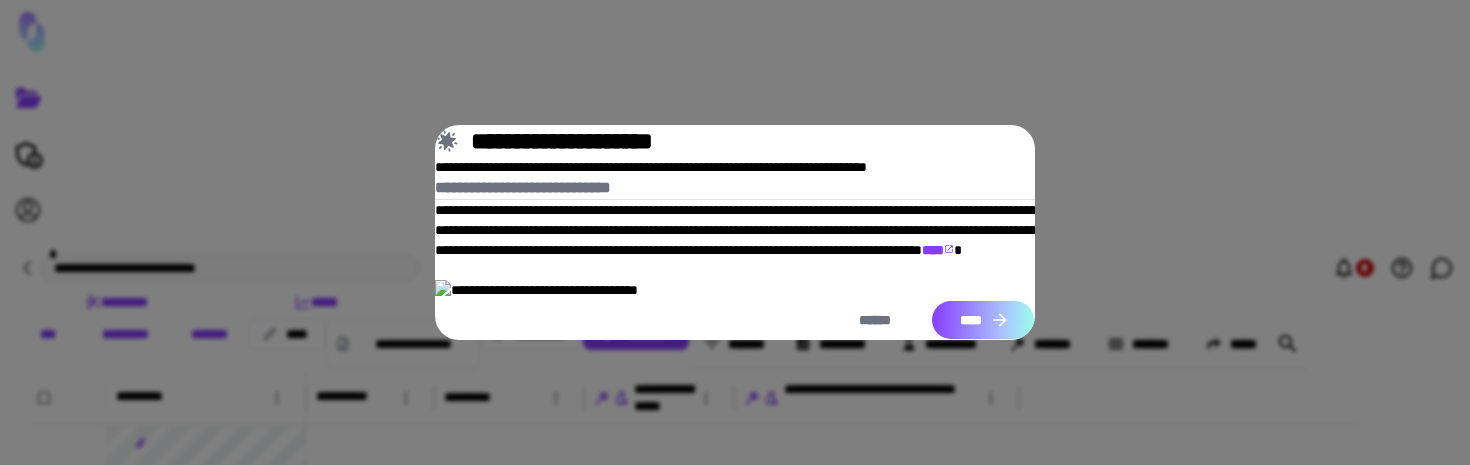 click on "****" at bounding box center (983, 320) 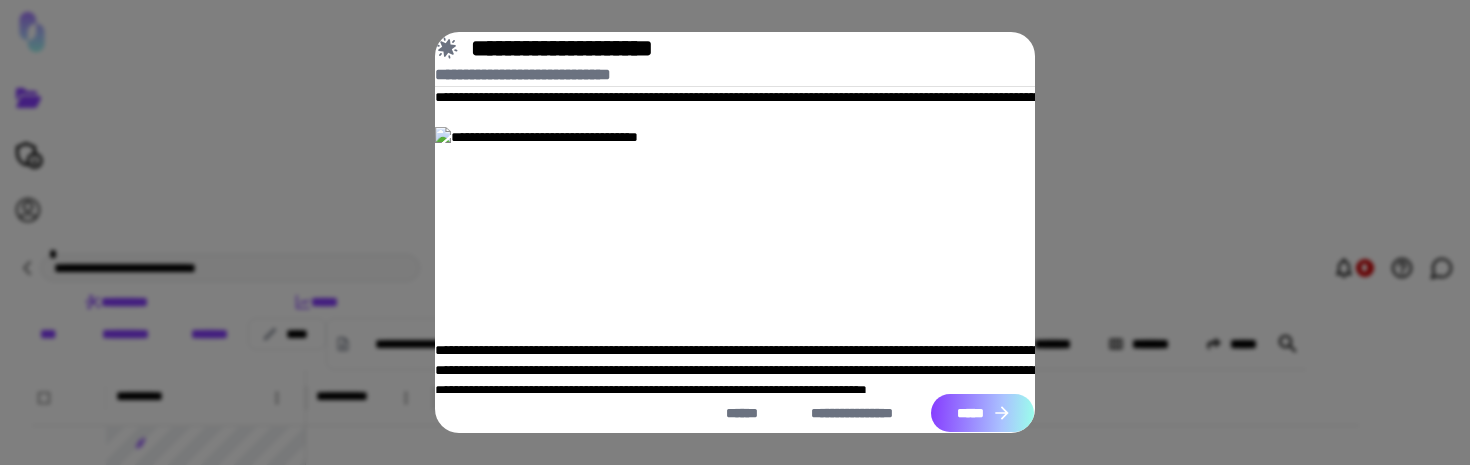 click on "*****" at bounding box center (982, 413) 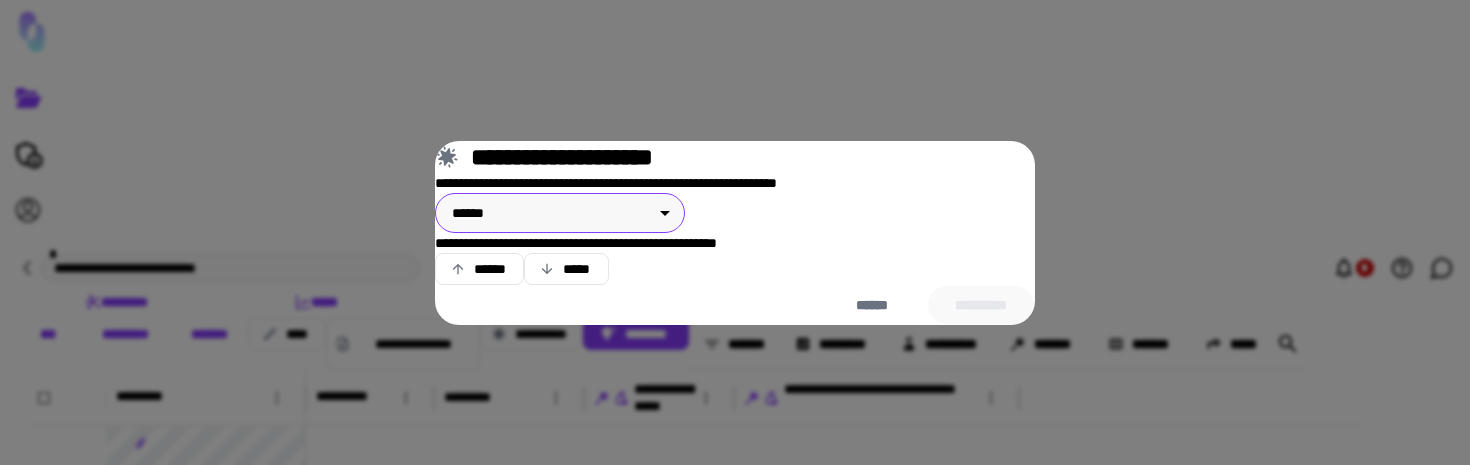 click on "**********" at bounding box center (735, 232) 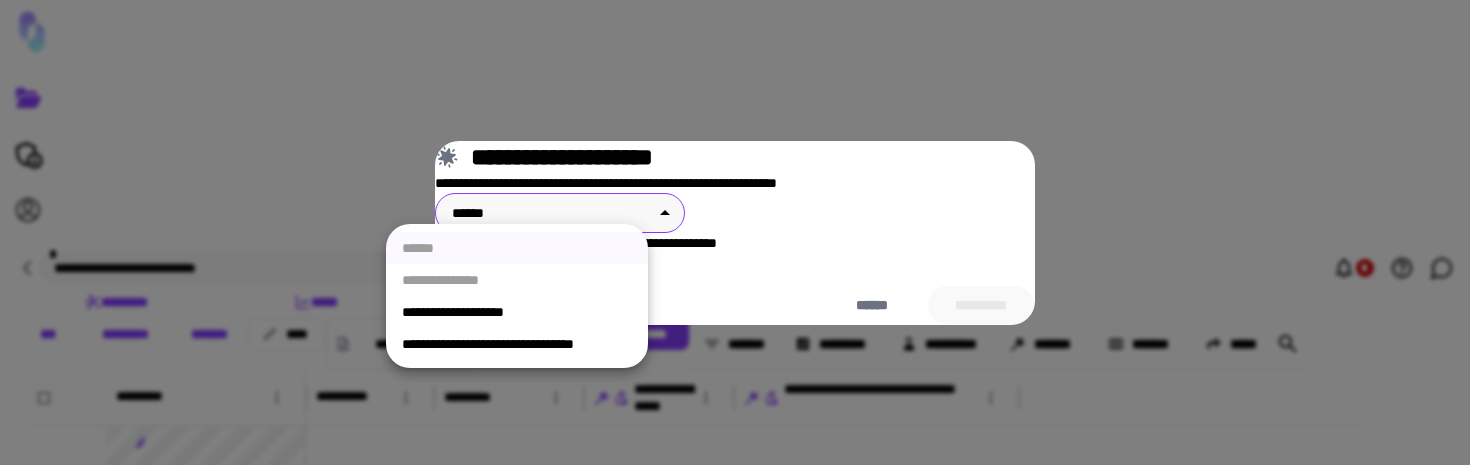 drag, startPoint x: 567, startPoint y: 348, endPoint x: 560, endPoint y: 336, distance: 13.892444 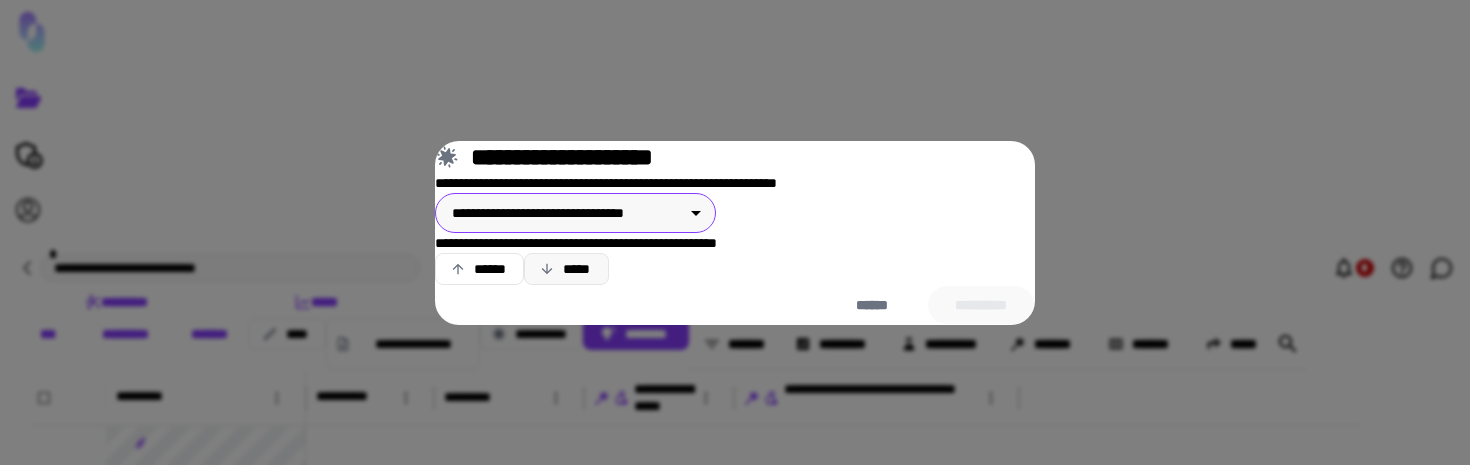 click on "*****" at bounding box center (566, 269) 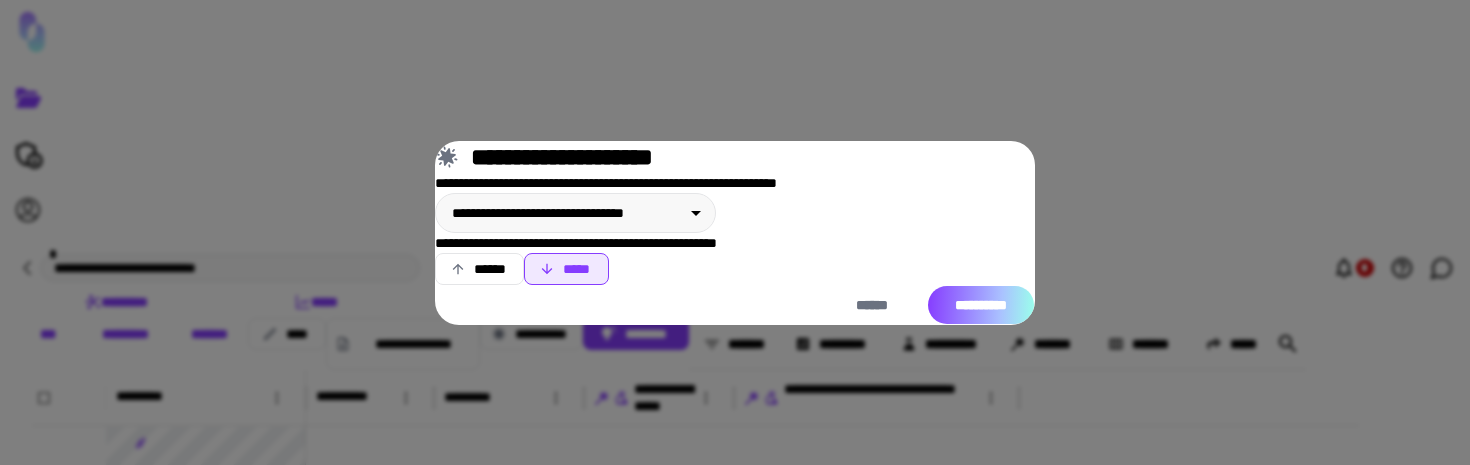 click on "**********" at bounding box center [981, 305] 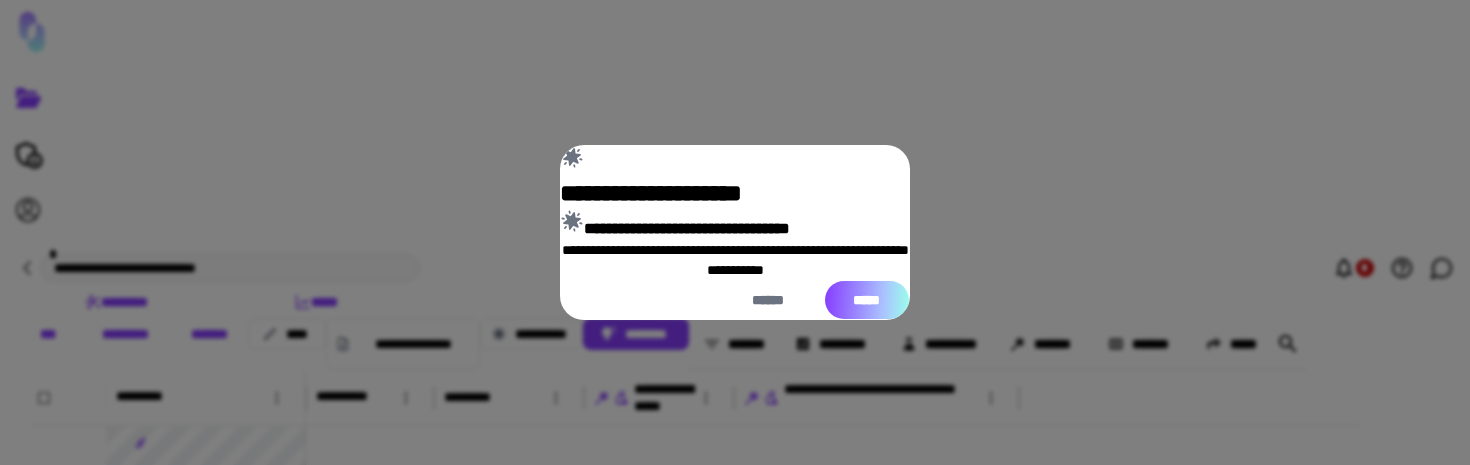 click on "*****" at bounding box center (867, 300) 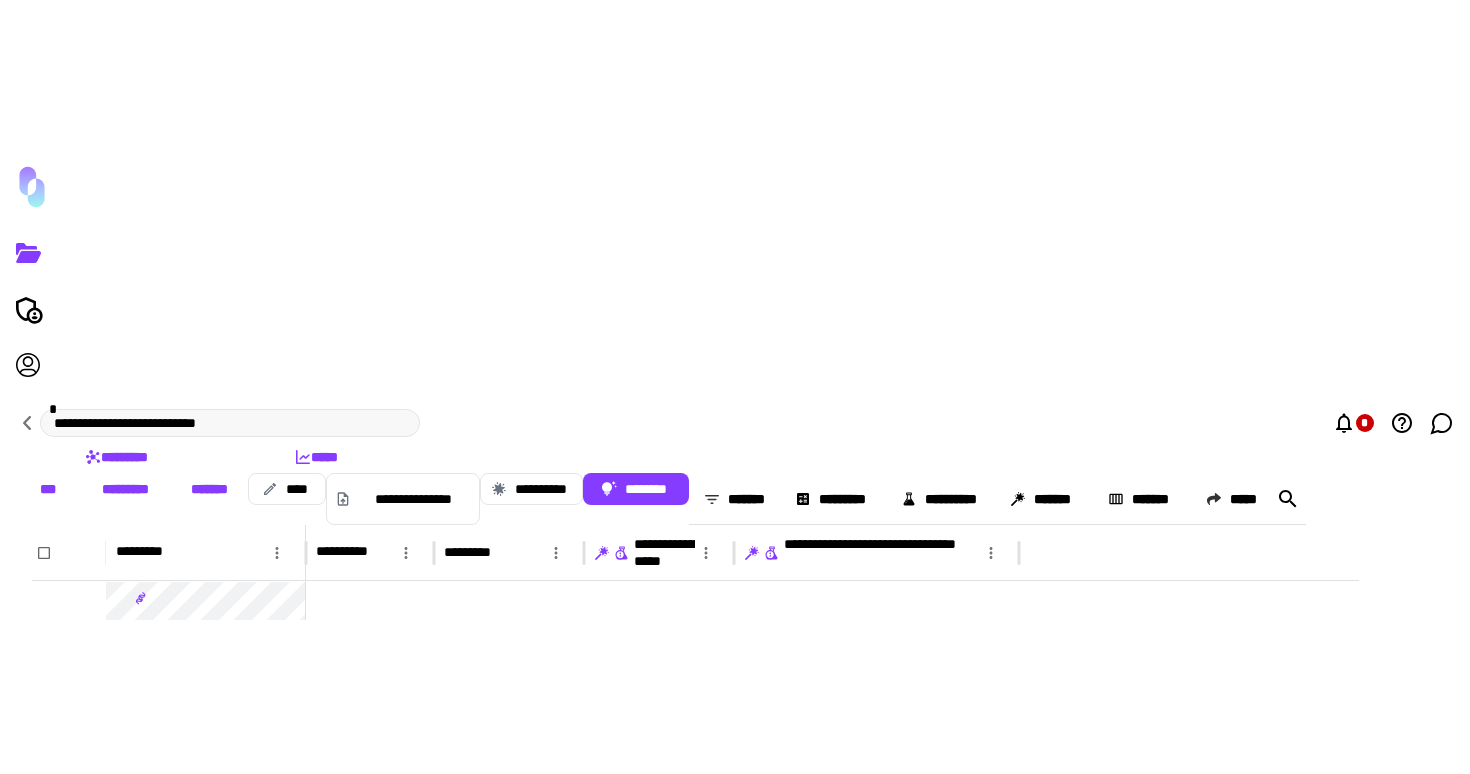 scroll, scrollTop: 1, scrollLeft: 0, axis: vertical 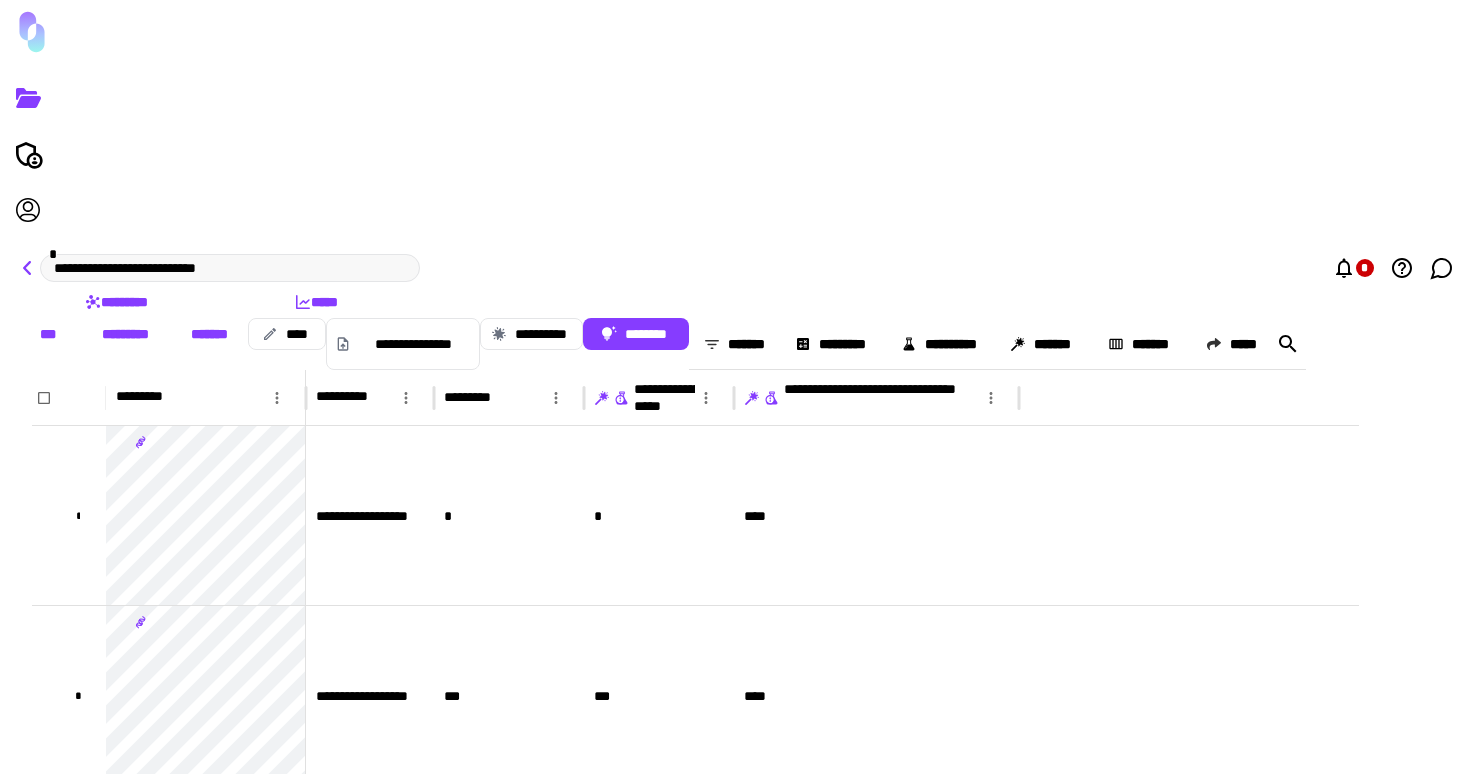 click 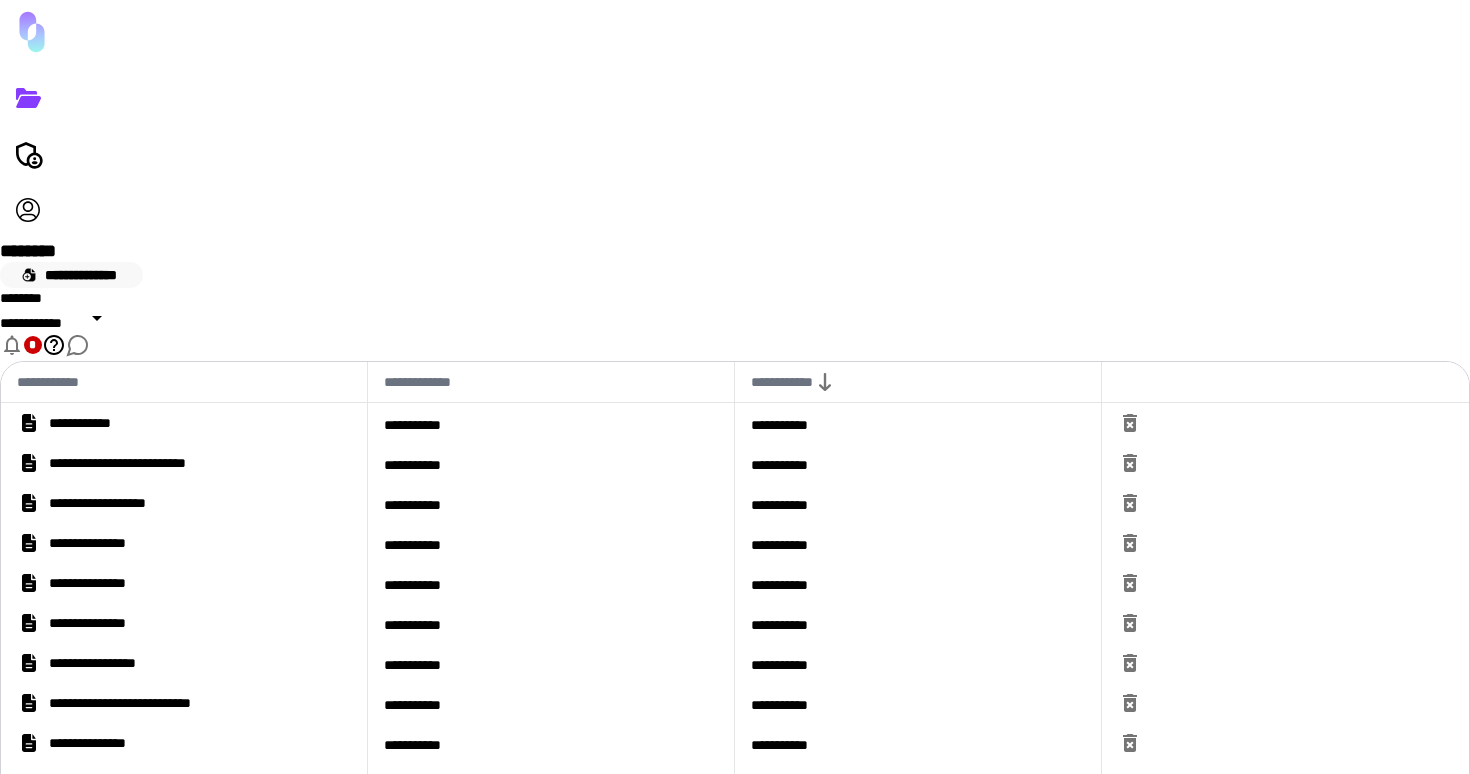 click on "**********" at bounding box center (71, 275) 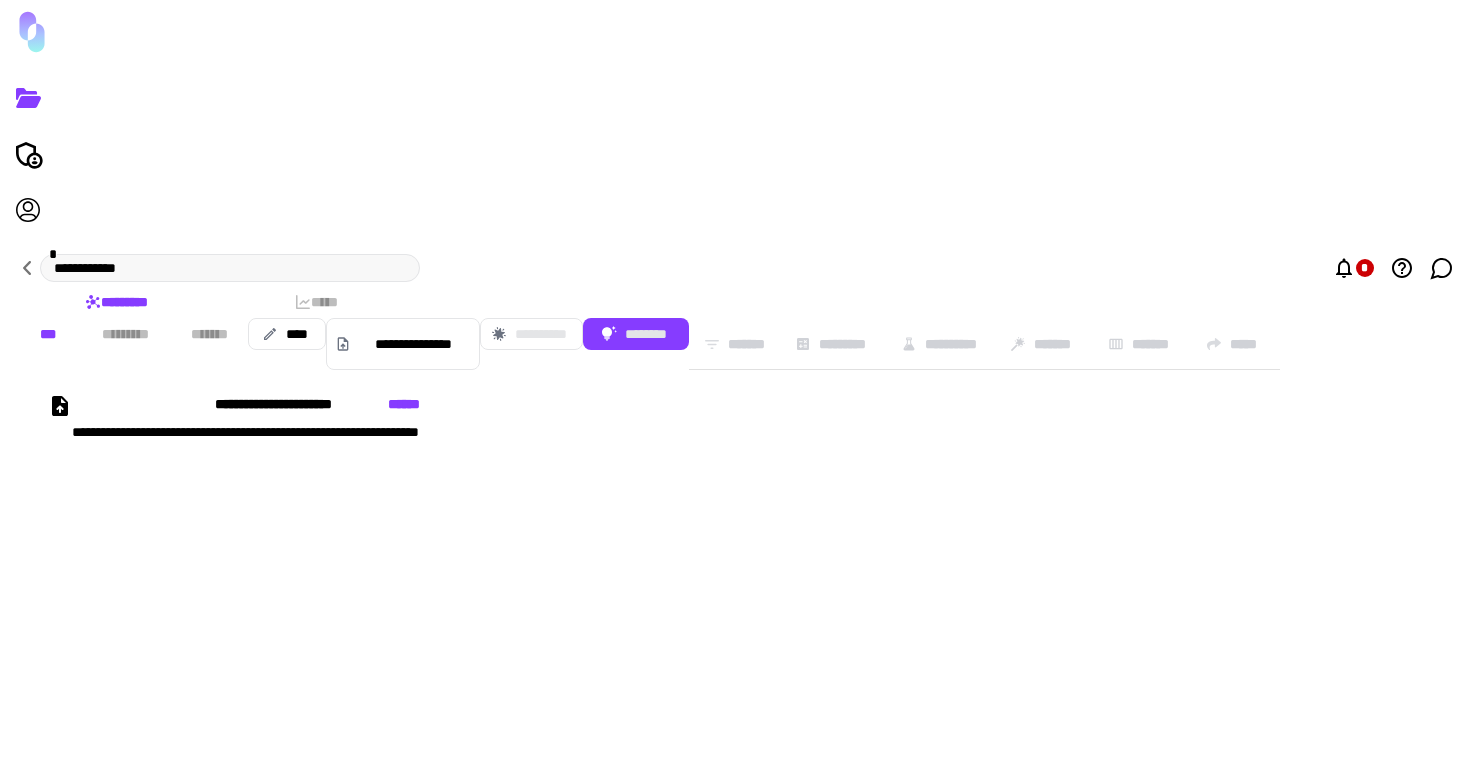 click on "**********" at bounding box center [410, 484] 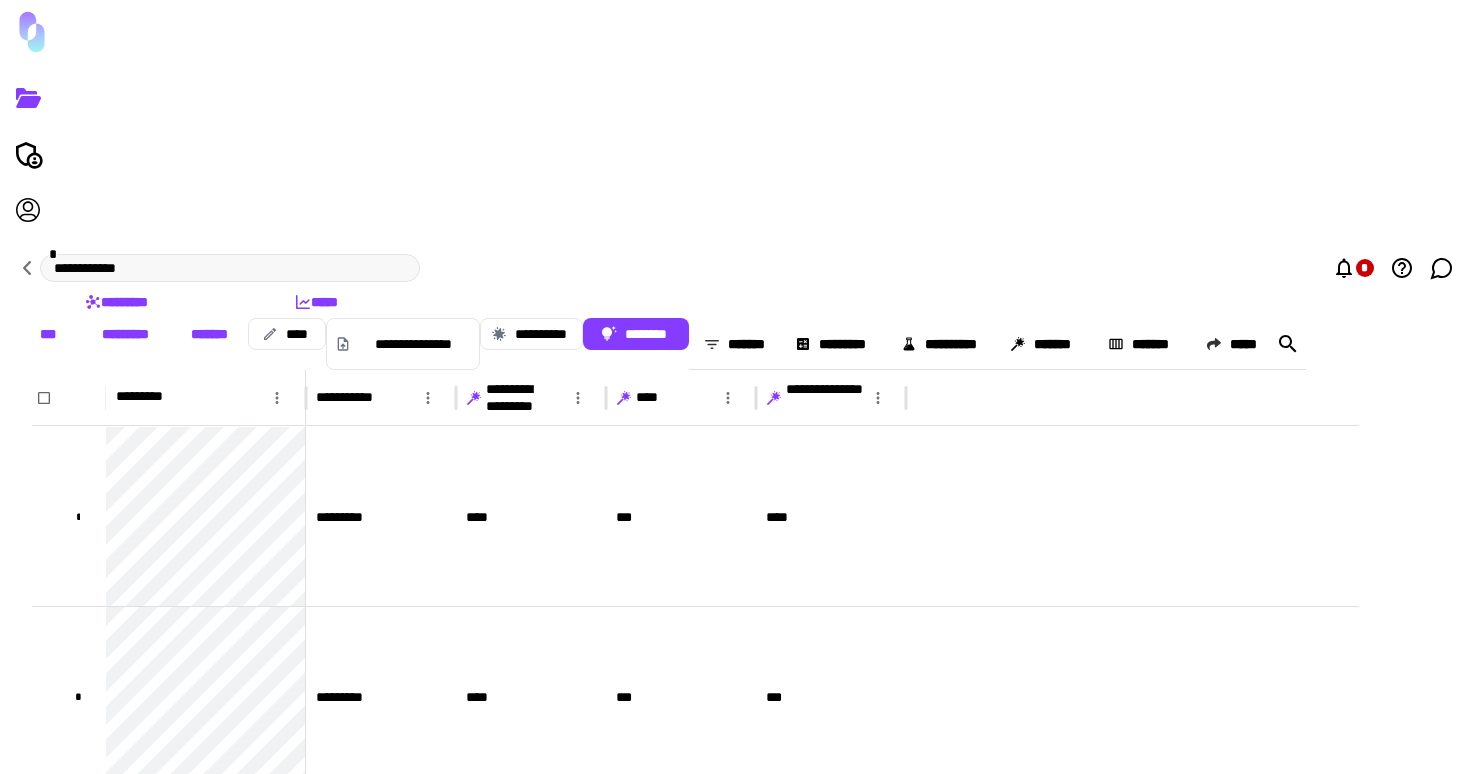 click 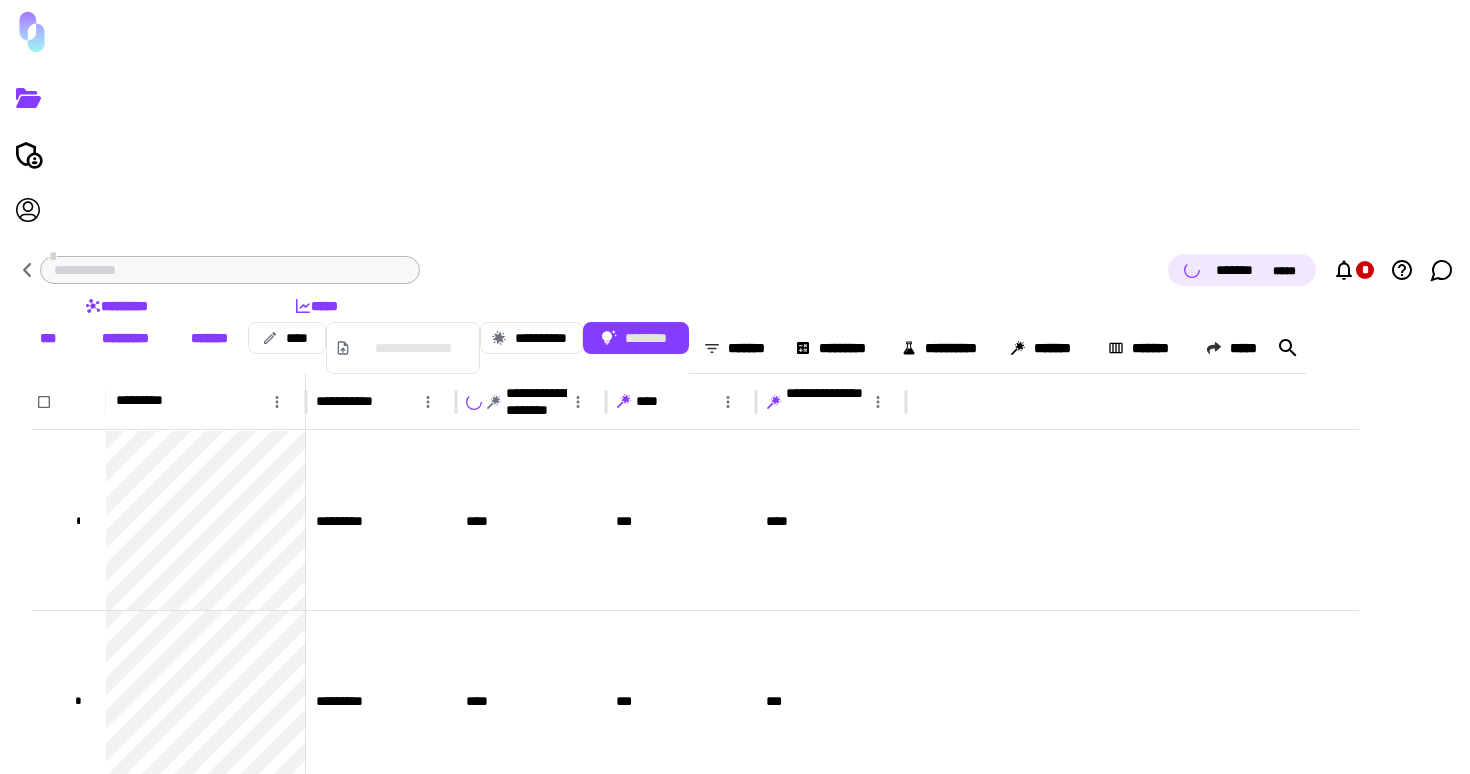 click on "*****" at bounding box center [1286, 271] 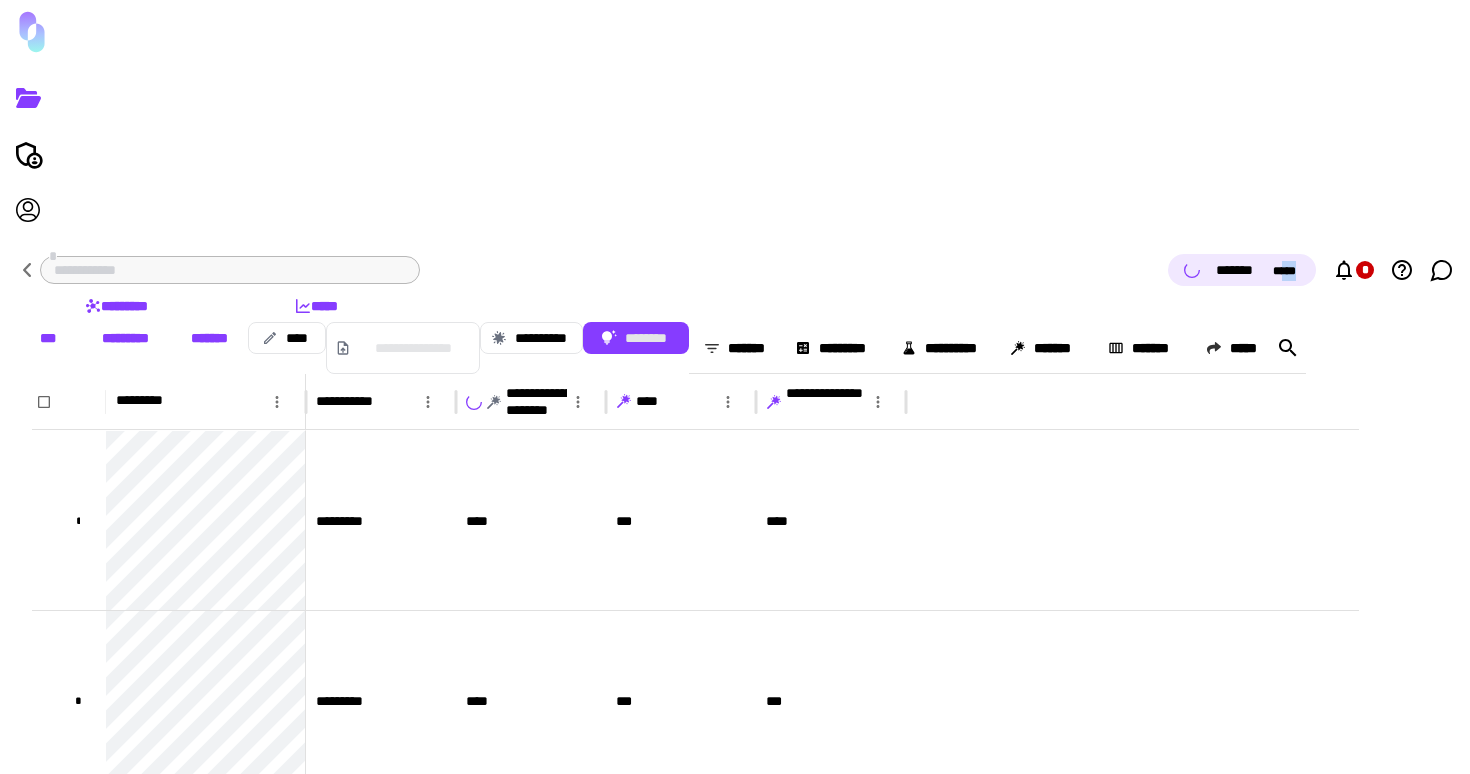 click on "*****" at bounding box center [1286, 271] 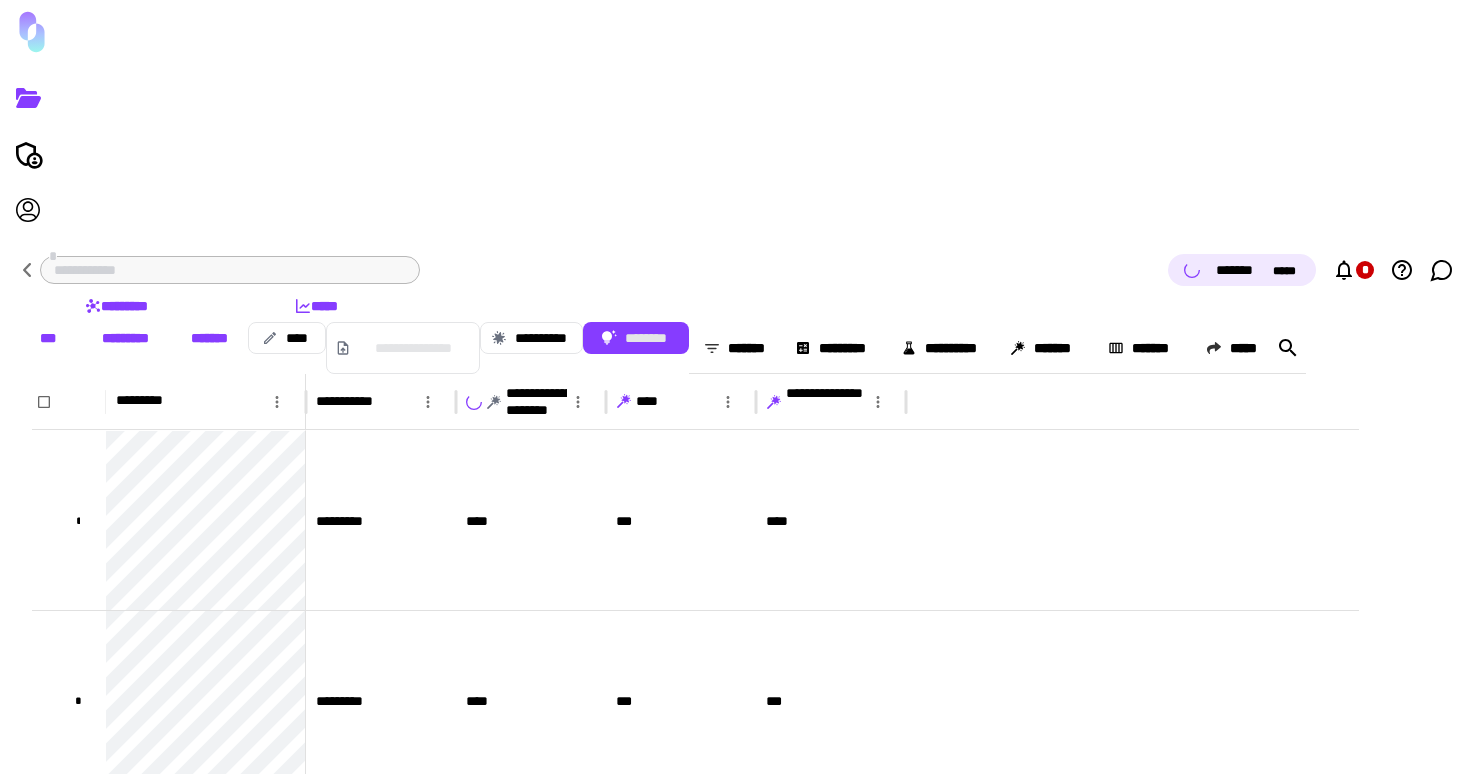 click on "******* *****" at bounding box center [1258, 270] 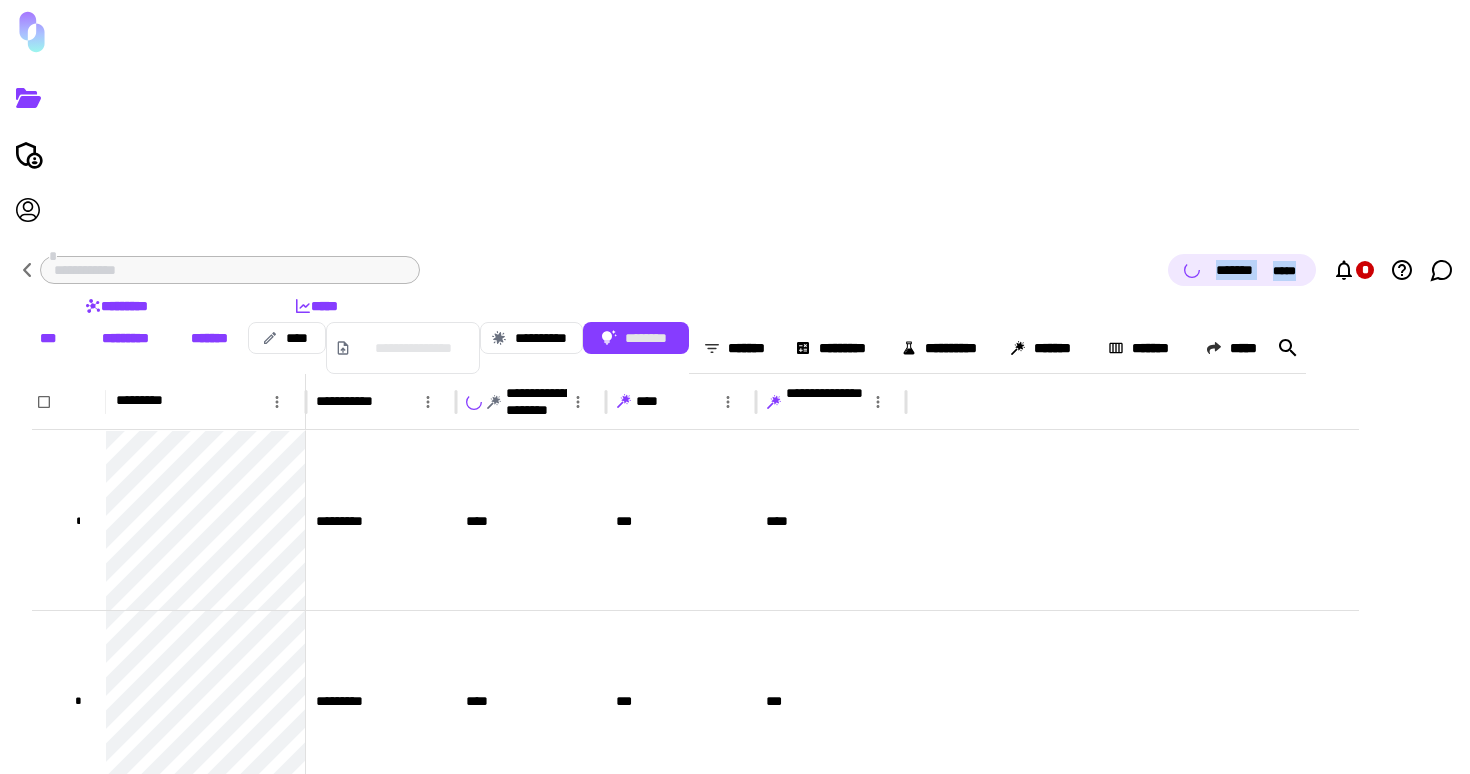 drag, startPoint x: 1303, startPoint y: 33, endPoint x: 1208, endPoint y: 28, distance: 95.131485 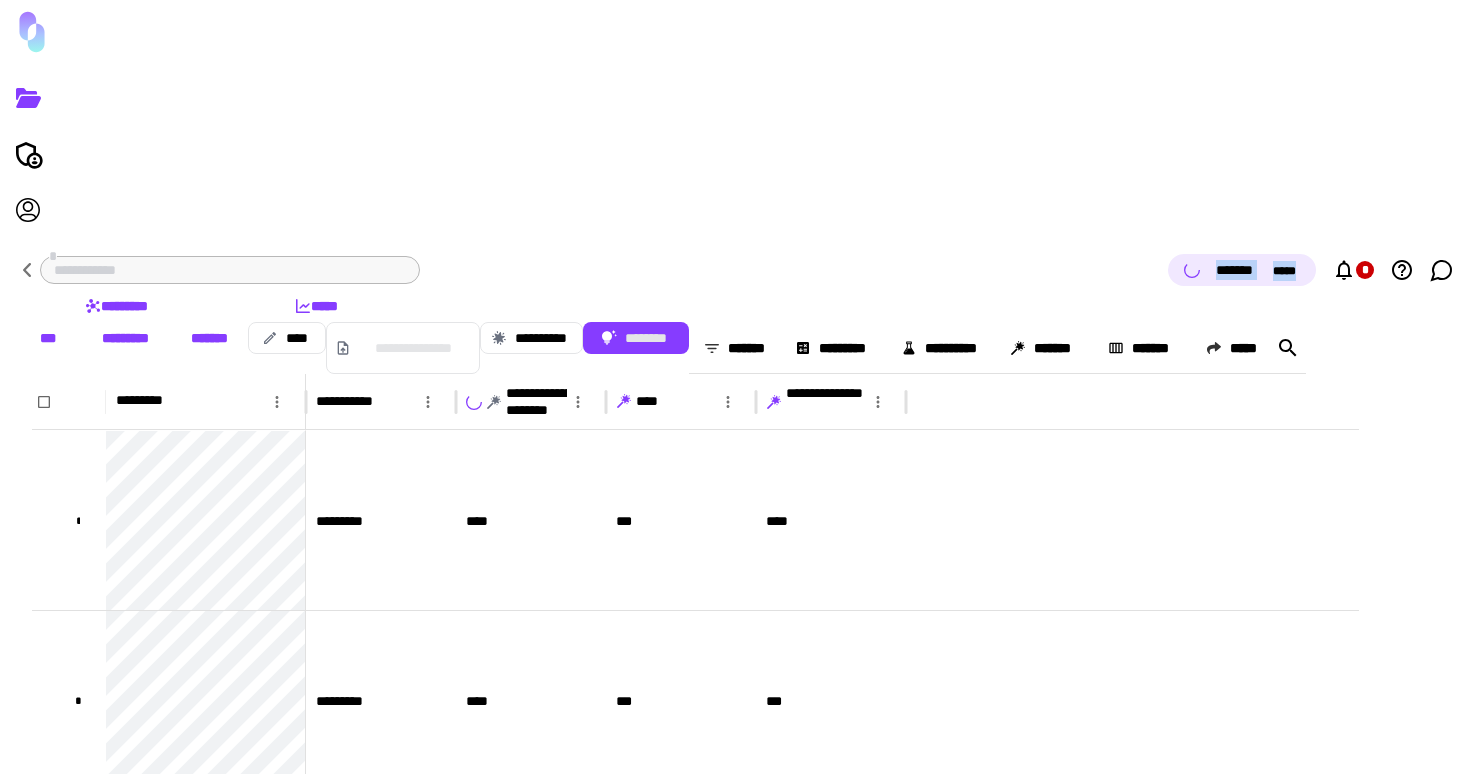 click on "******* *****" at bounding box center [1258, 270] 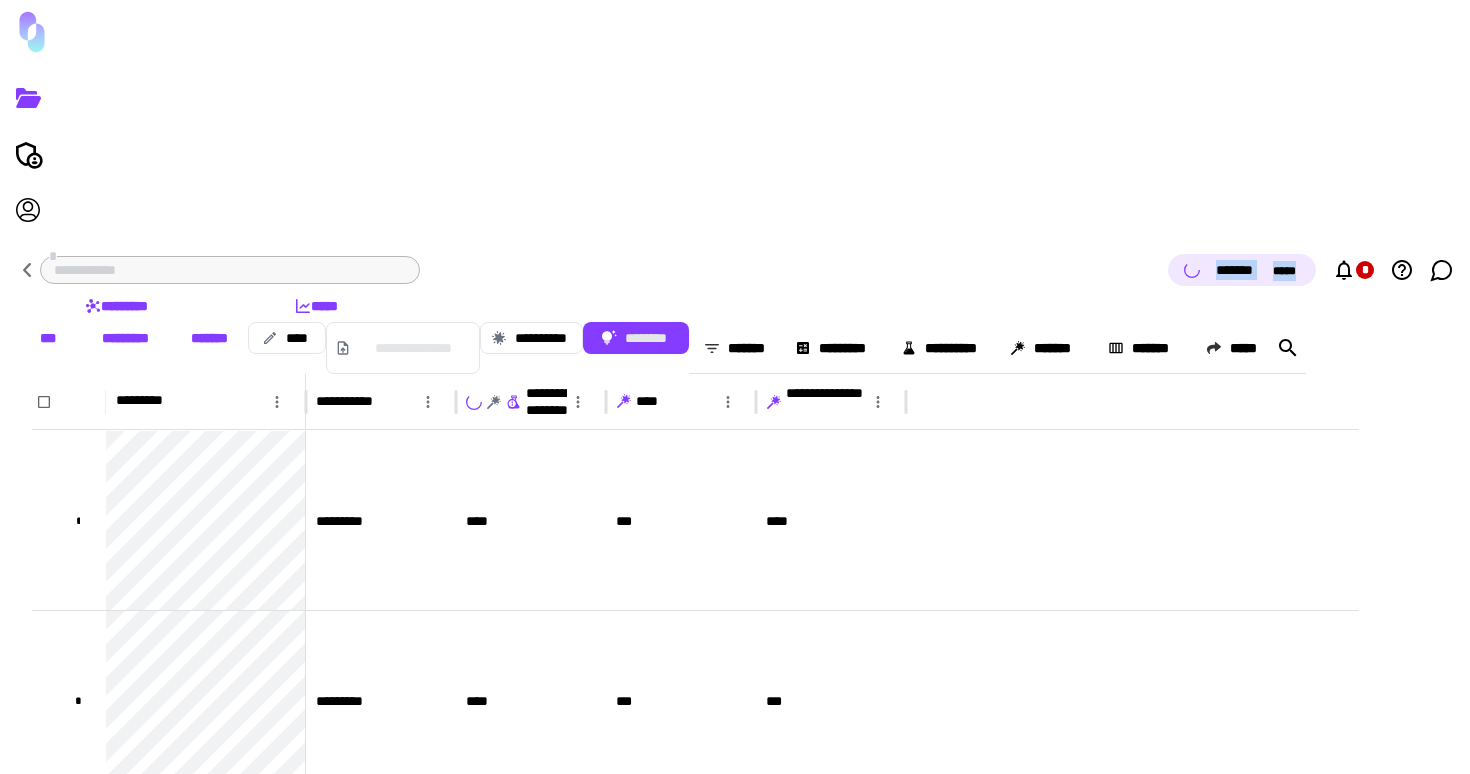 click on "**********" at bounding box center (735, 270) 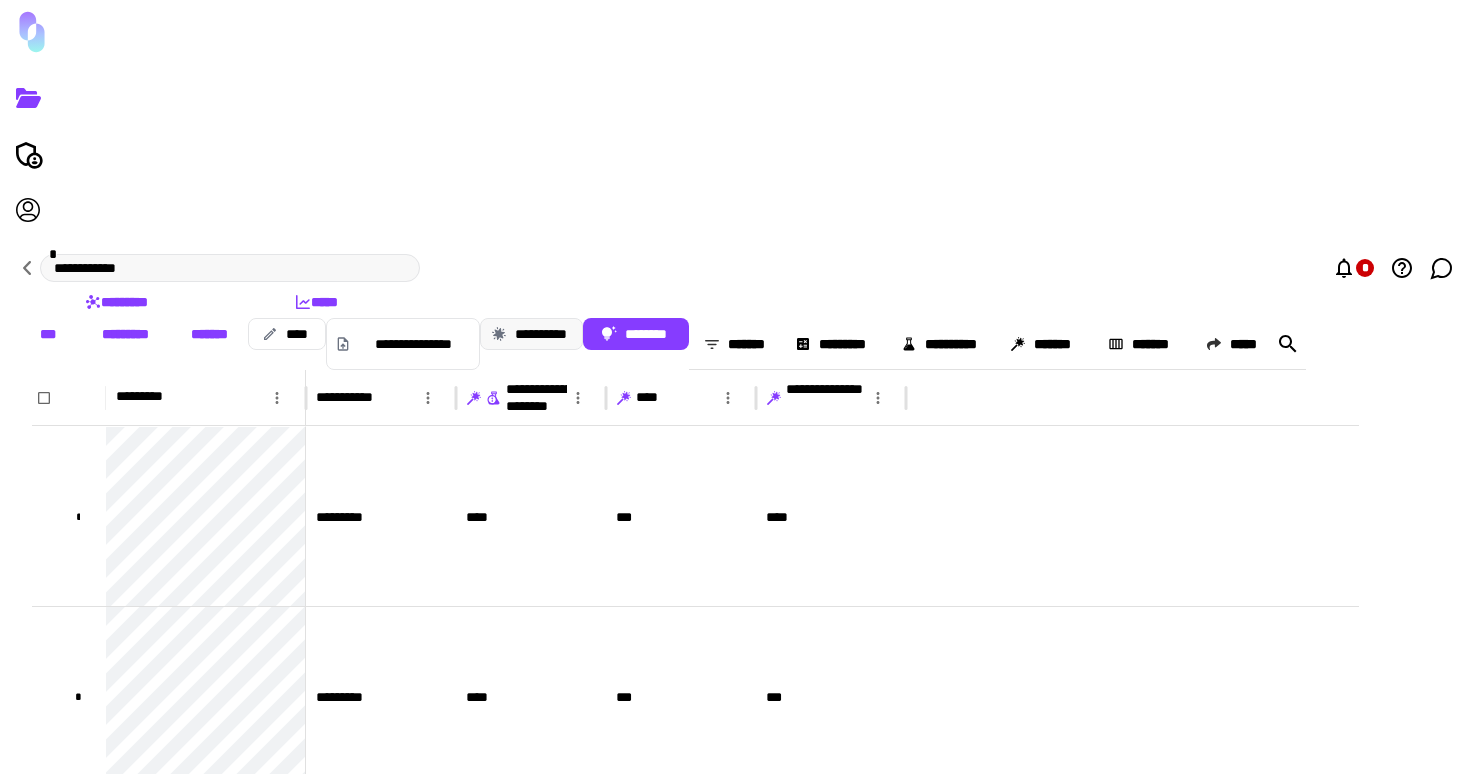 click on "**********" at bounding box center (531, 334) 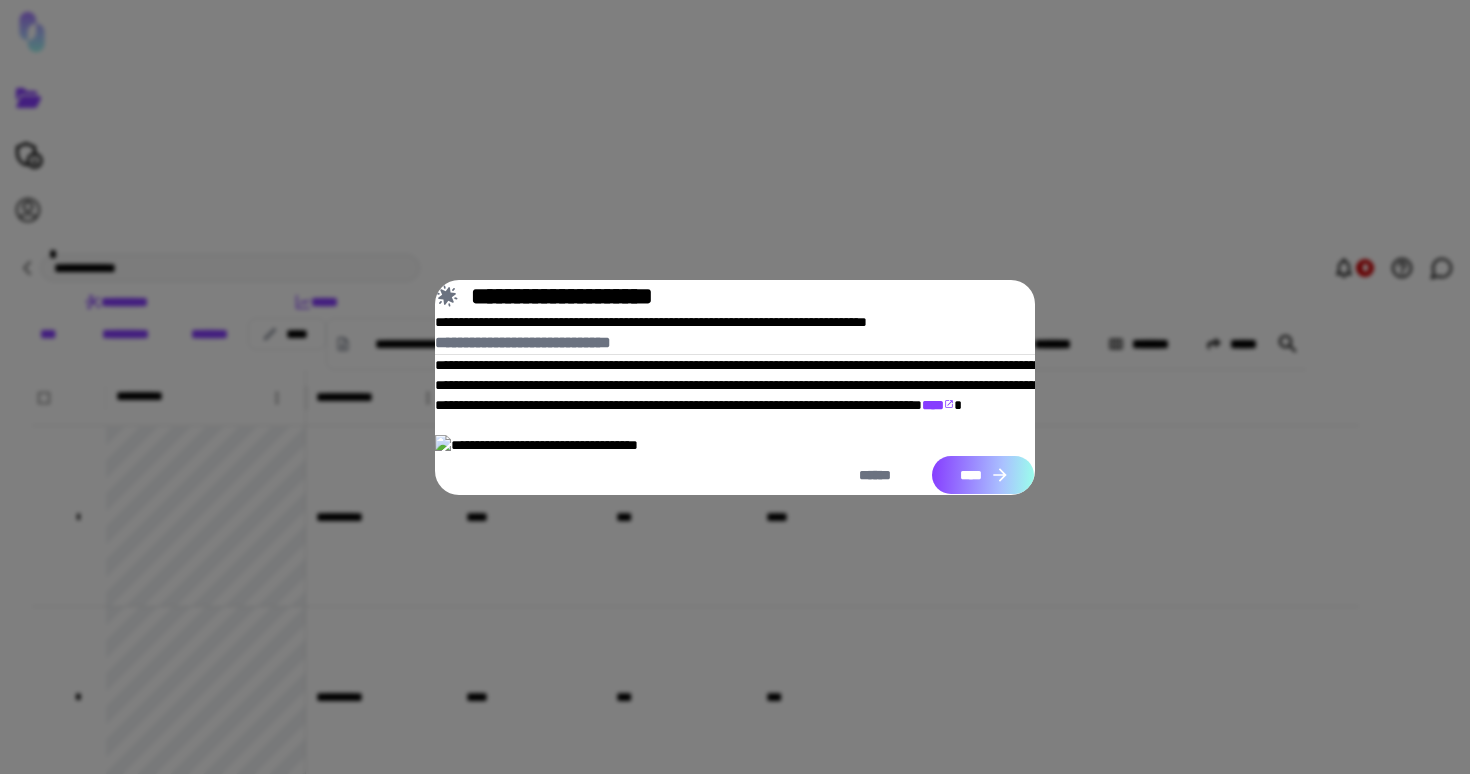click on "****" at bounding box center [983, 475] 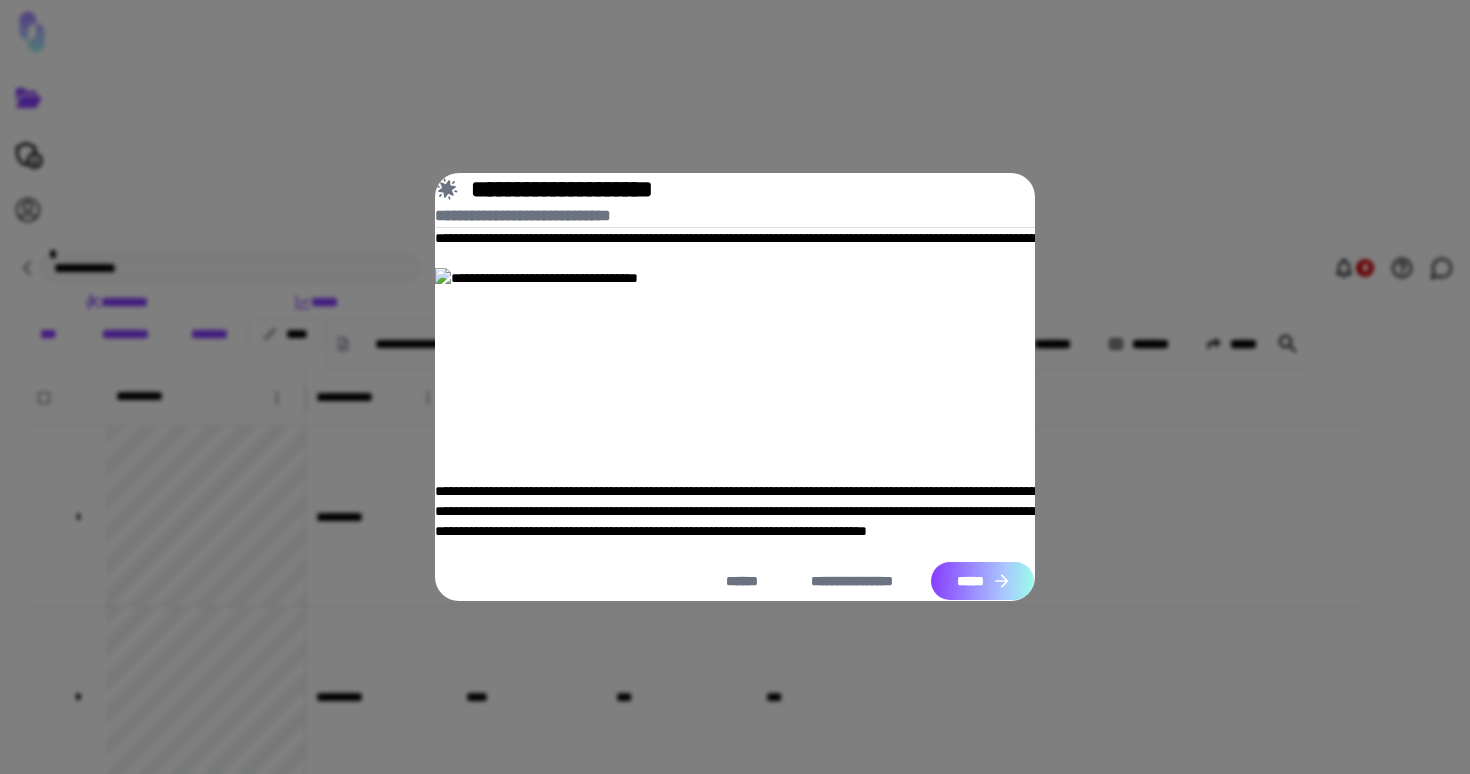 click on "*****" at bounding box center (982, 581) 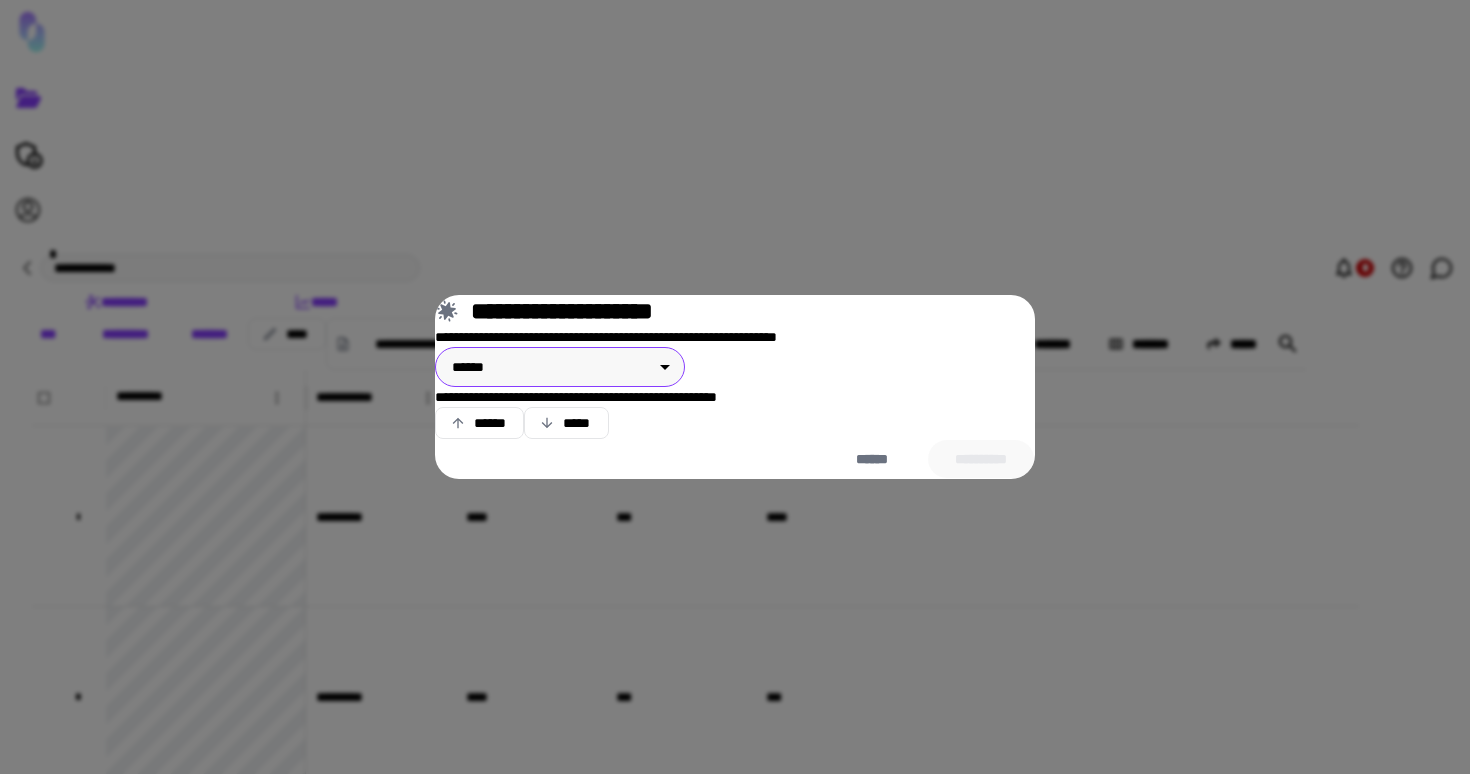 click on "**********" at bounding box center (735, 387) 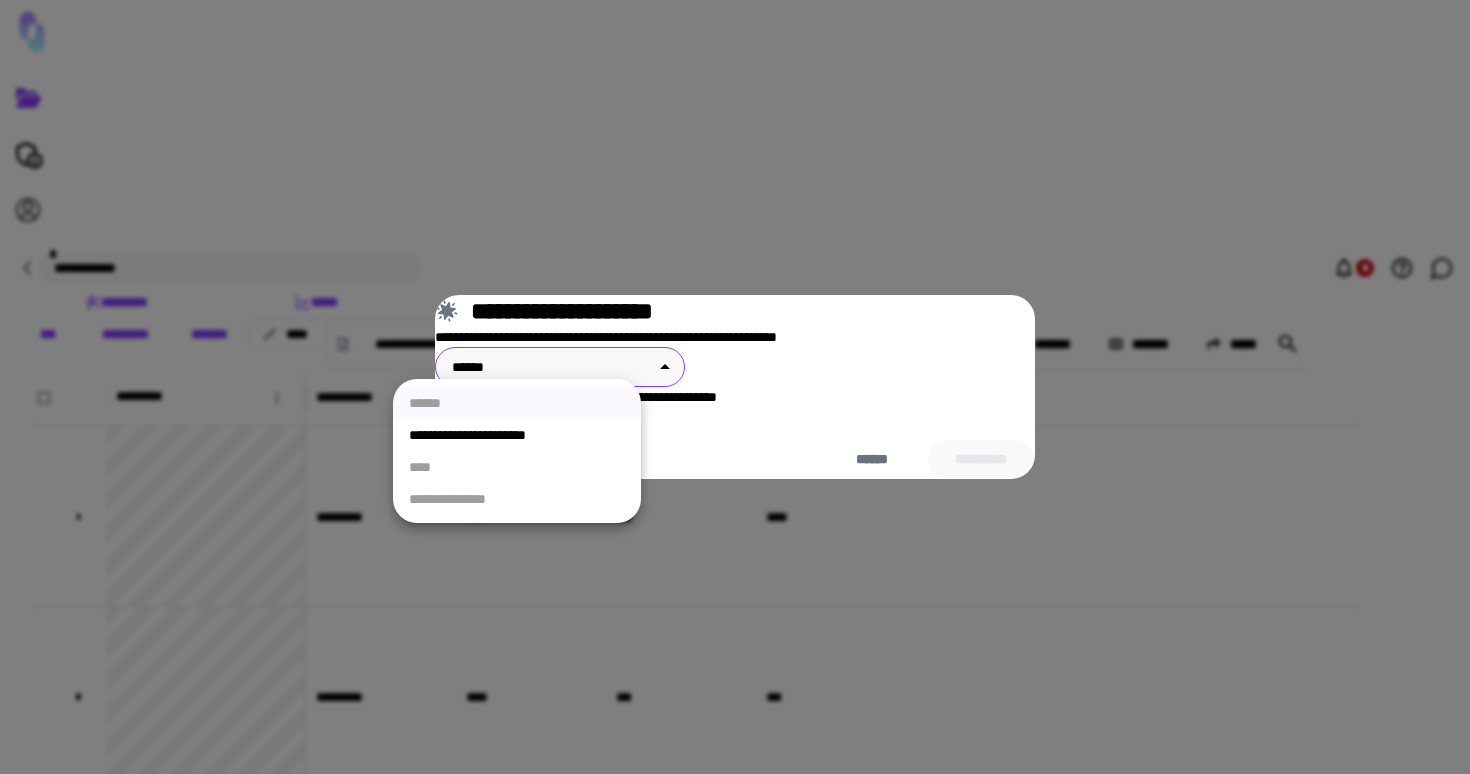 click on "**********" at bounding box center (517, 435) 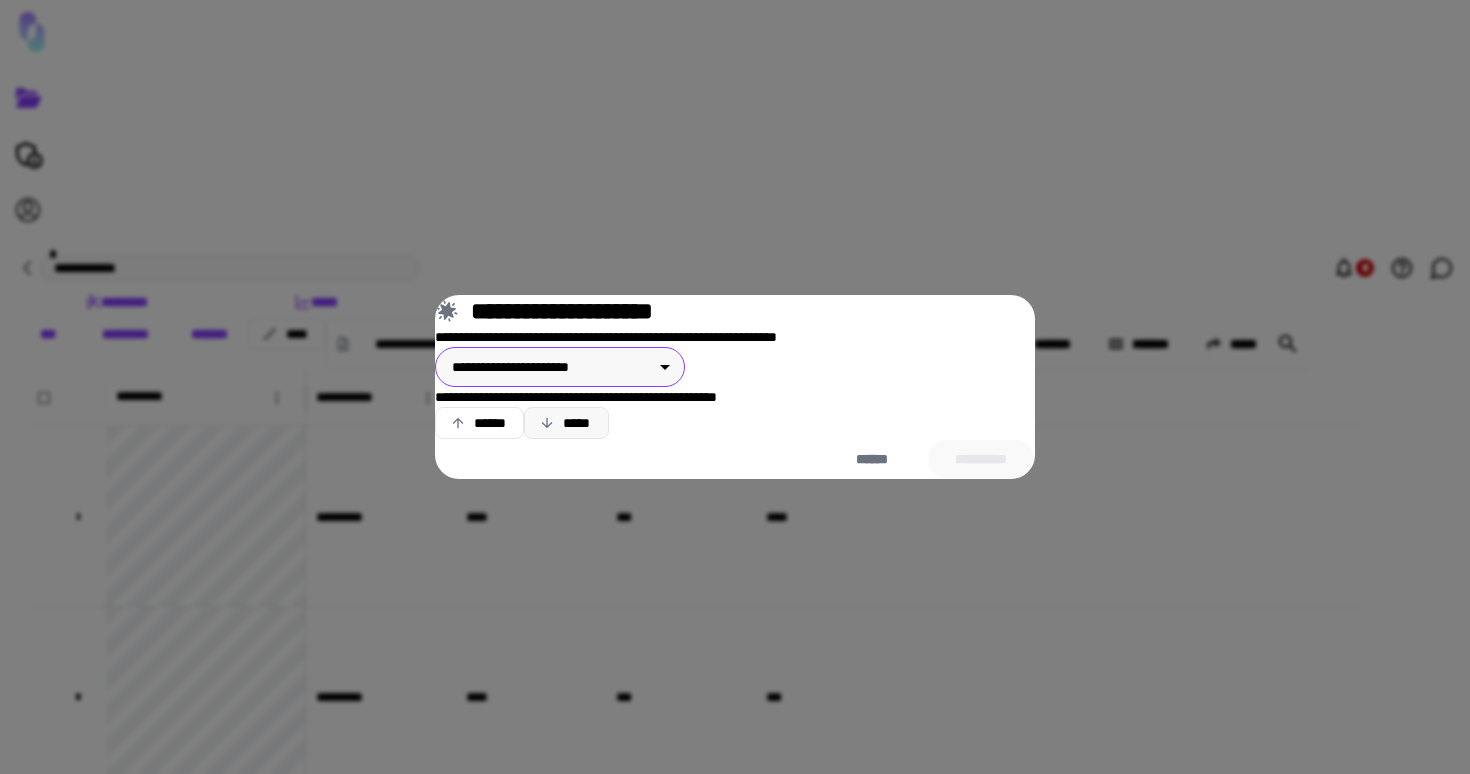 click 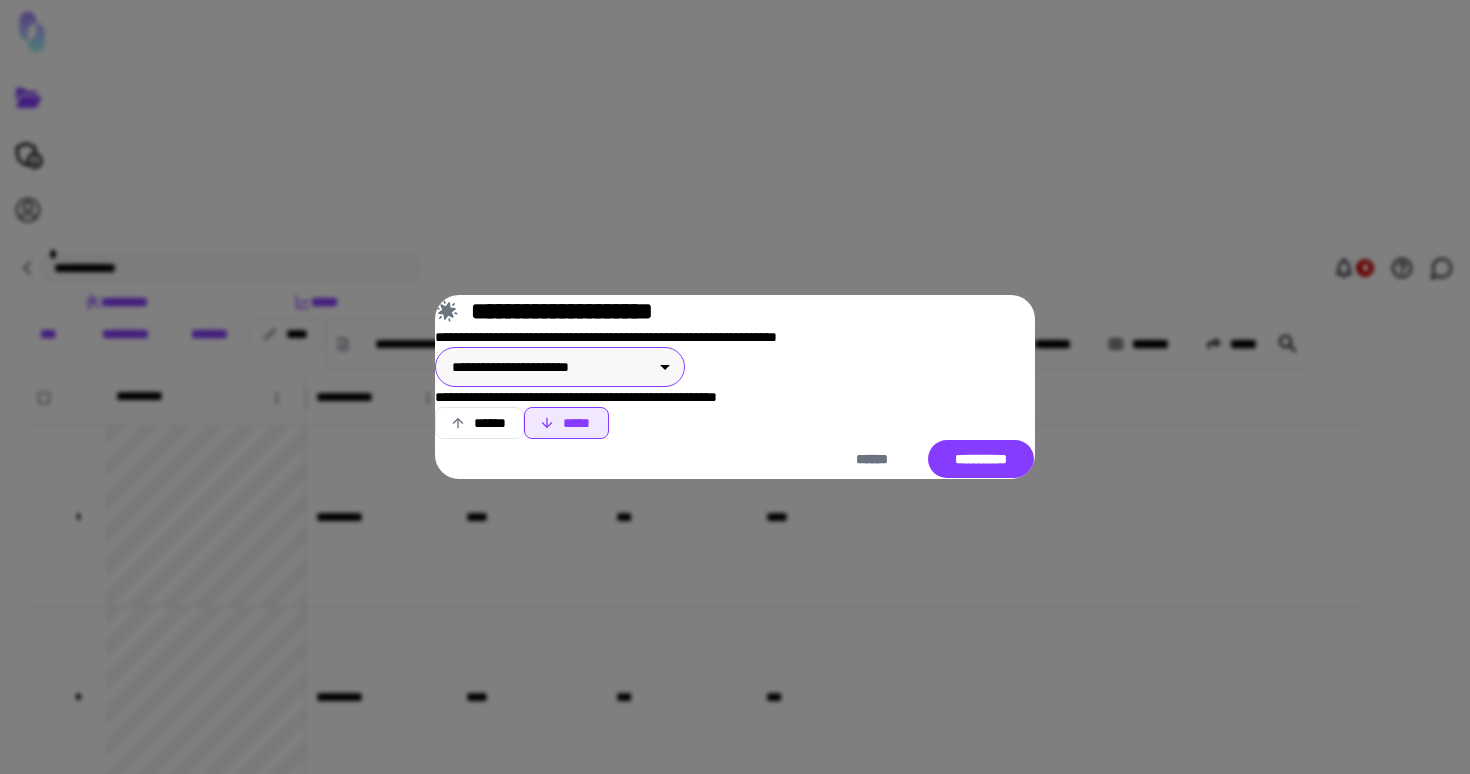 click on "**********" at bounding box center [735, 387] 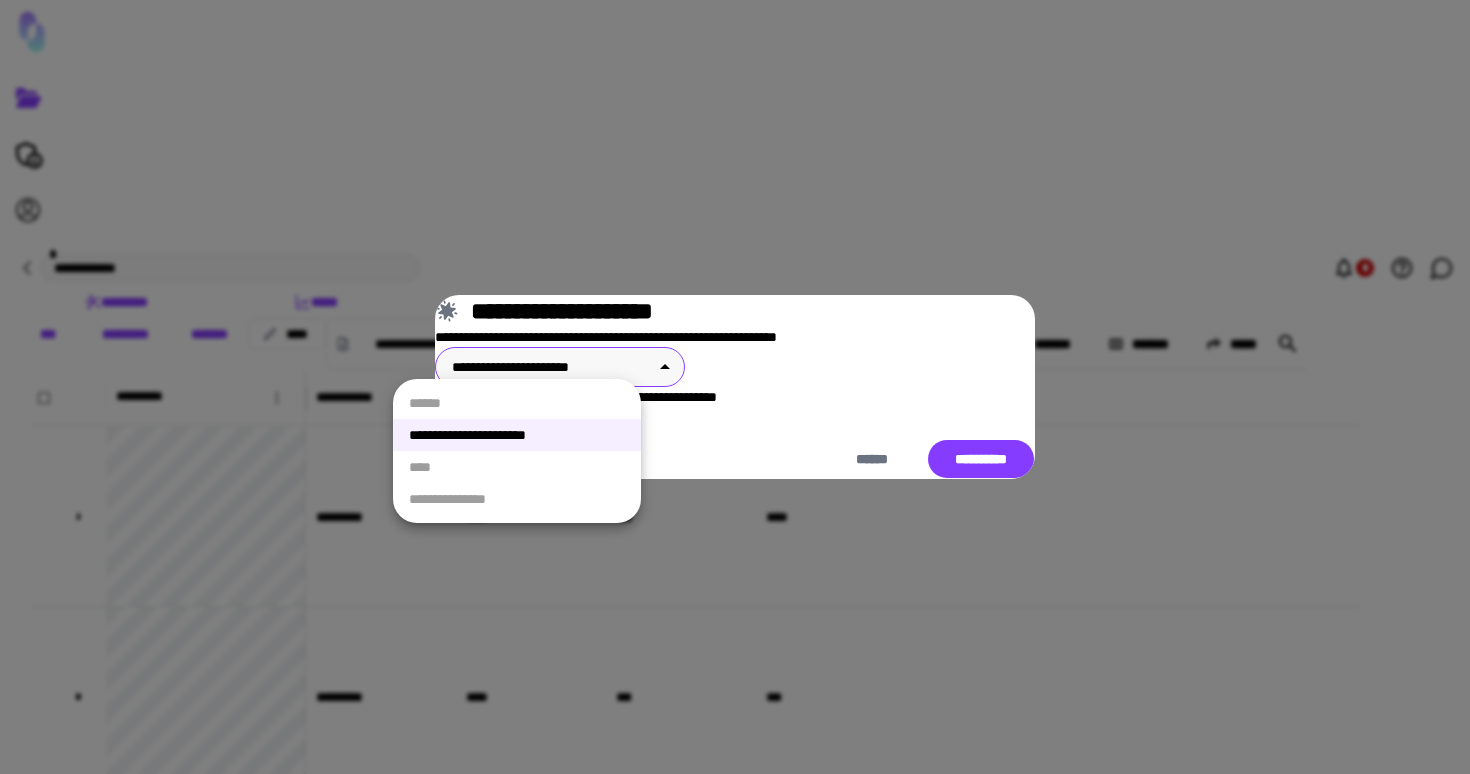 click at bounding box center (735, 387) 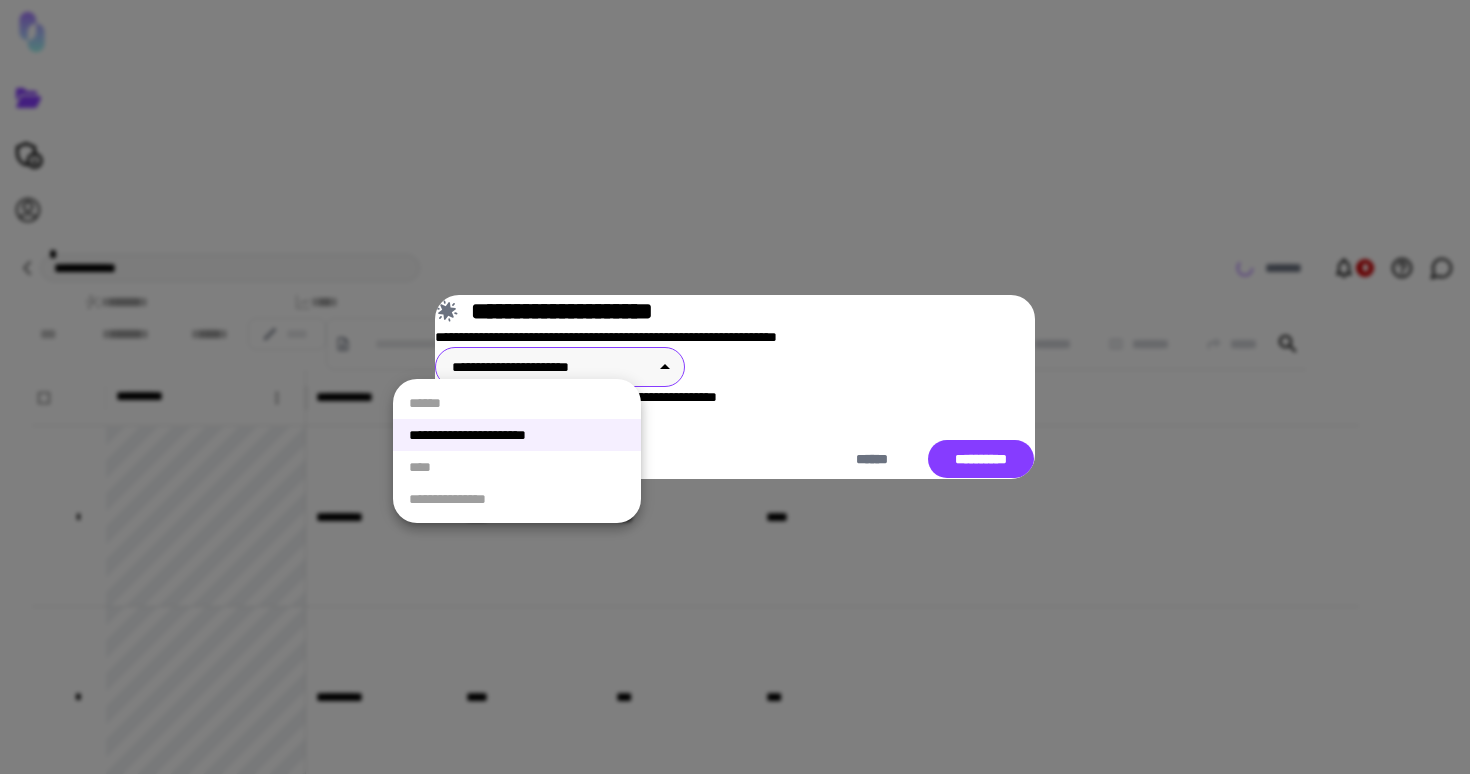 click on "**********" at bounding box center (517, 435) 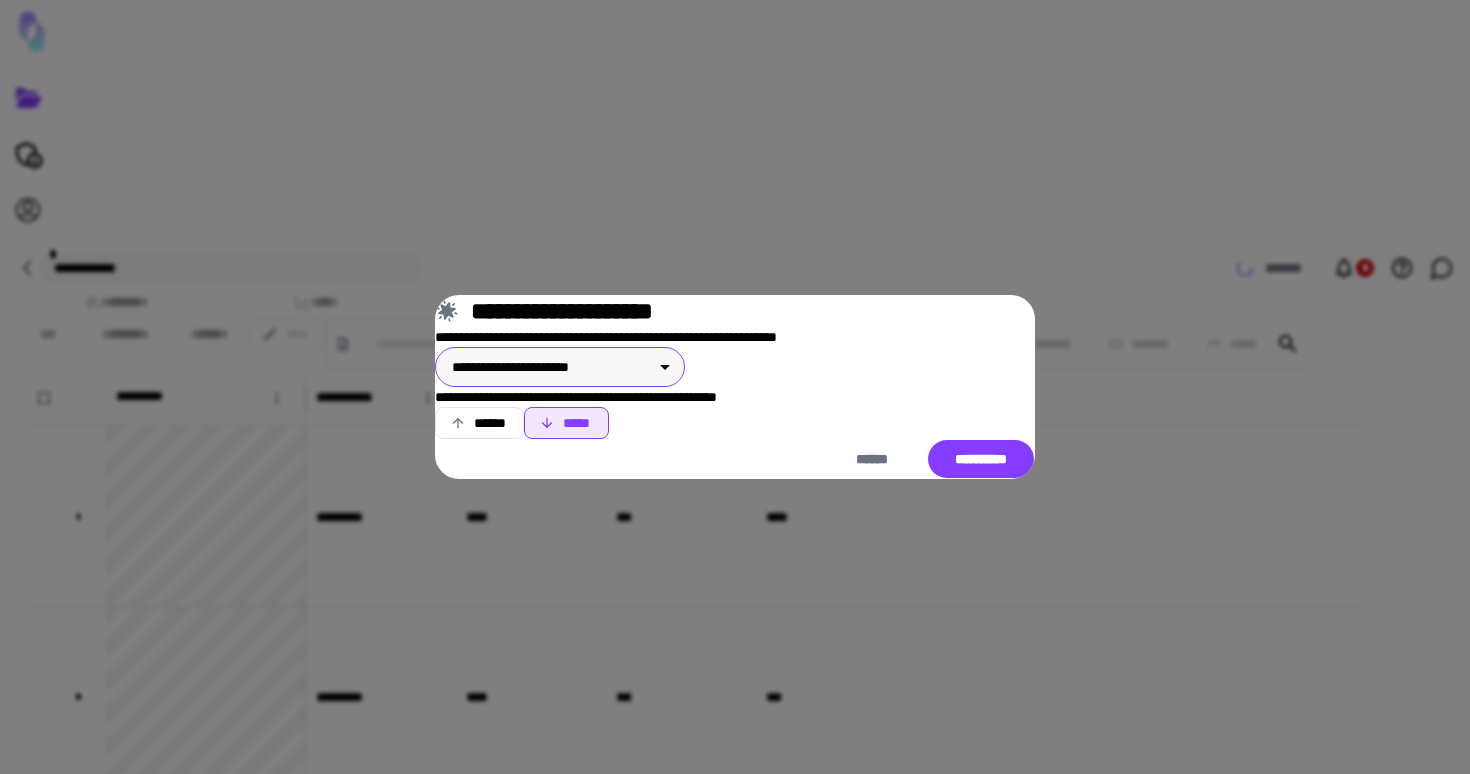 click on "****** *****" at bounding box center [735, 423] 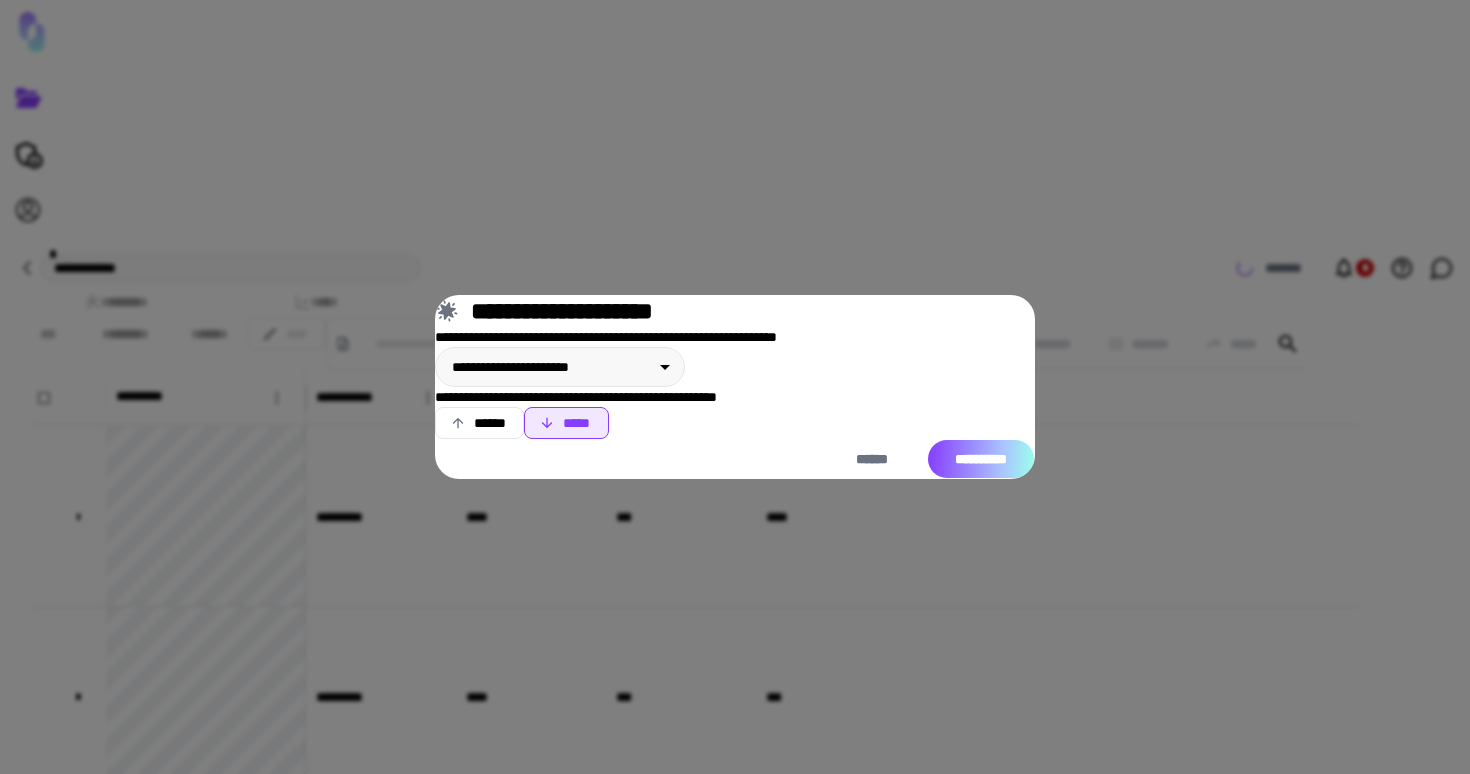 click on "**********" at bounding box center [981, 459] 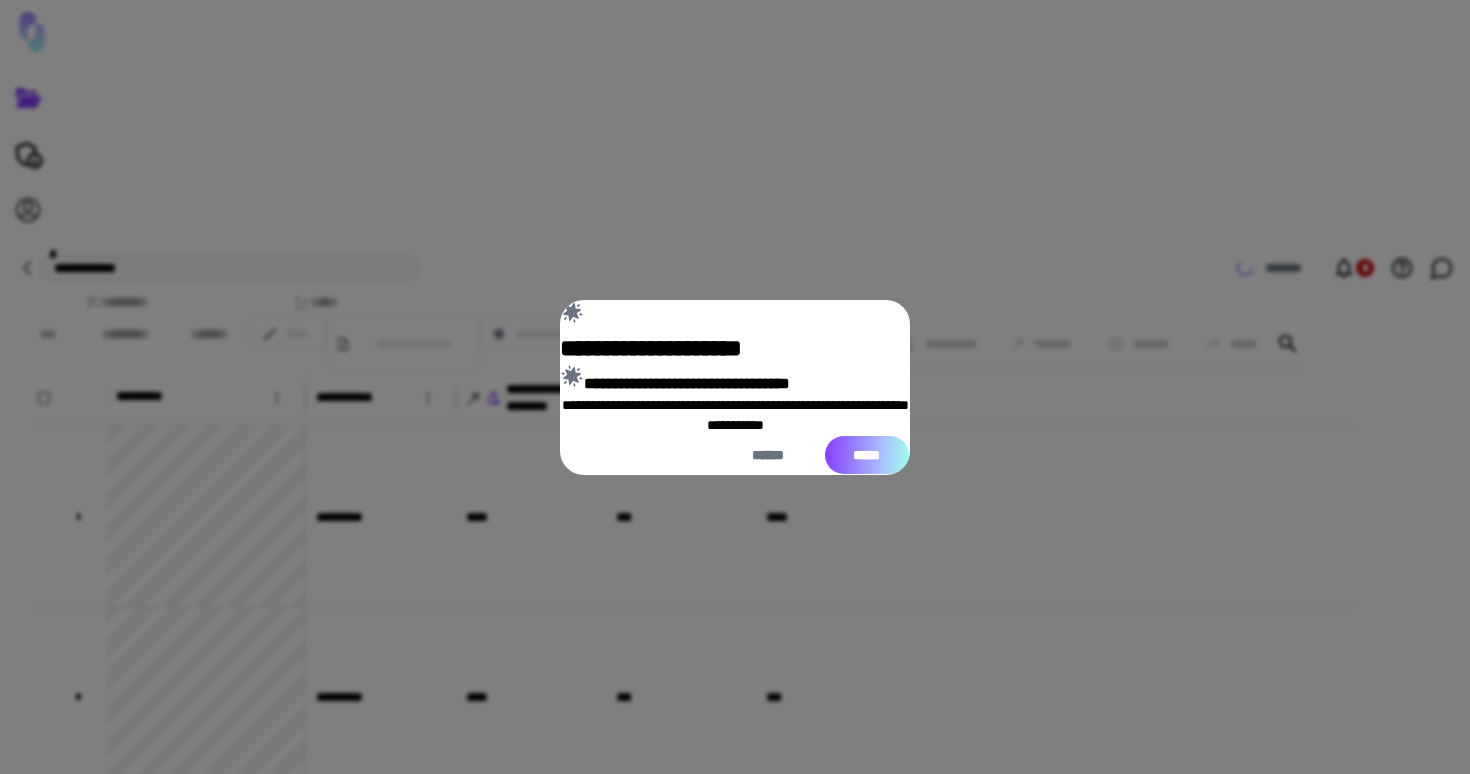 click on "*****" at bounding box center (867, 455) 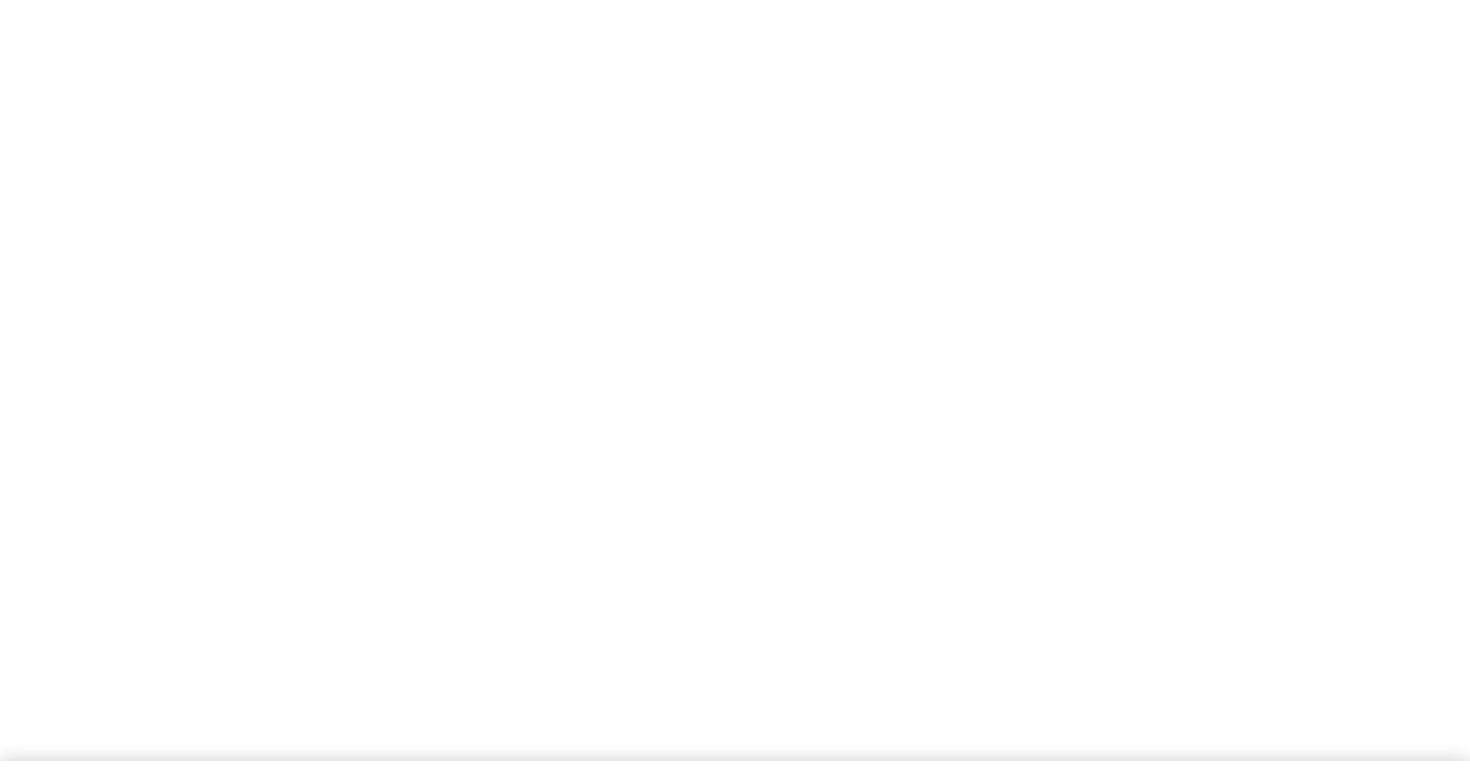 scroll, scrollTop: 0, scrollLeft: 0, axis: both 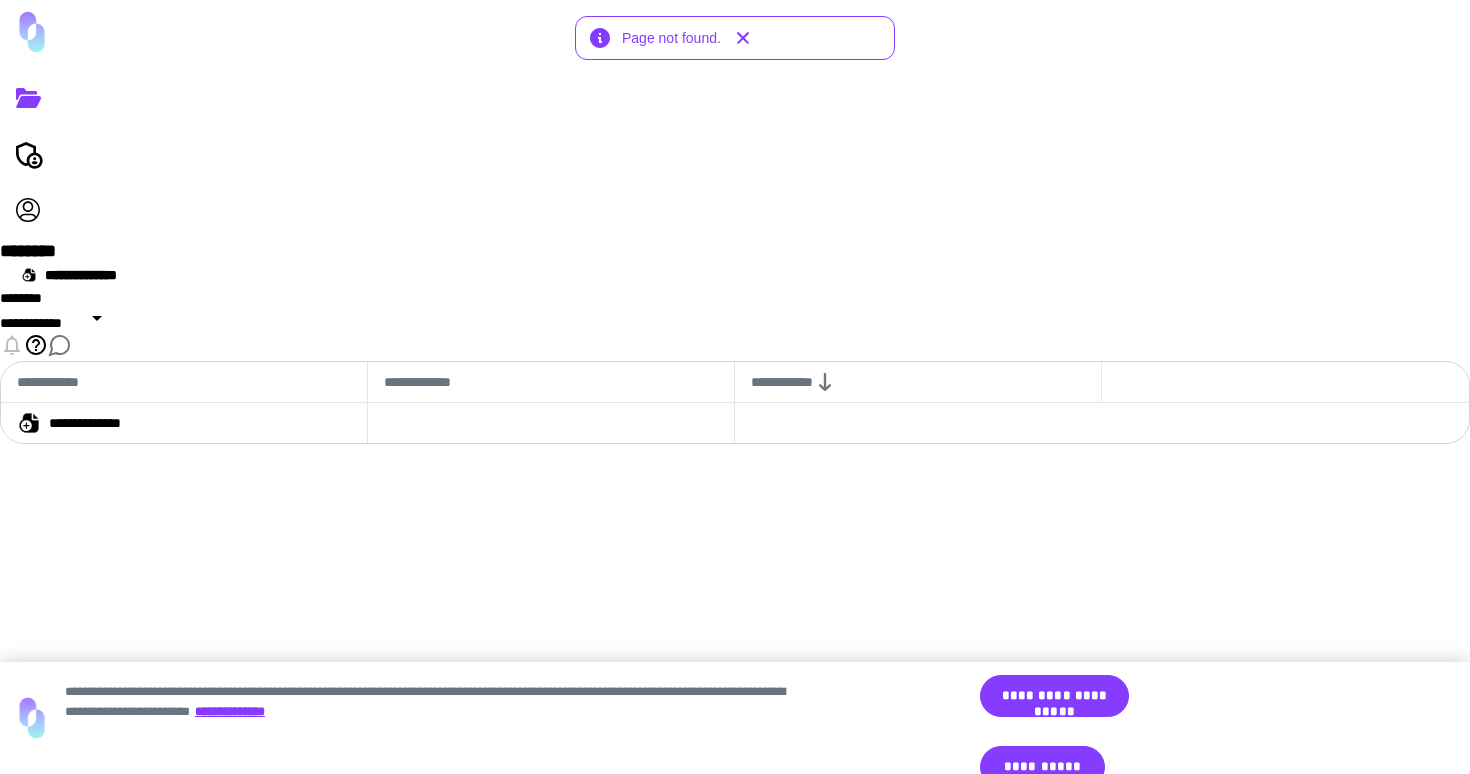 click 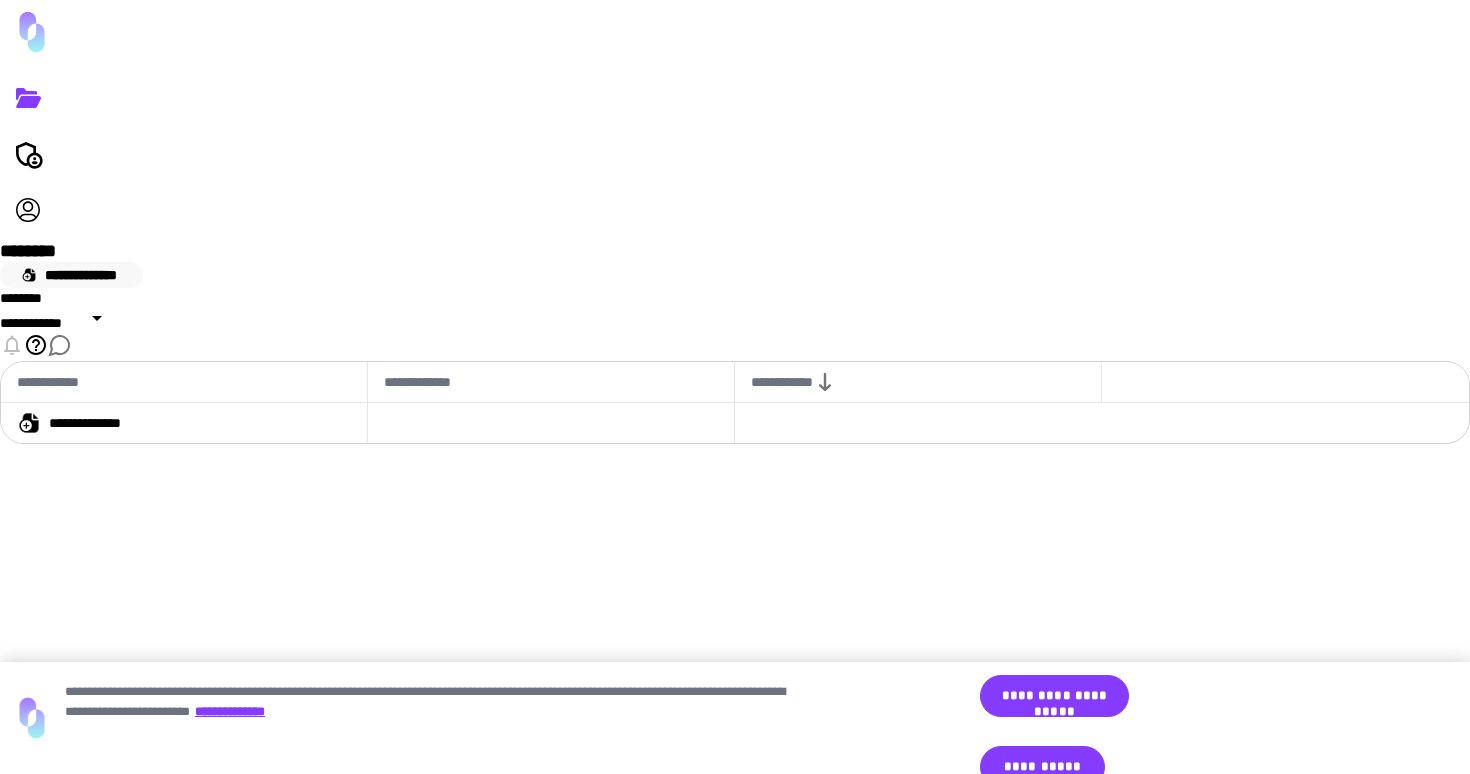 click on "**********" at bounding box center (71, 275) 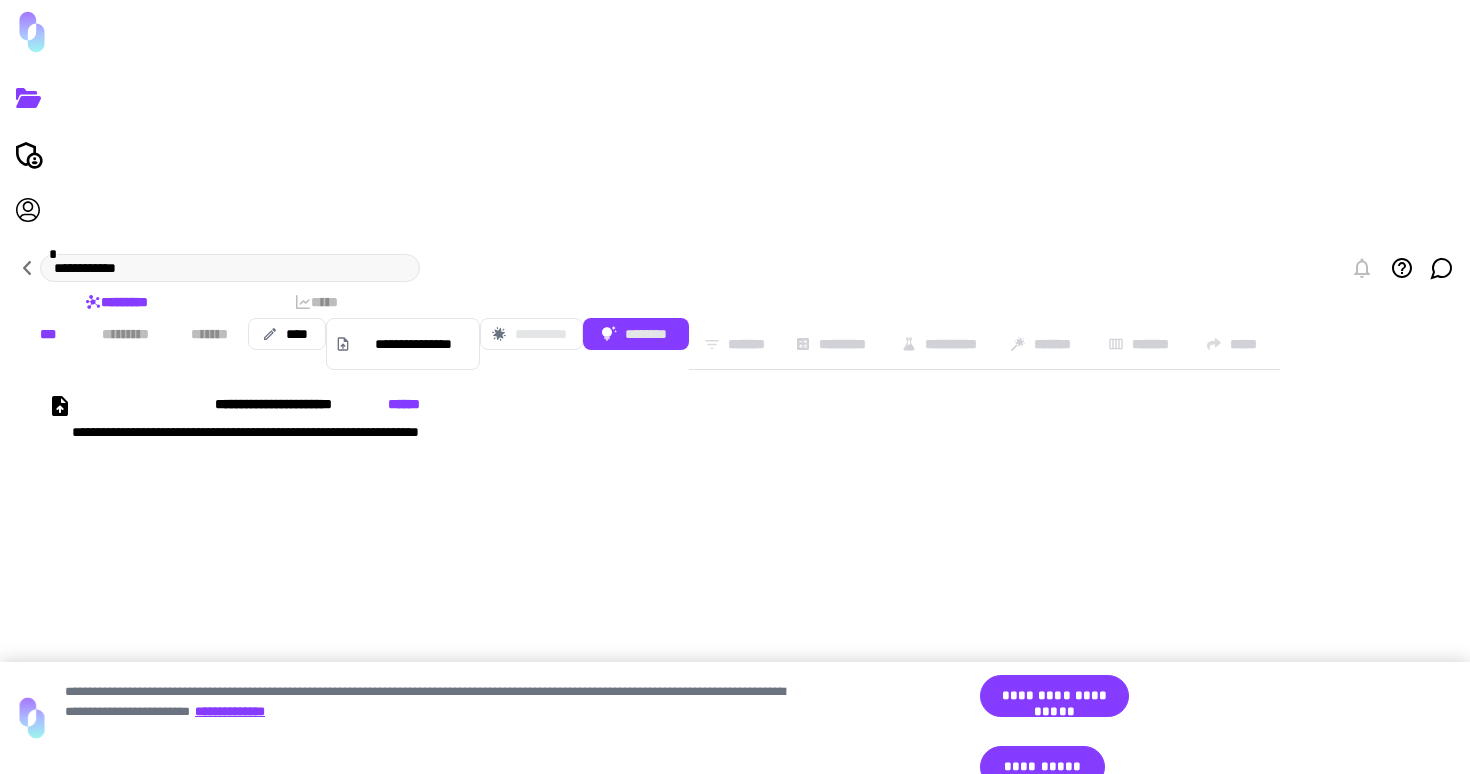 click on "**********" at bounding box center [410, 484] 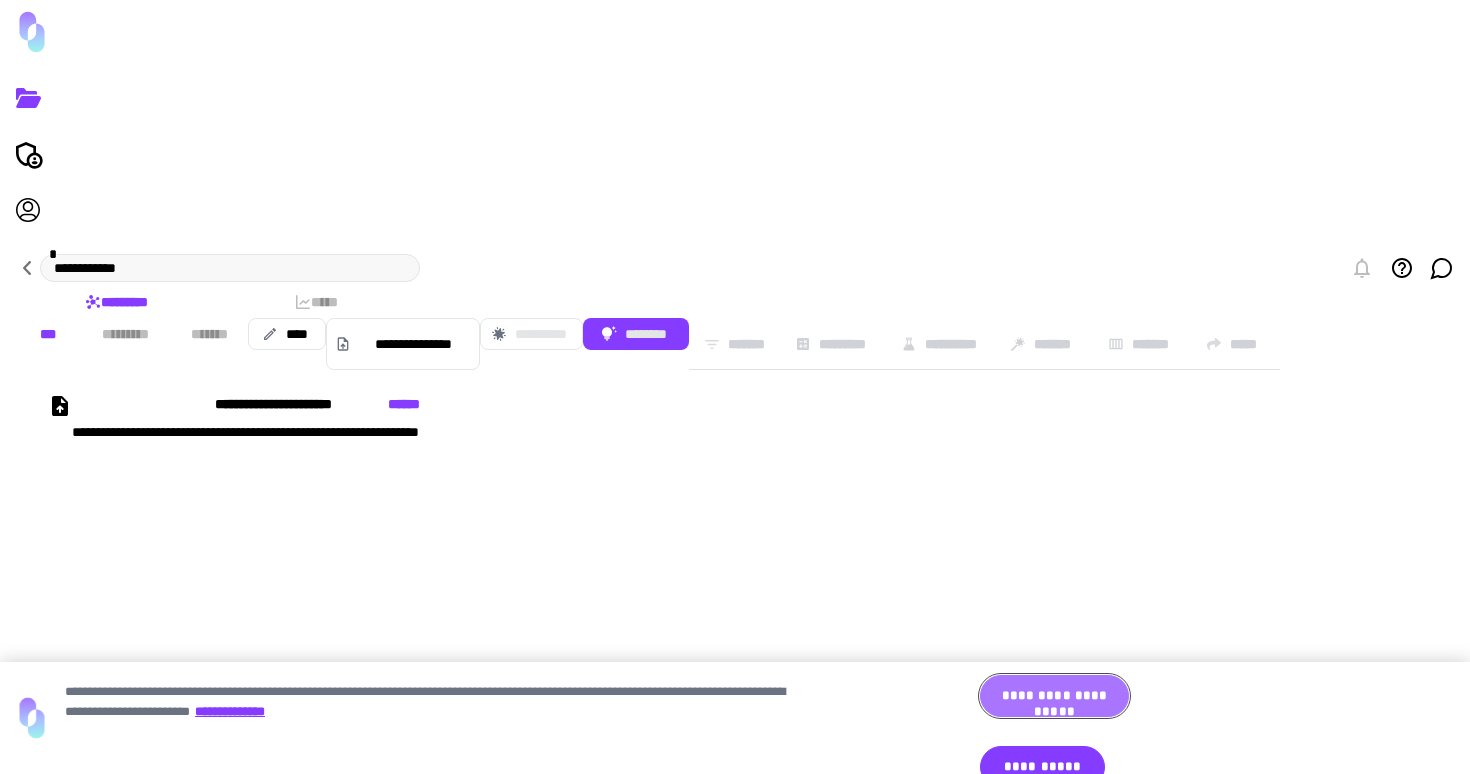 click on "**********" at bounding box center [1054, 696] 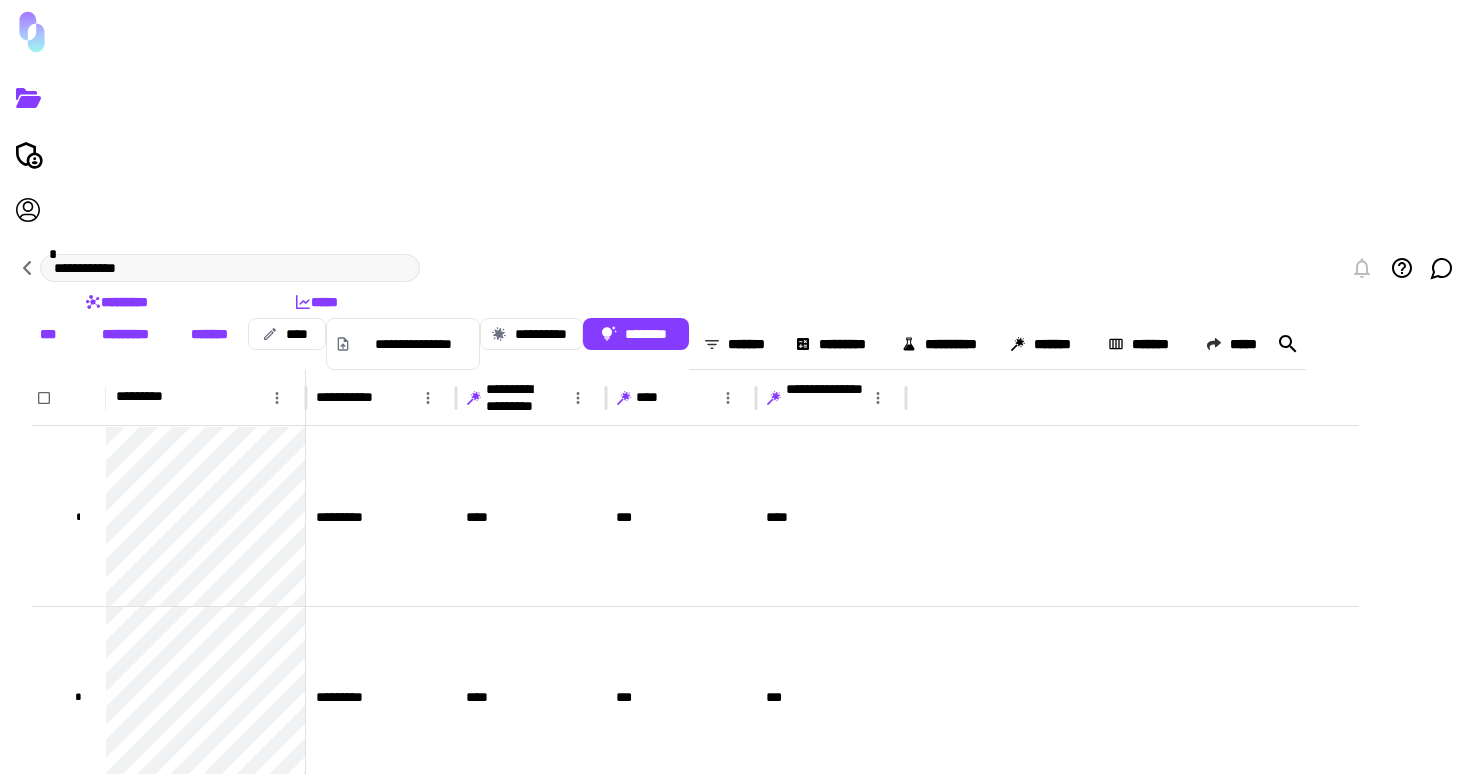 click 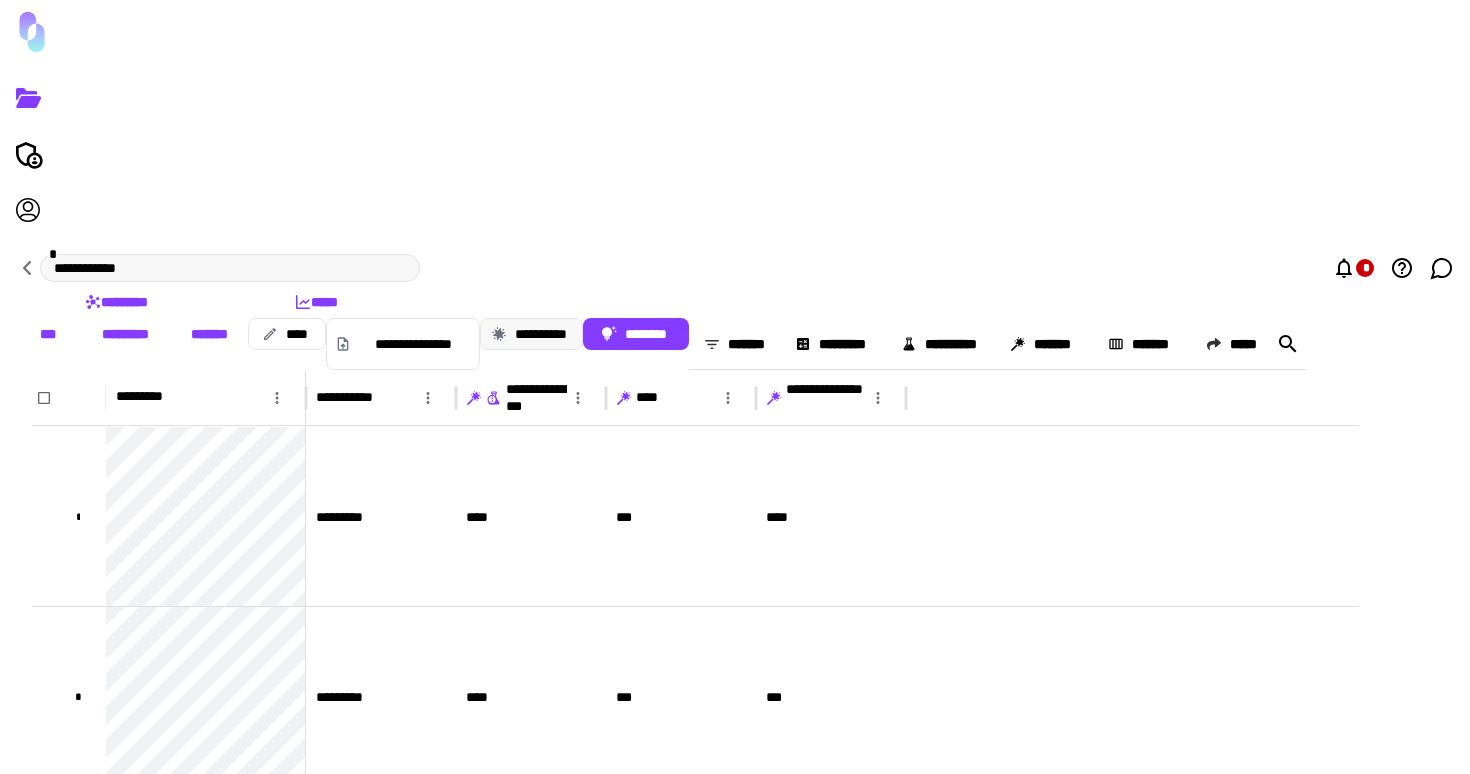 click on "**********" at bounding box center [531, 334] 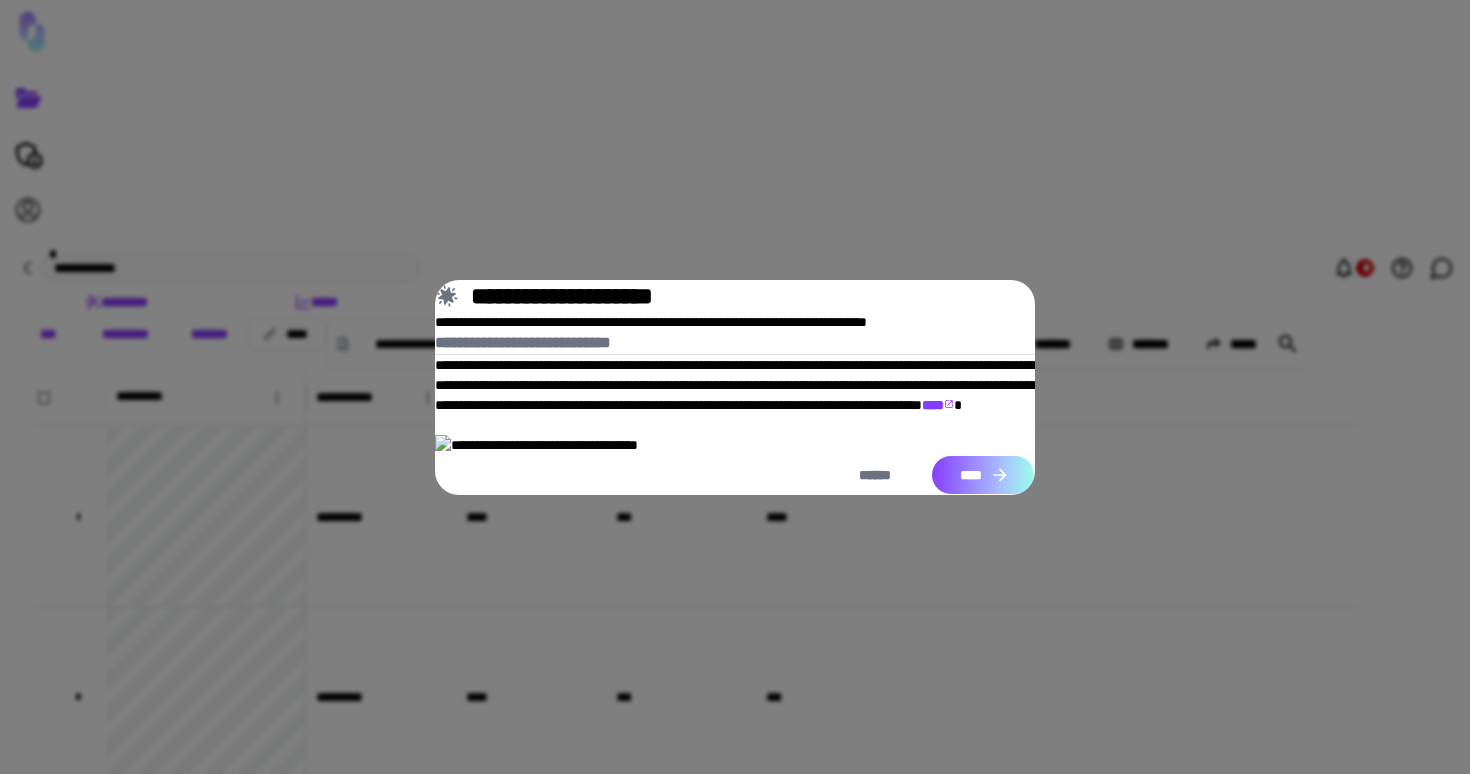 click on "****" at bounding box center [983, 475] 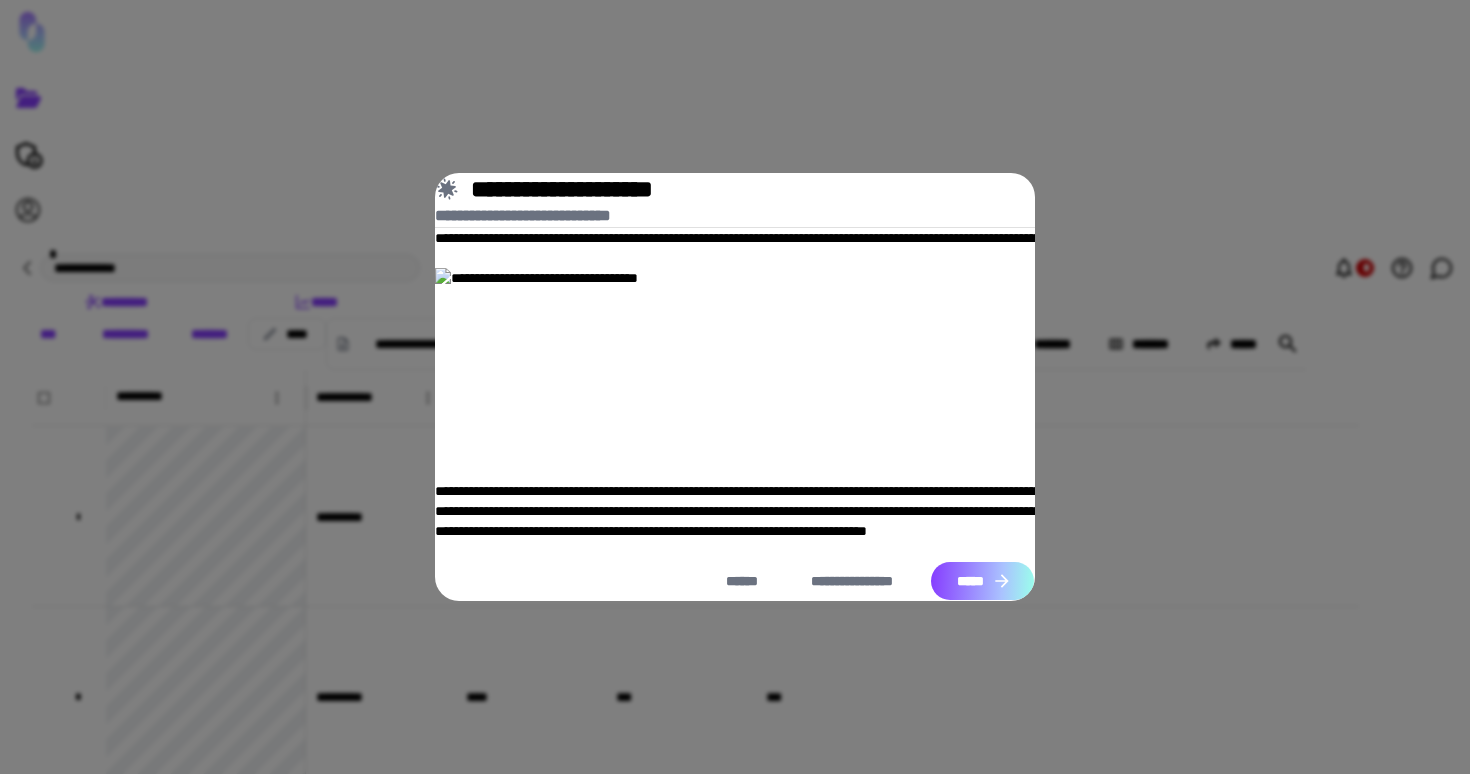 click on "*****" at bounding box center [982, 581] 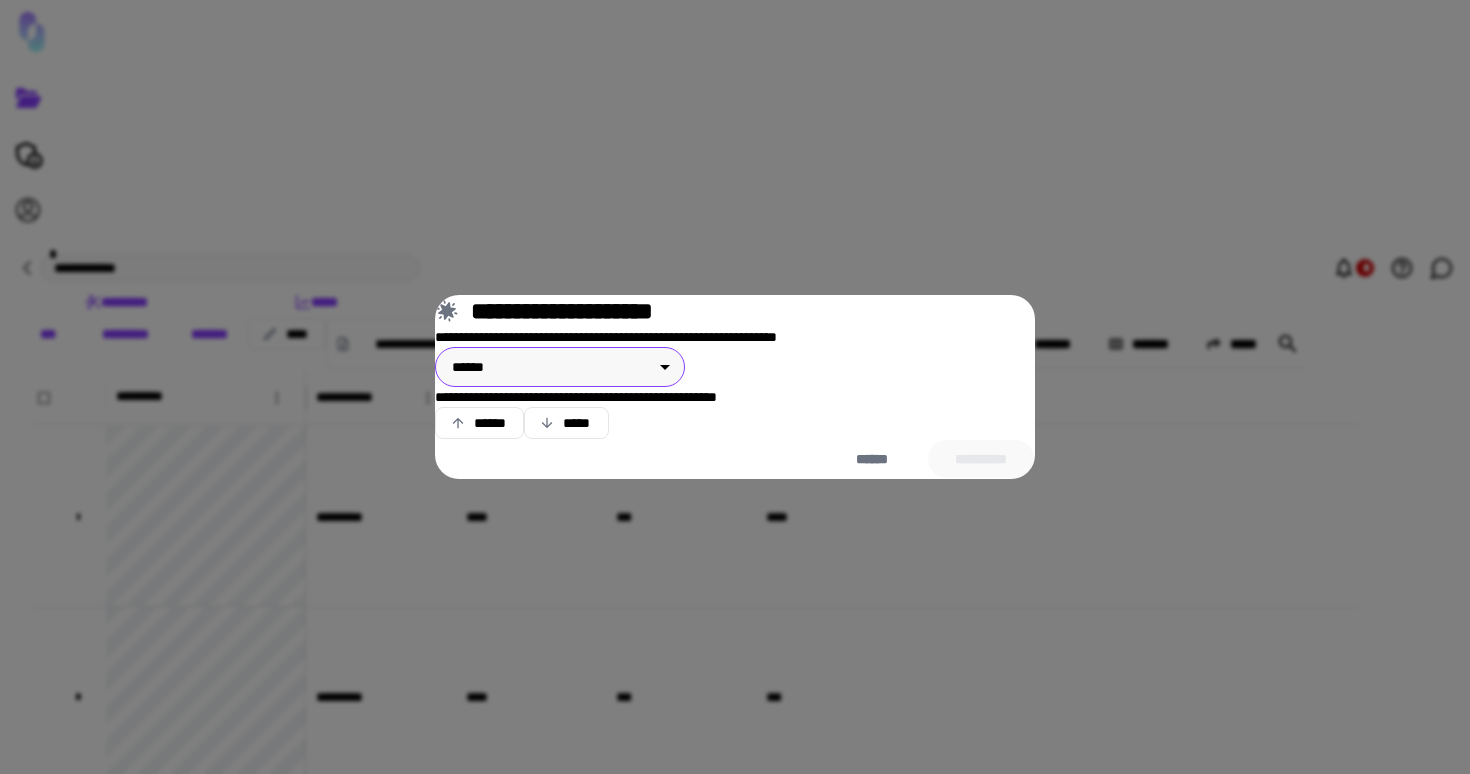 click on "**********" at bounding box center (735, 387) 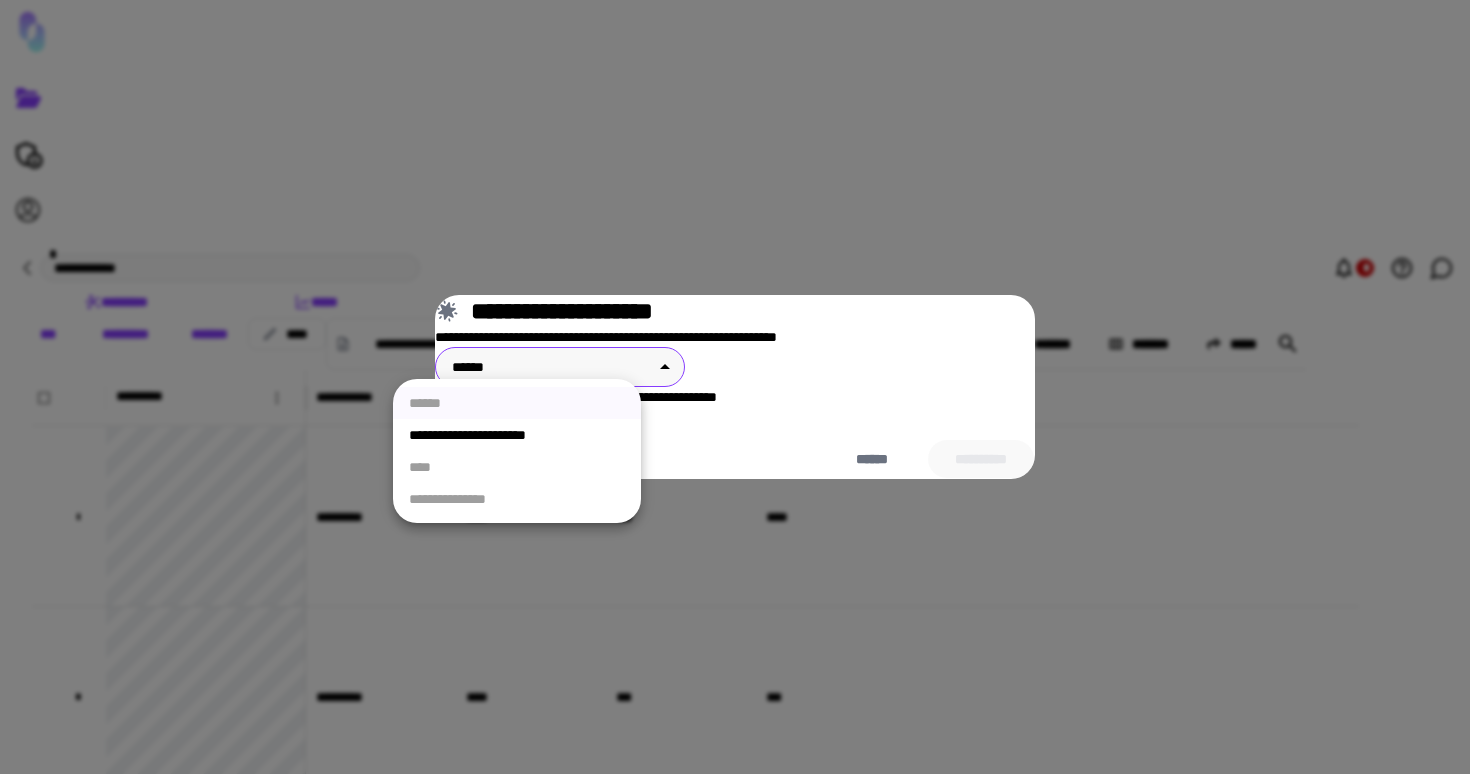 click on "**********" at bounding box center (517, 435) 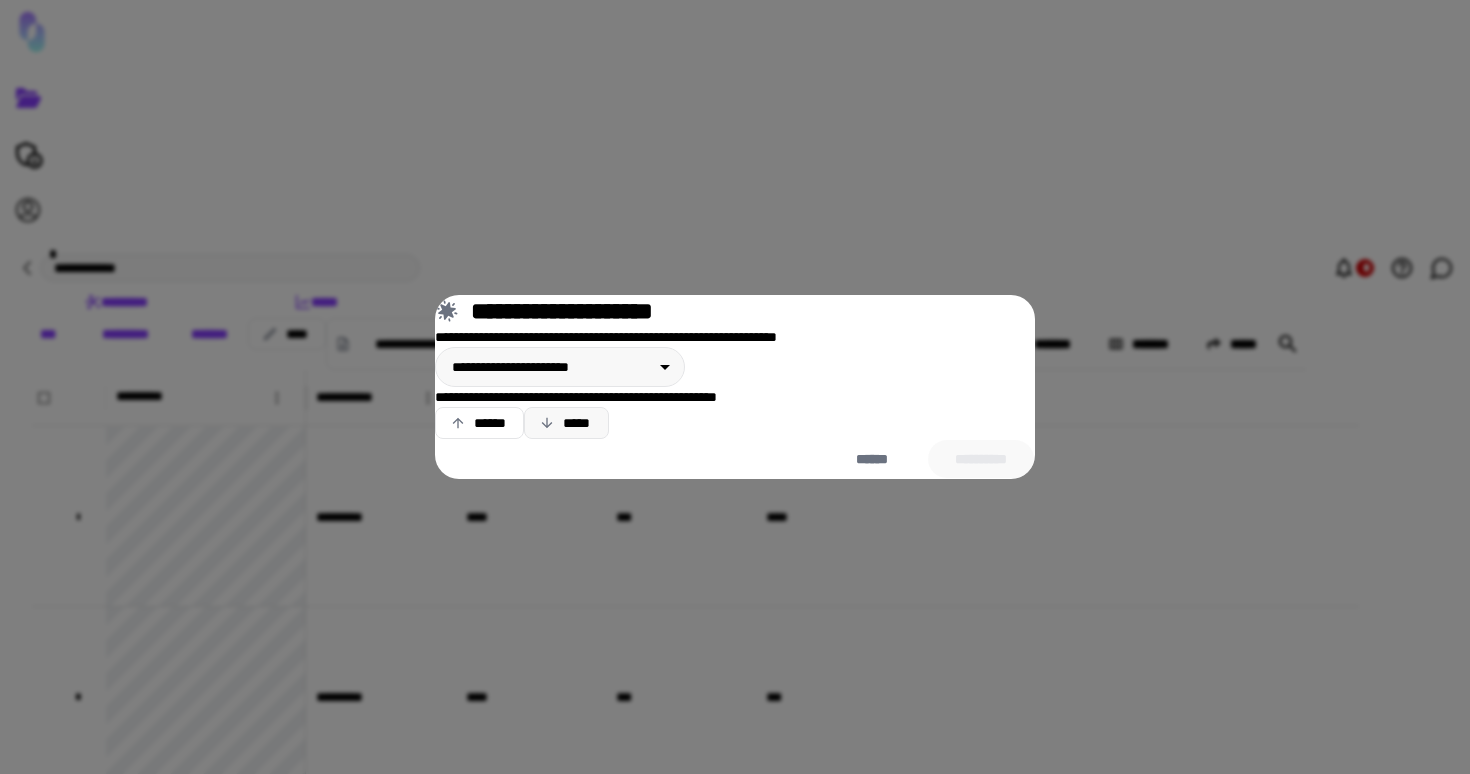 click on "*****" at bounding box center (566, 423) 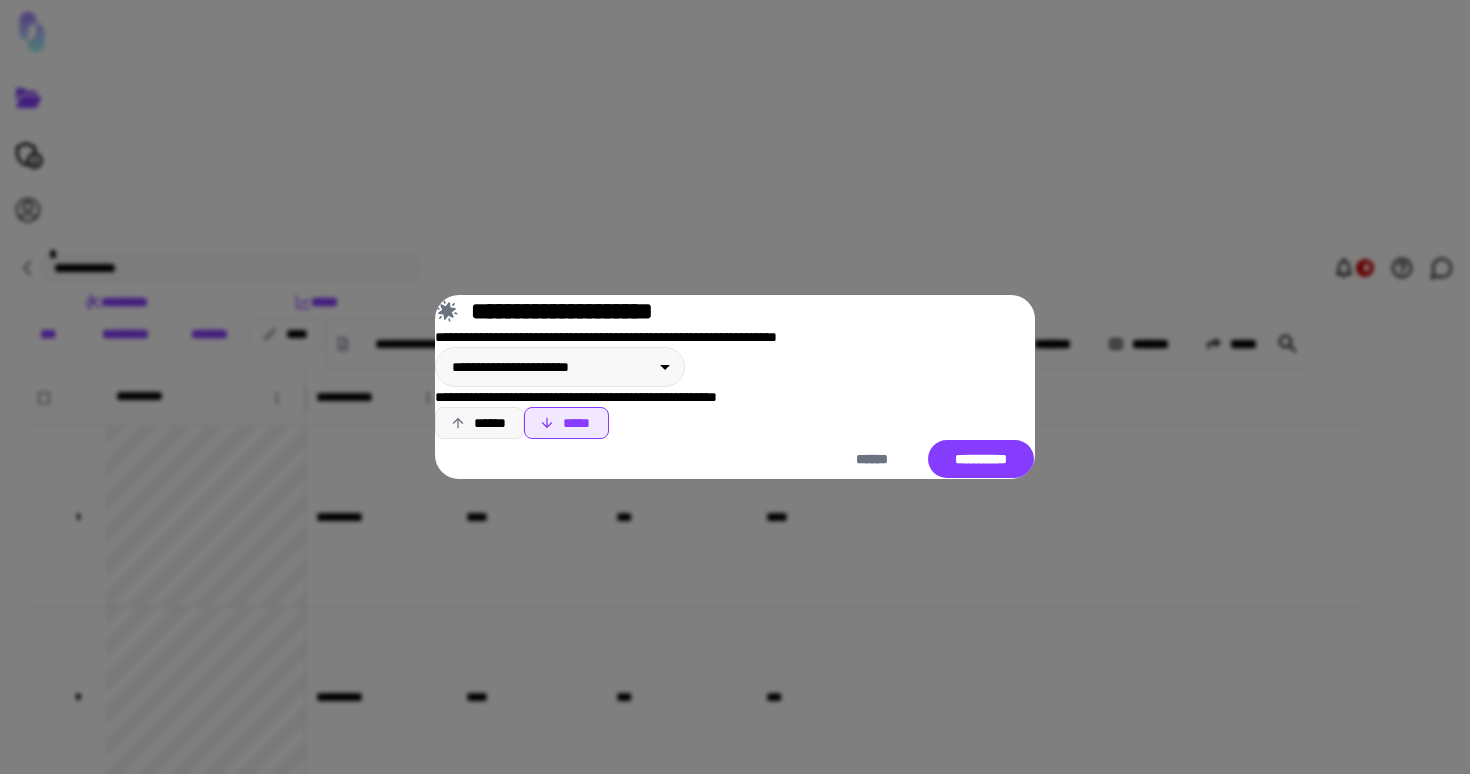 click on "******" at bounding box center (479, 423) 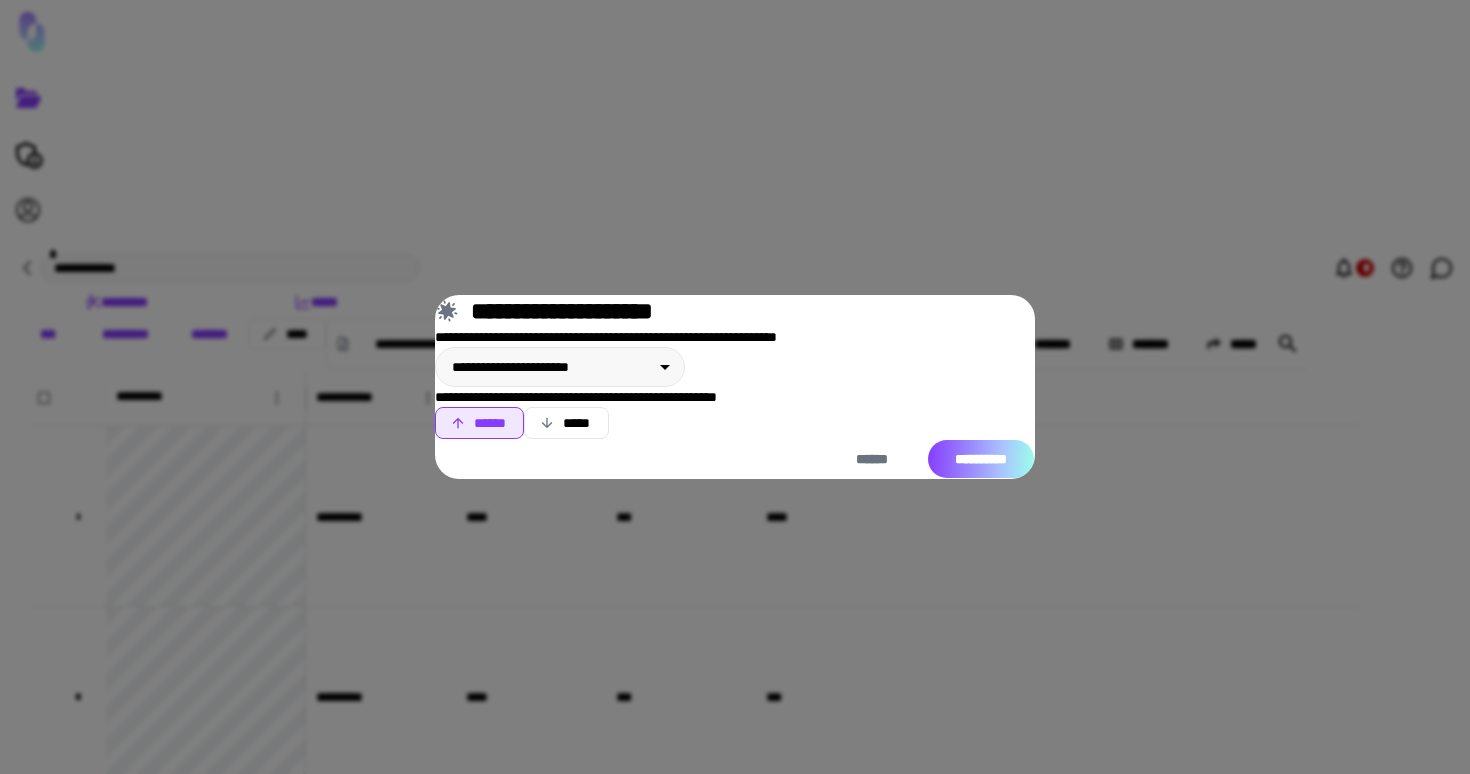 click on "**********" at bounding box center (981, 459) 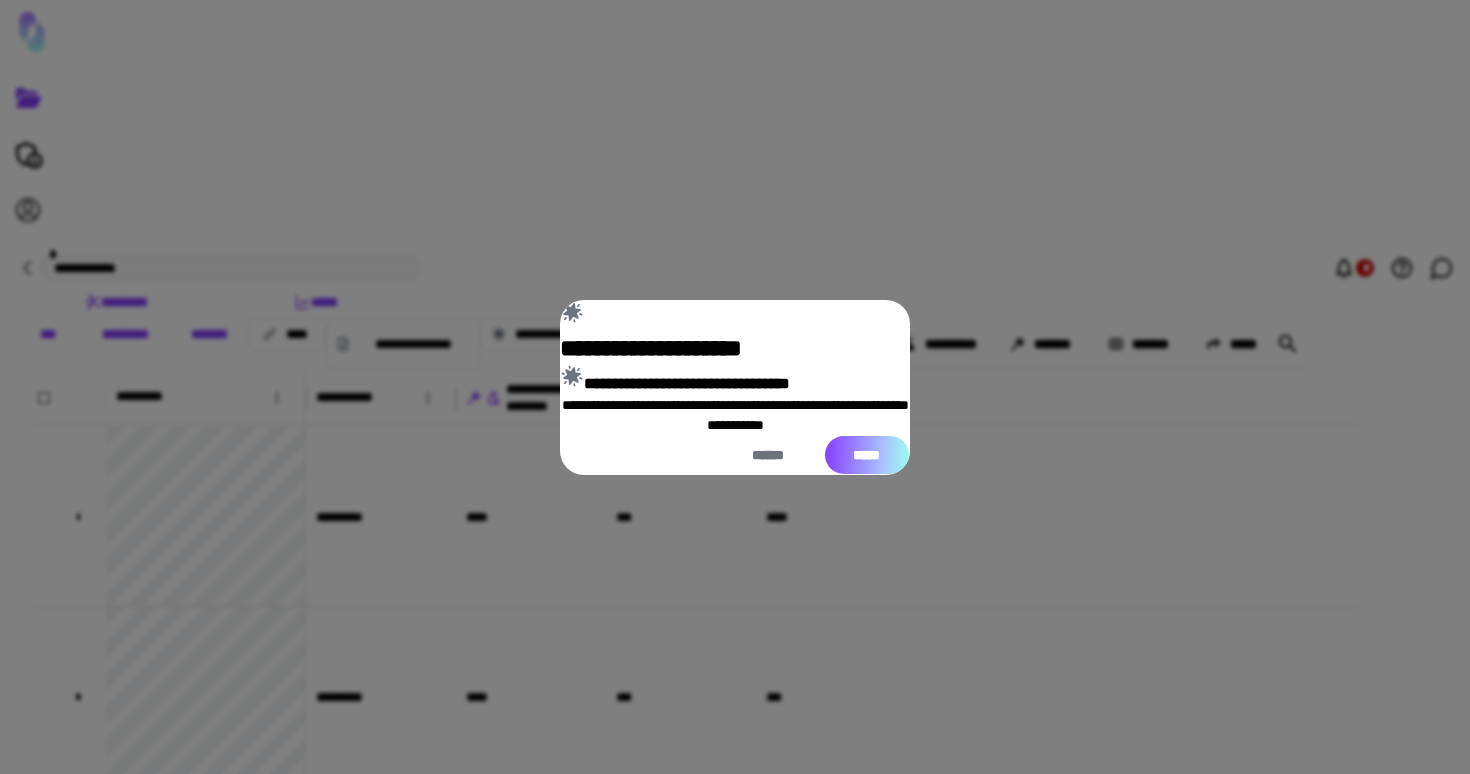 click on "*****" at bounding box center [867, 455] 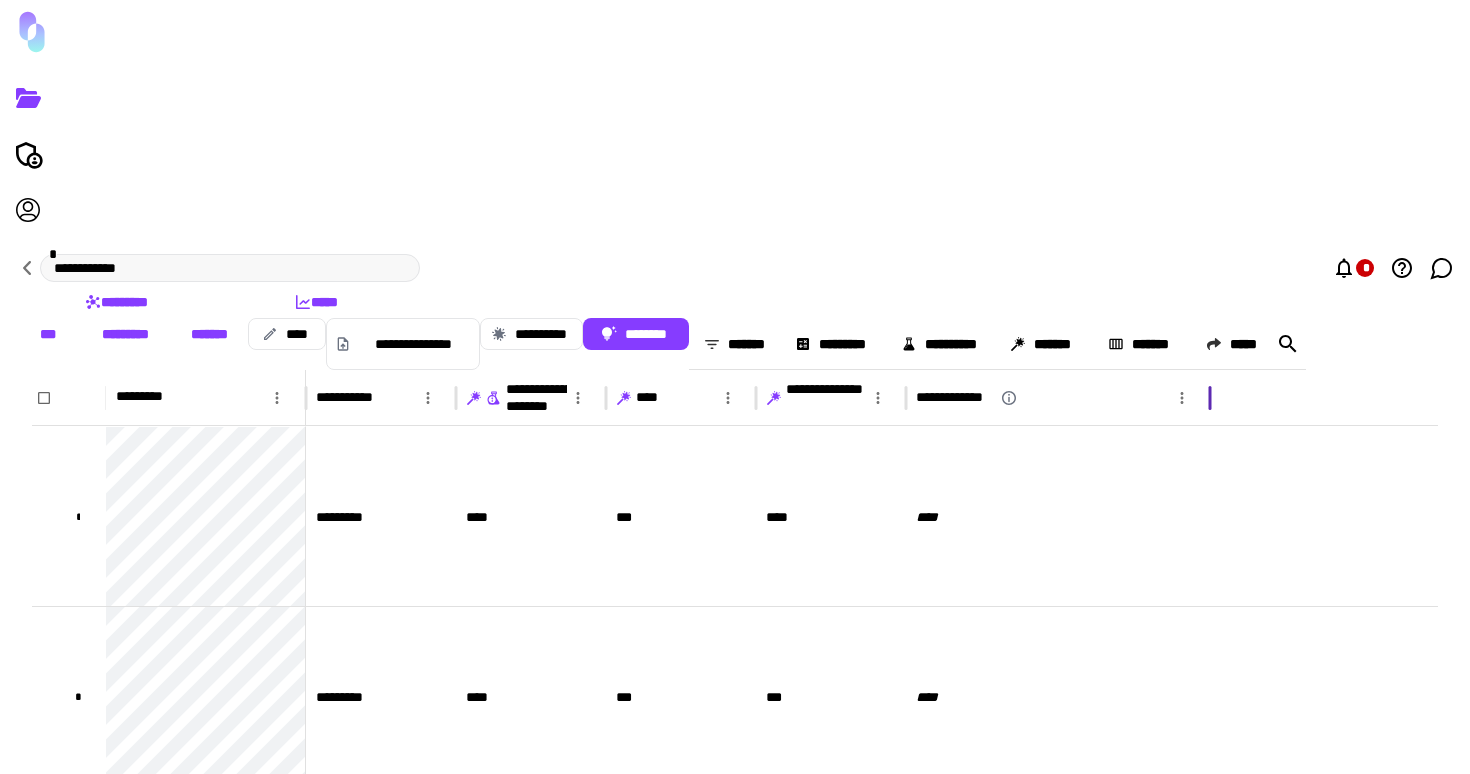 drag, startPoint x: 1134, startPoint y: 201, endPoint x: 1288, endPoint y: 201, distance: 154 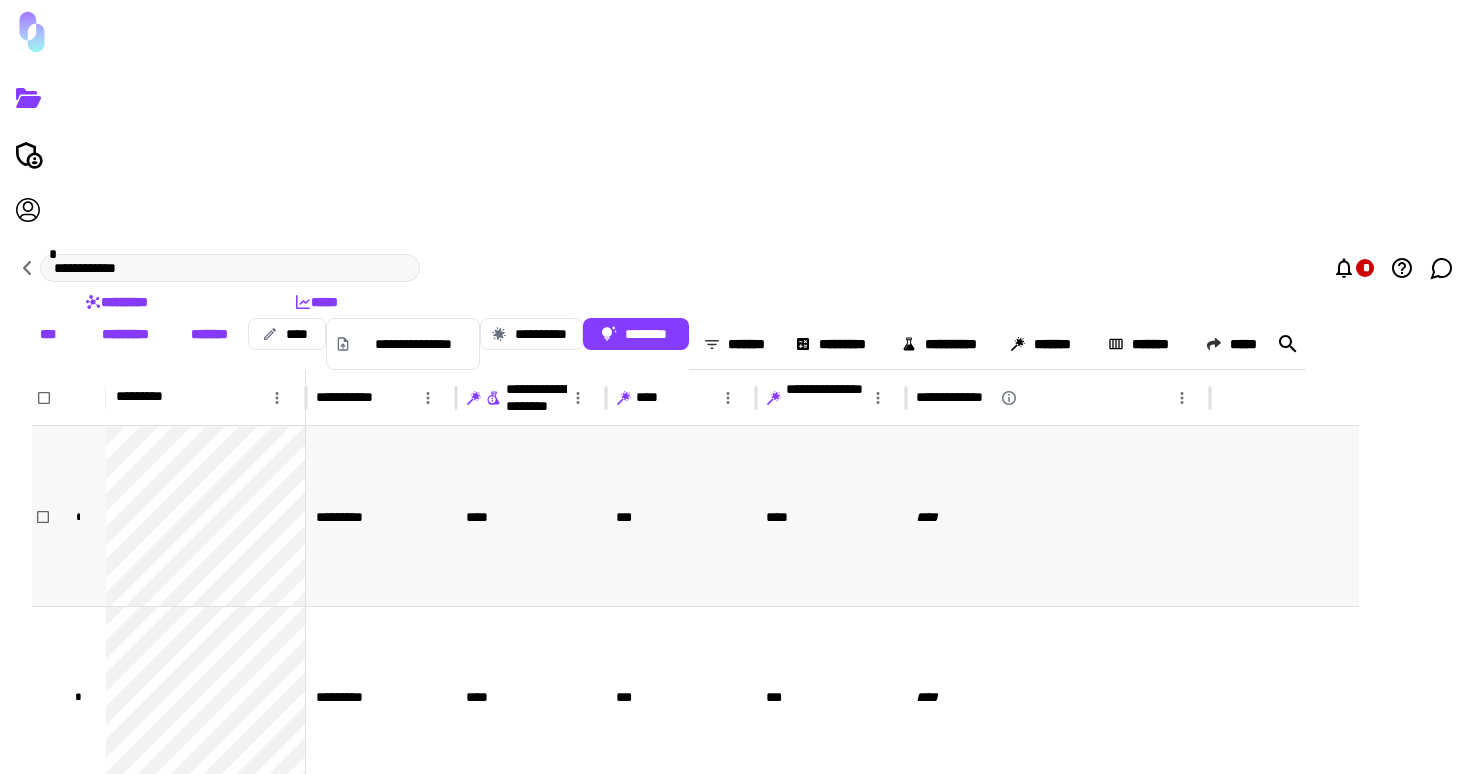 scroll, scrollTop: 324, scrollLeft: 0, axis: vertical 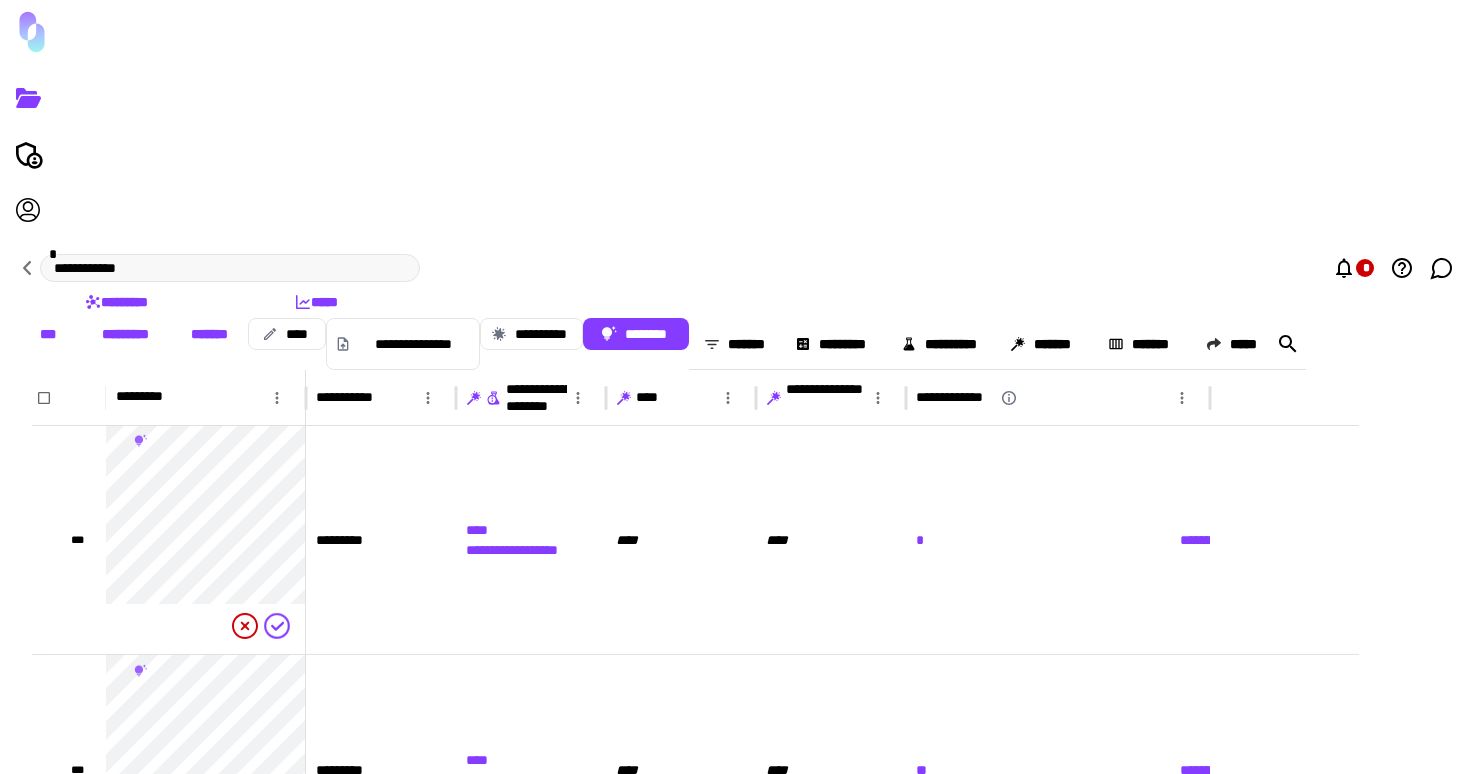 click 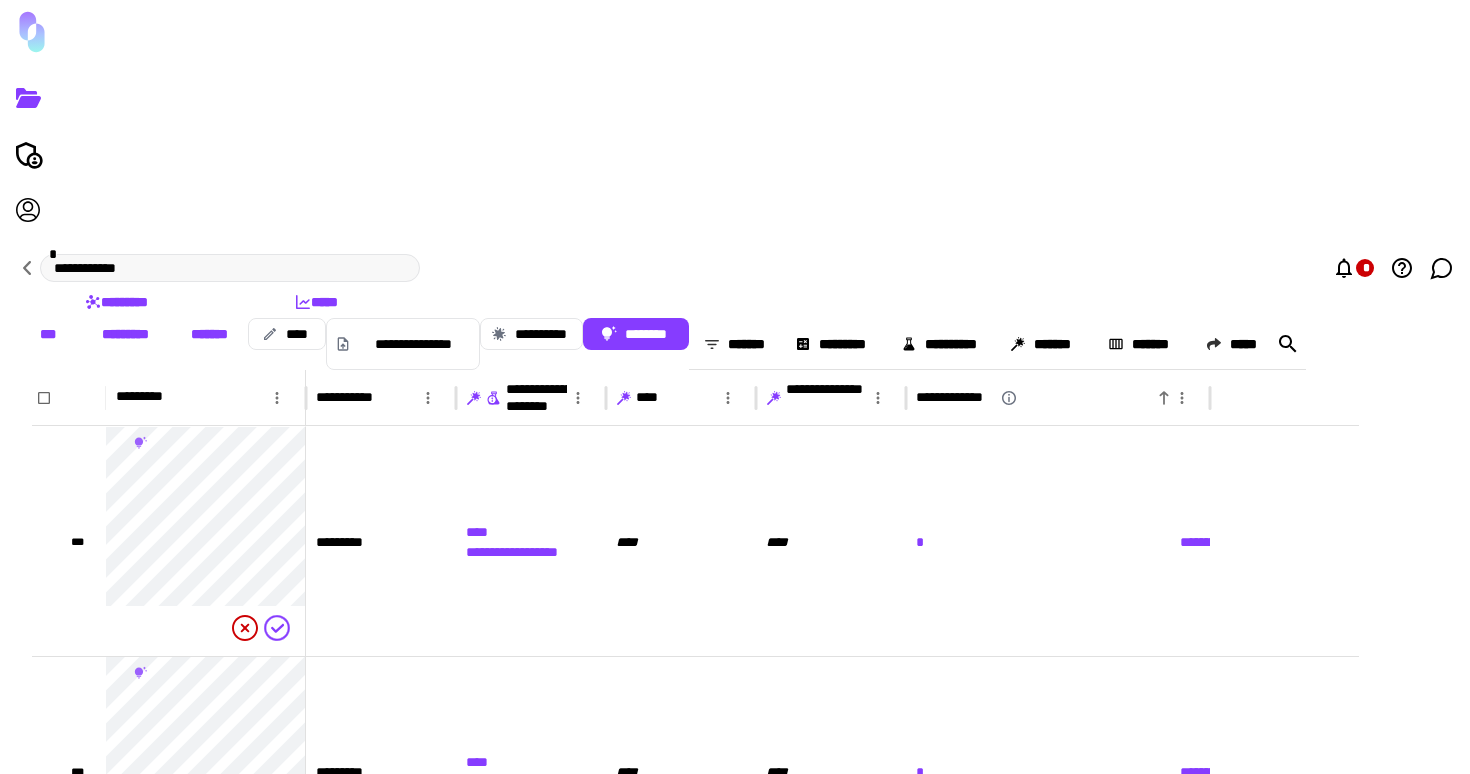 click 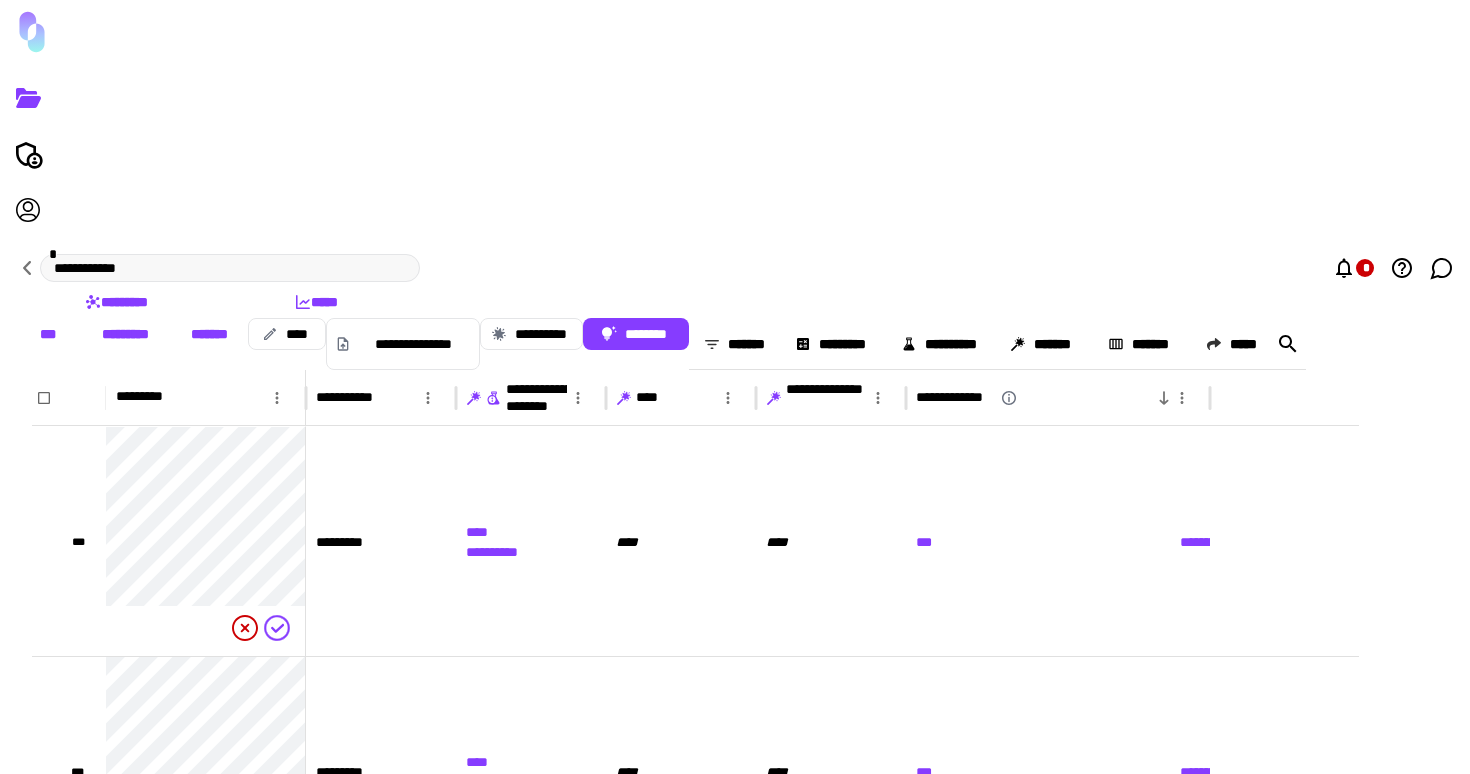 click 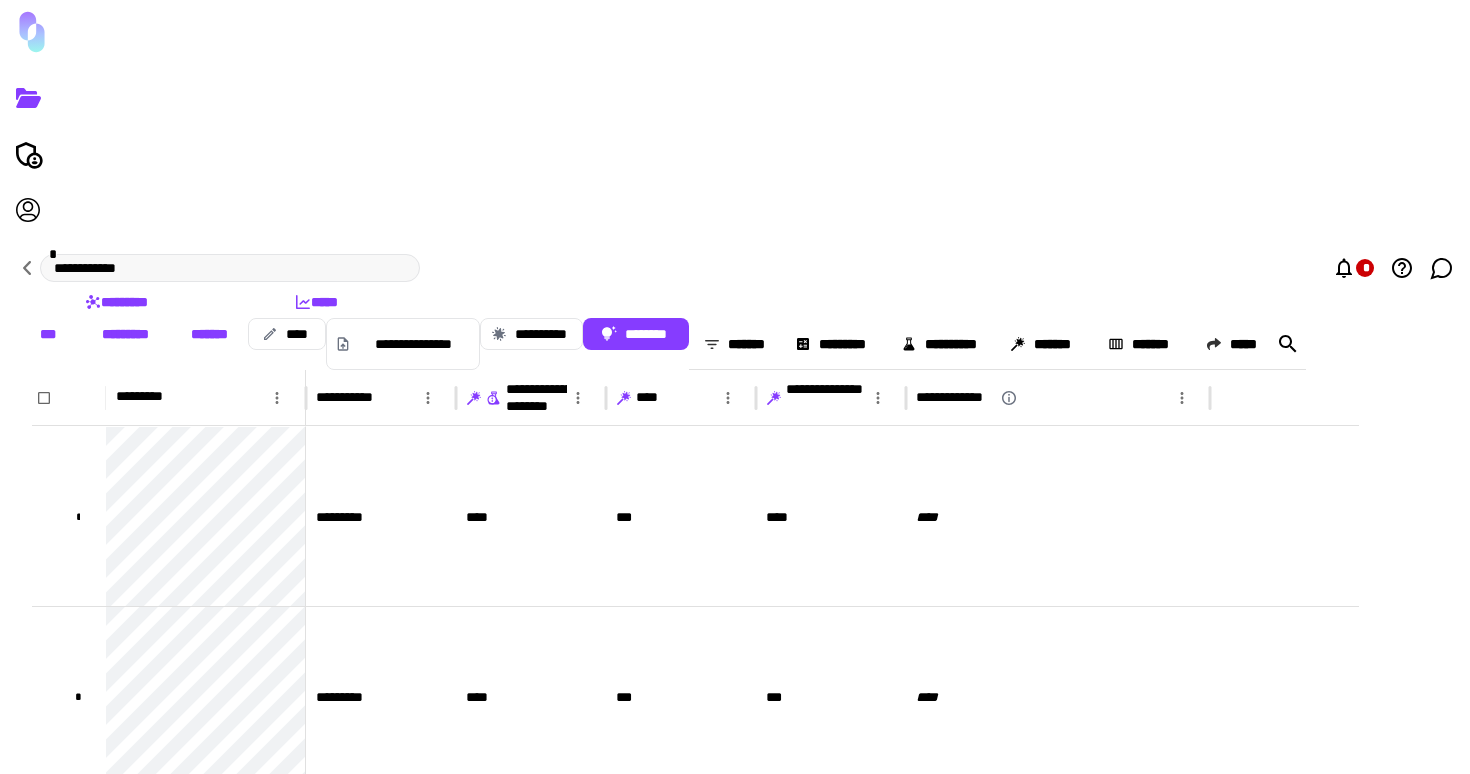click 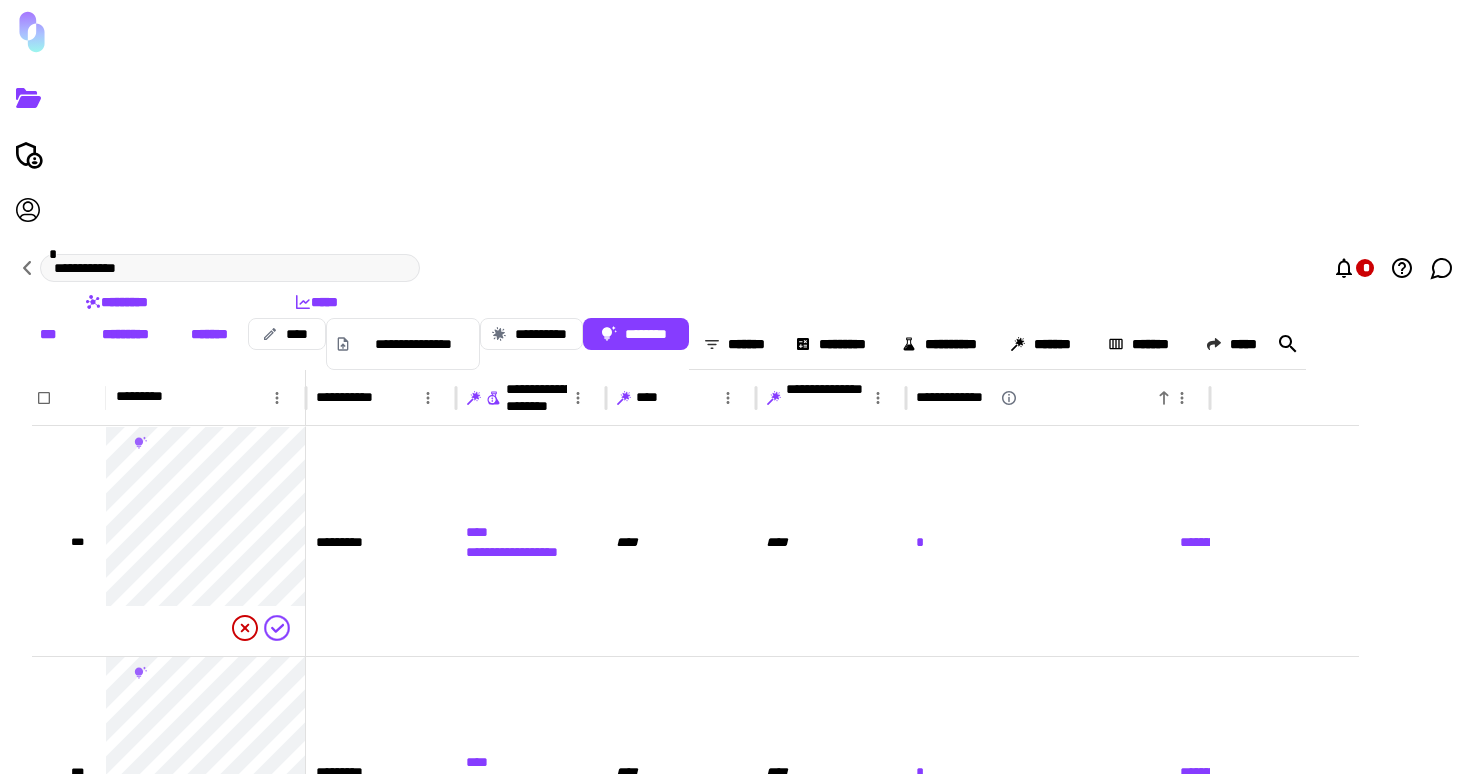 click 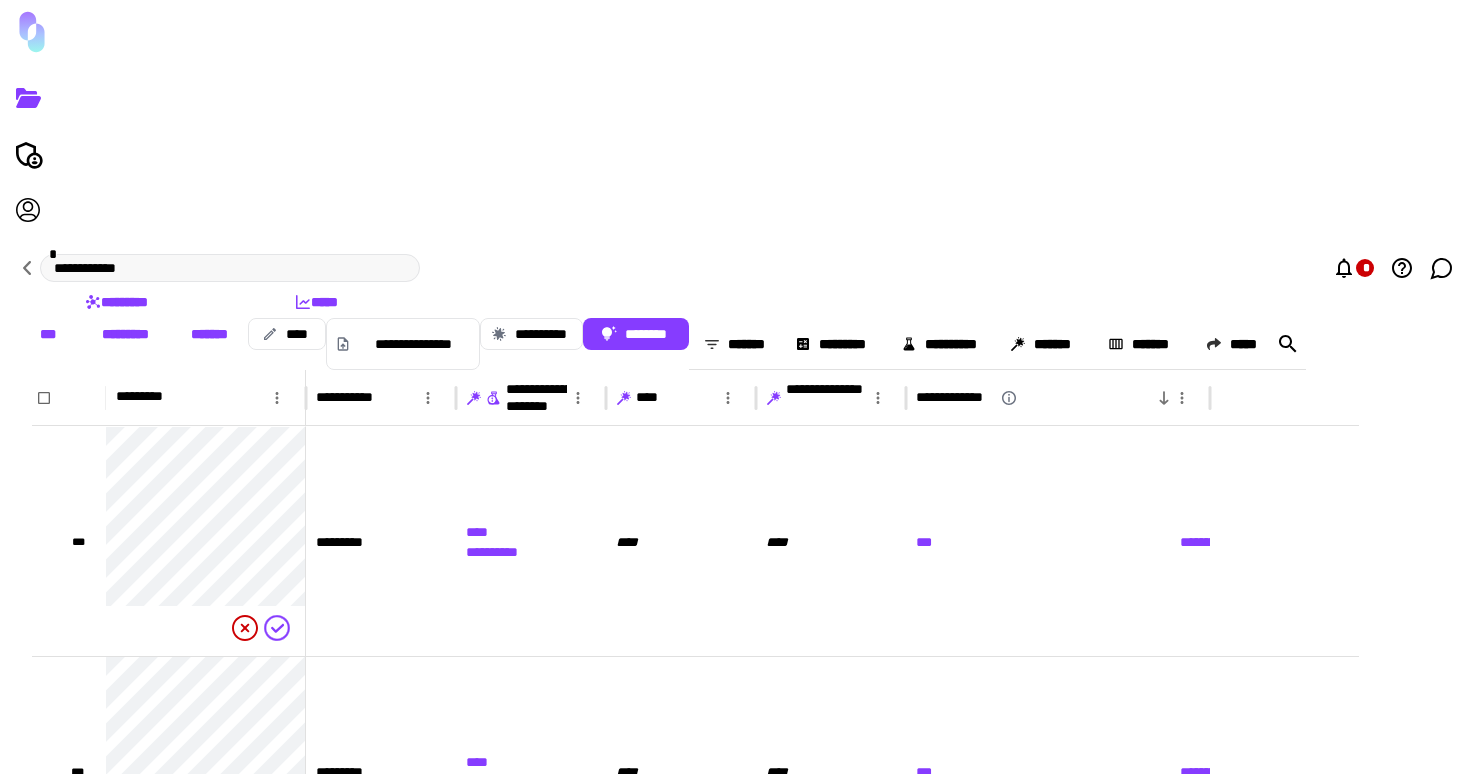 click 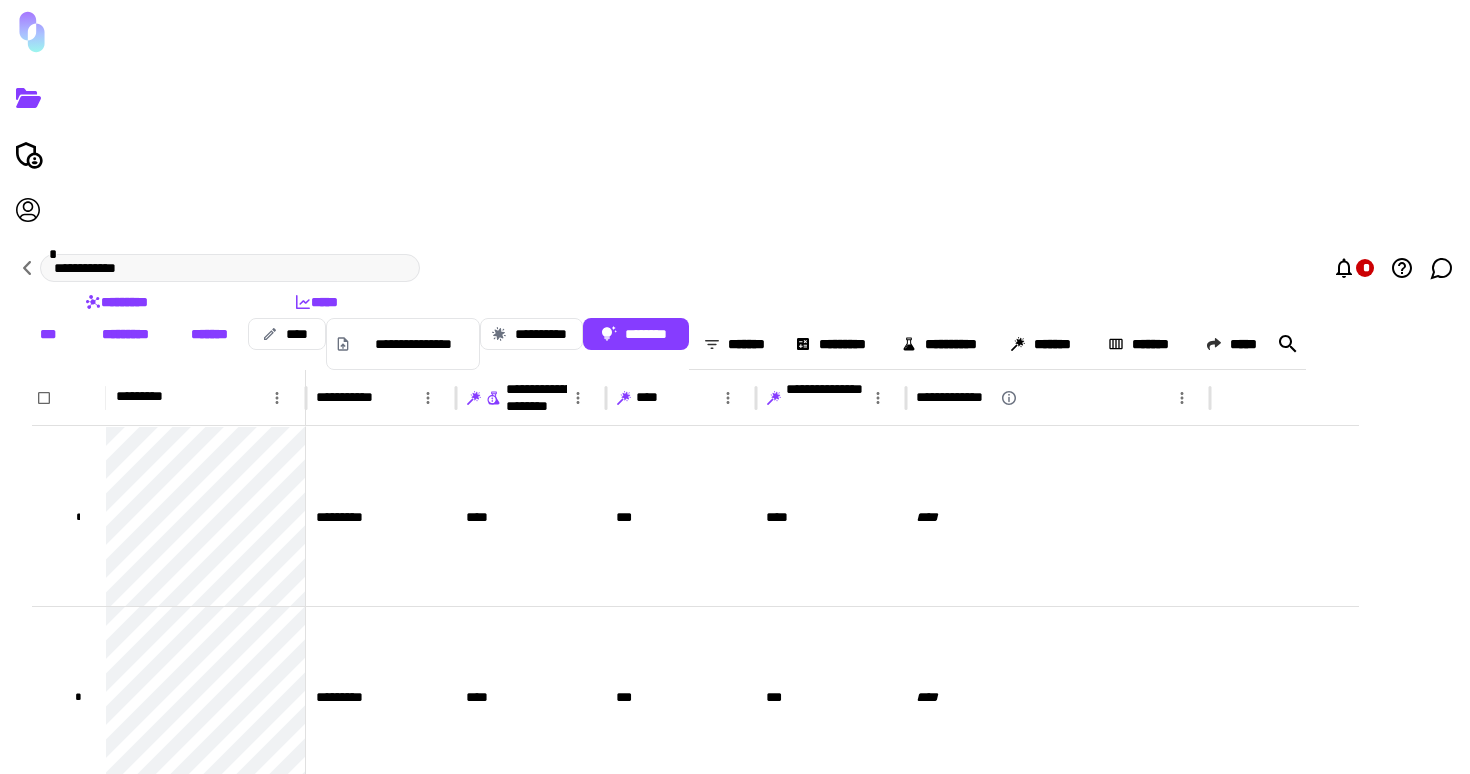 click 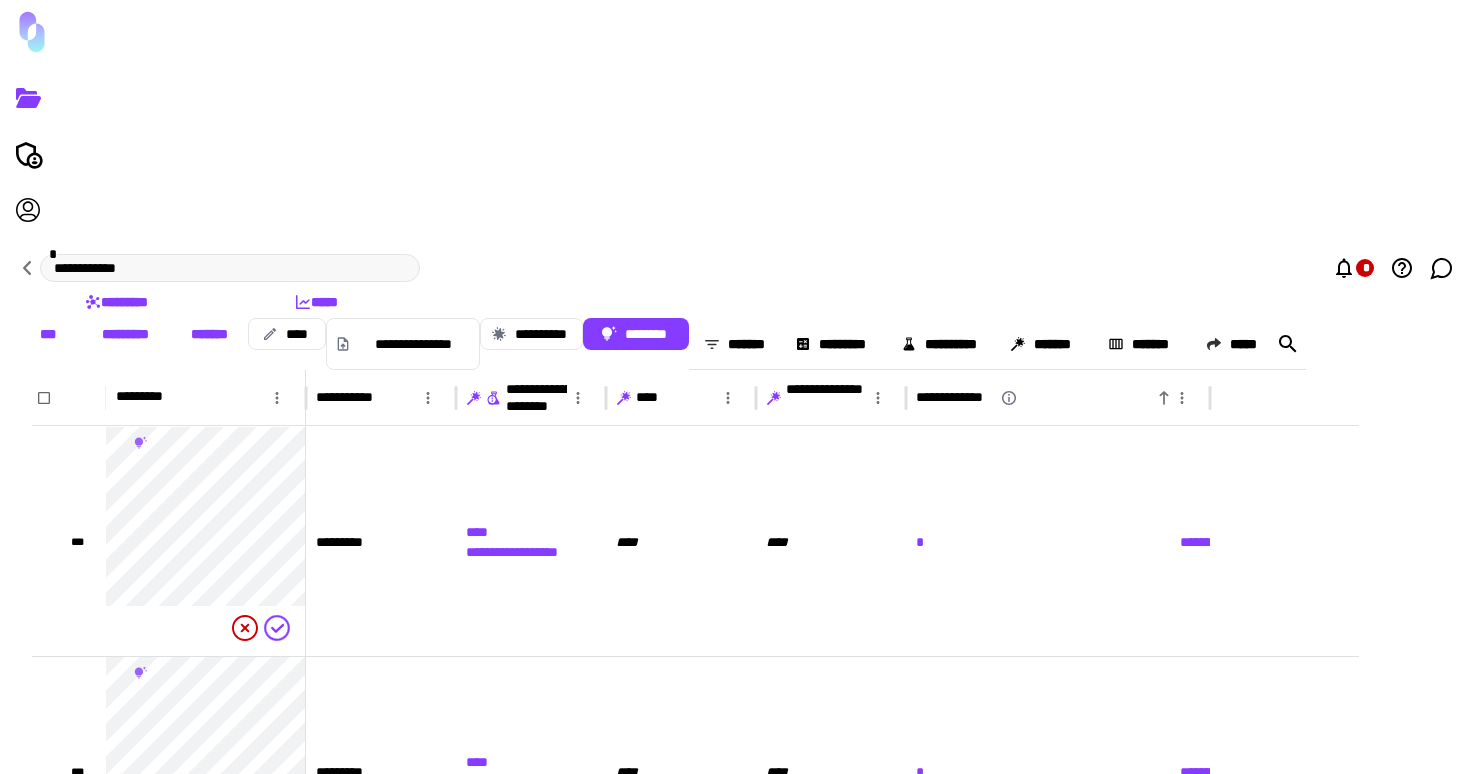click 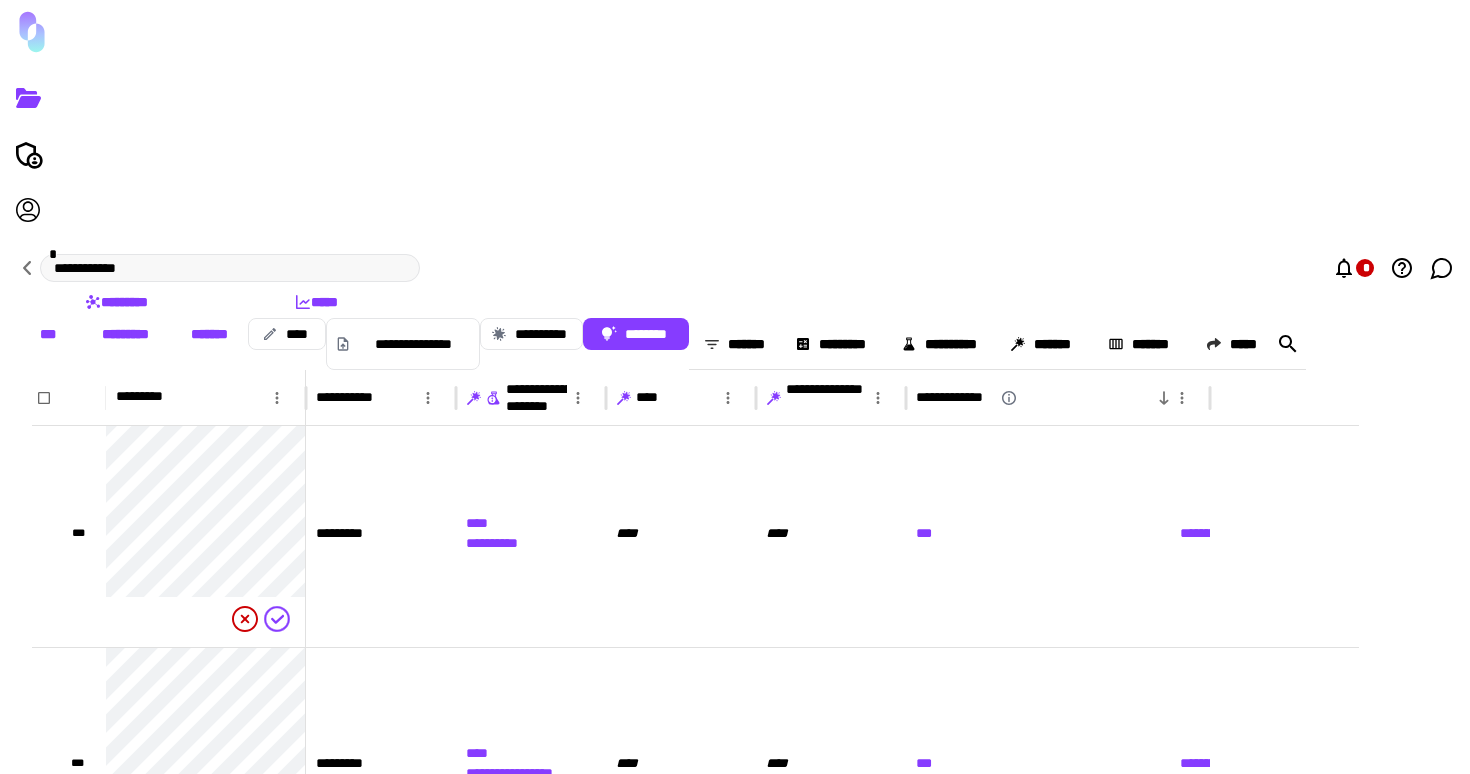 click 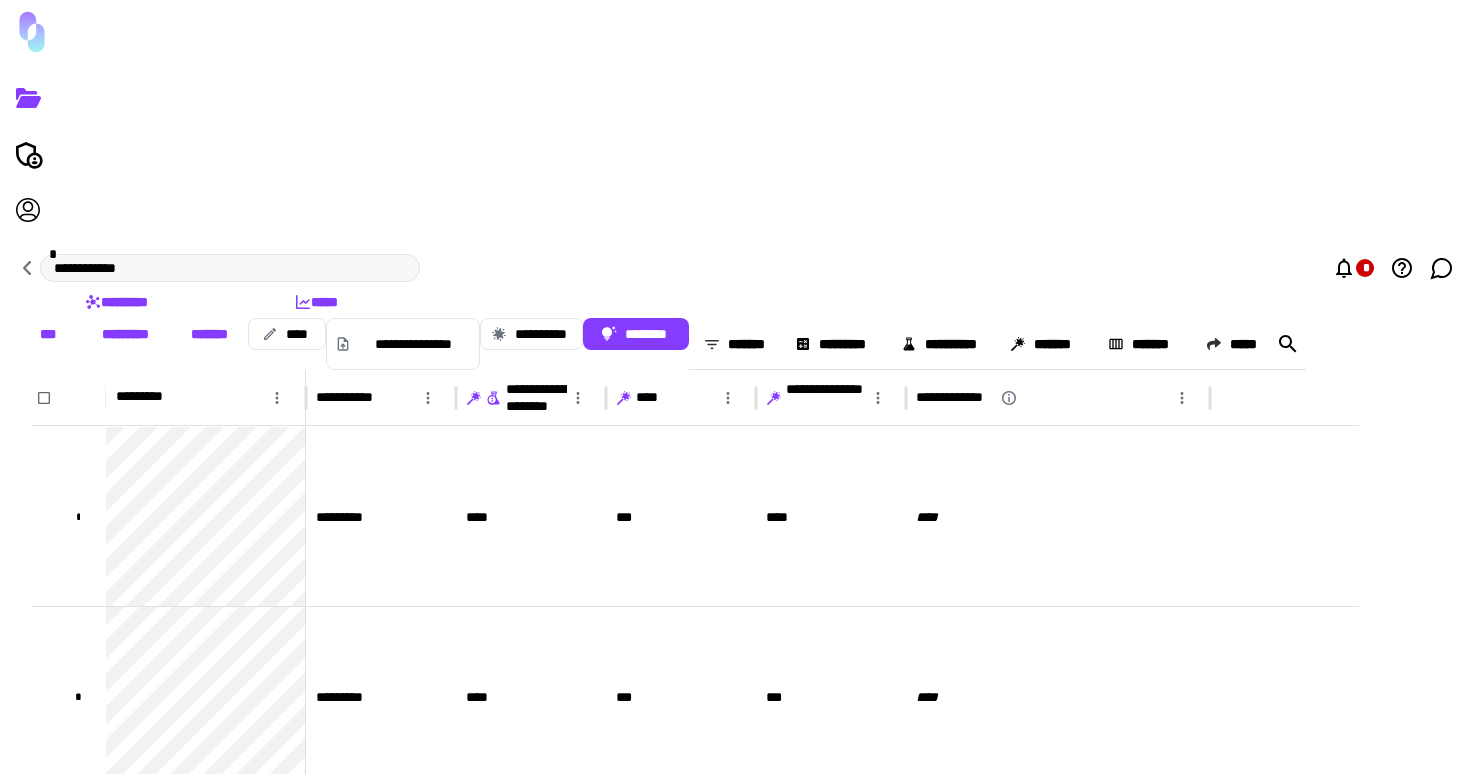 click 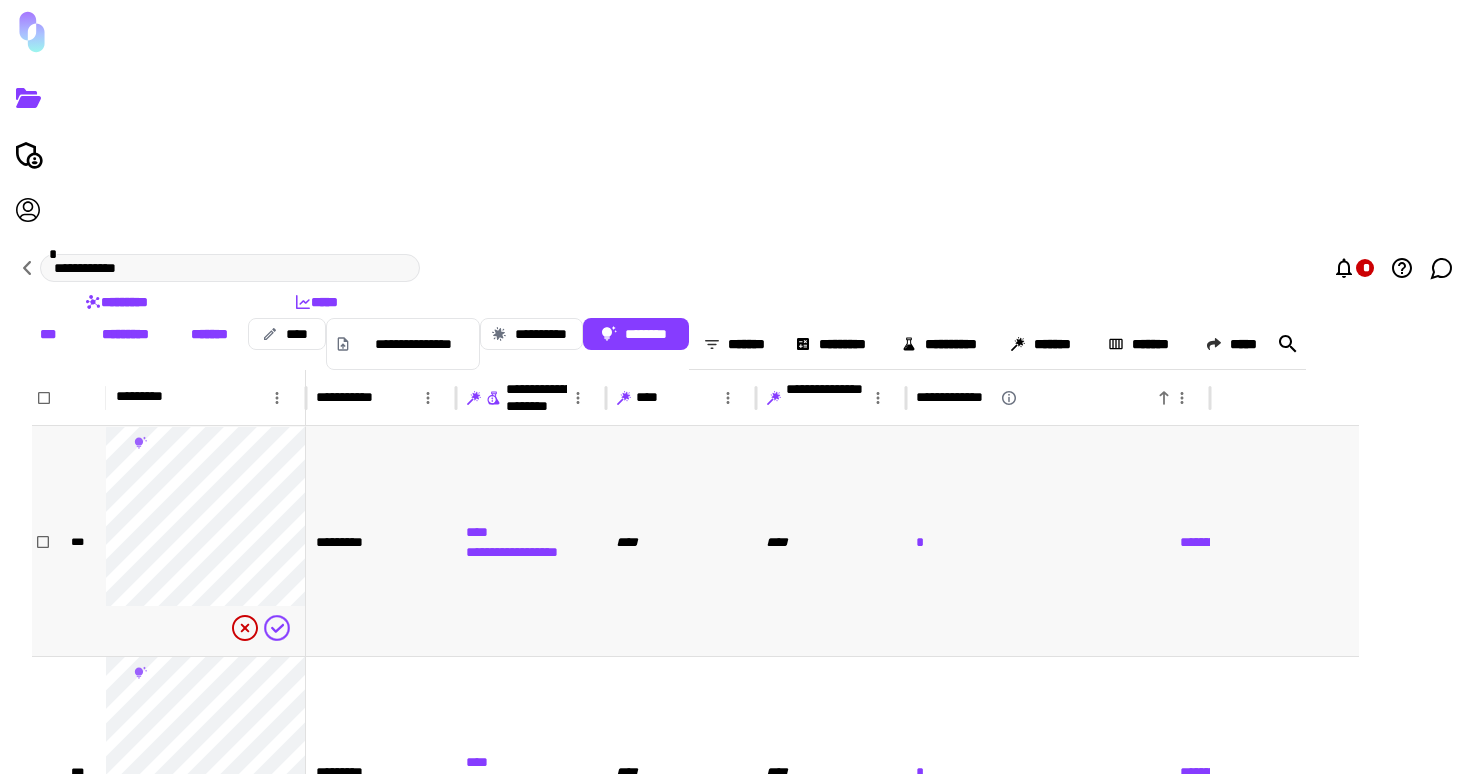 click on "**********" at bounding box center (1058, 541) 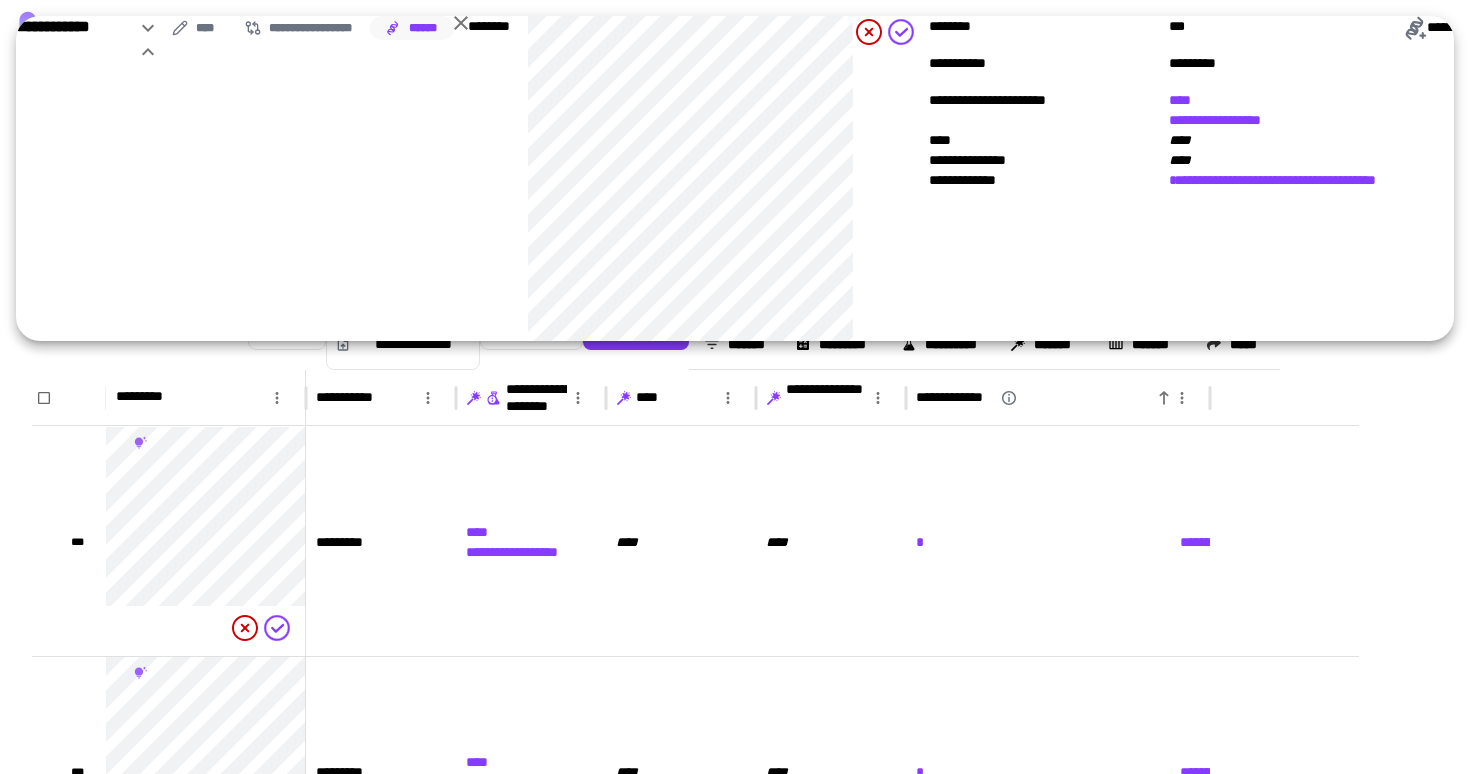 click 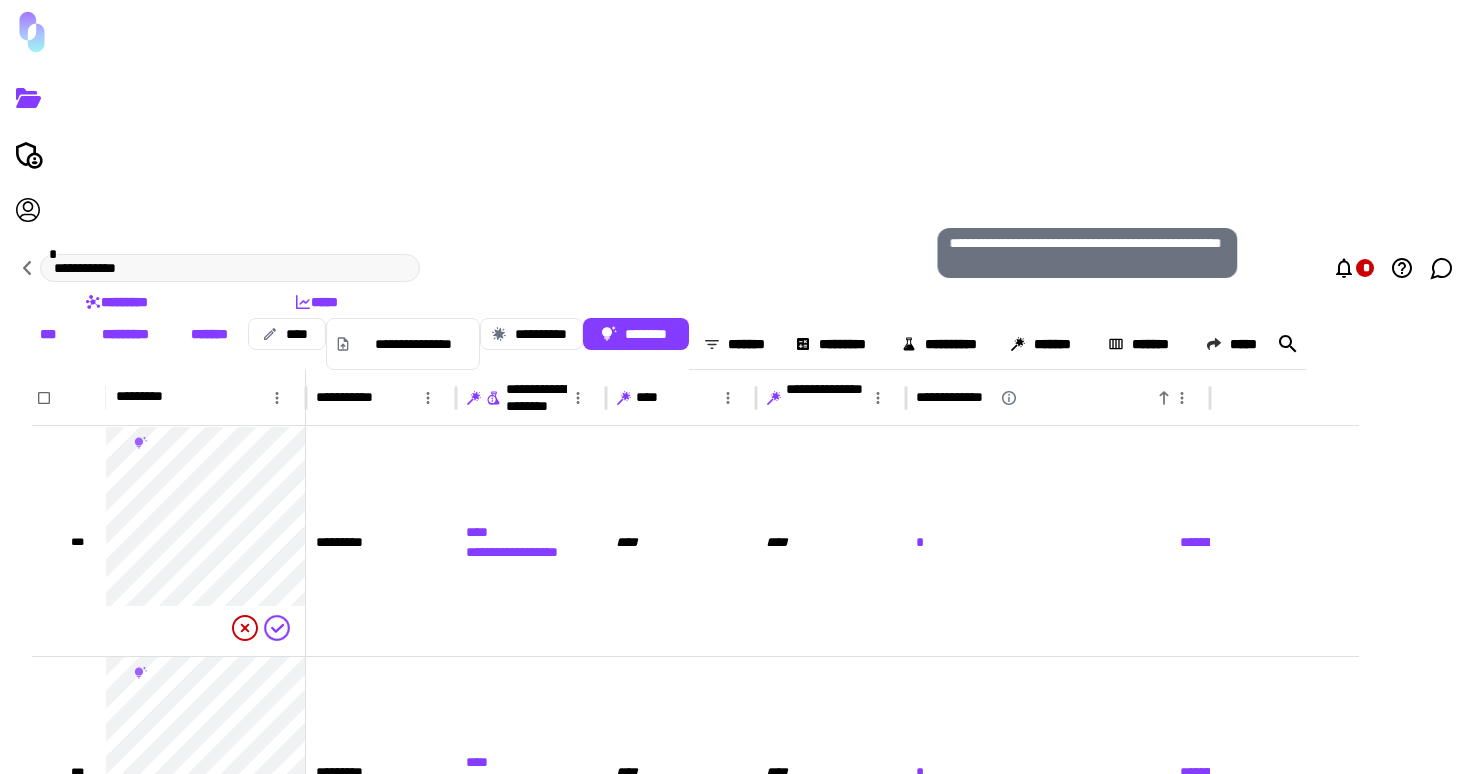 click 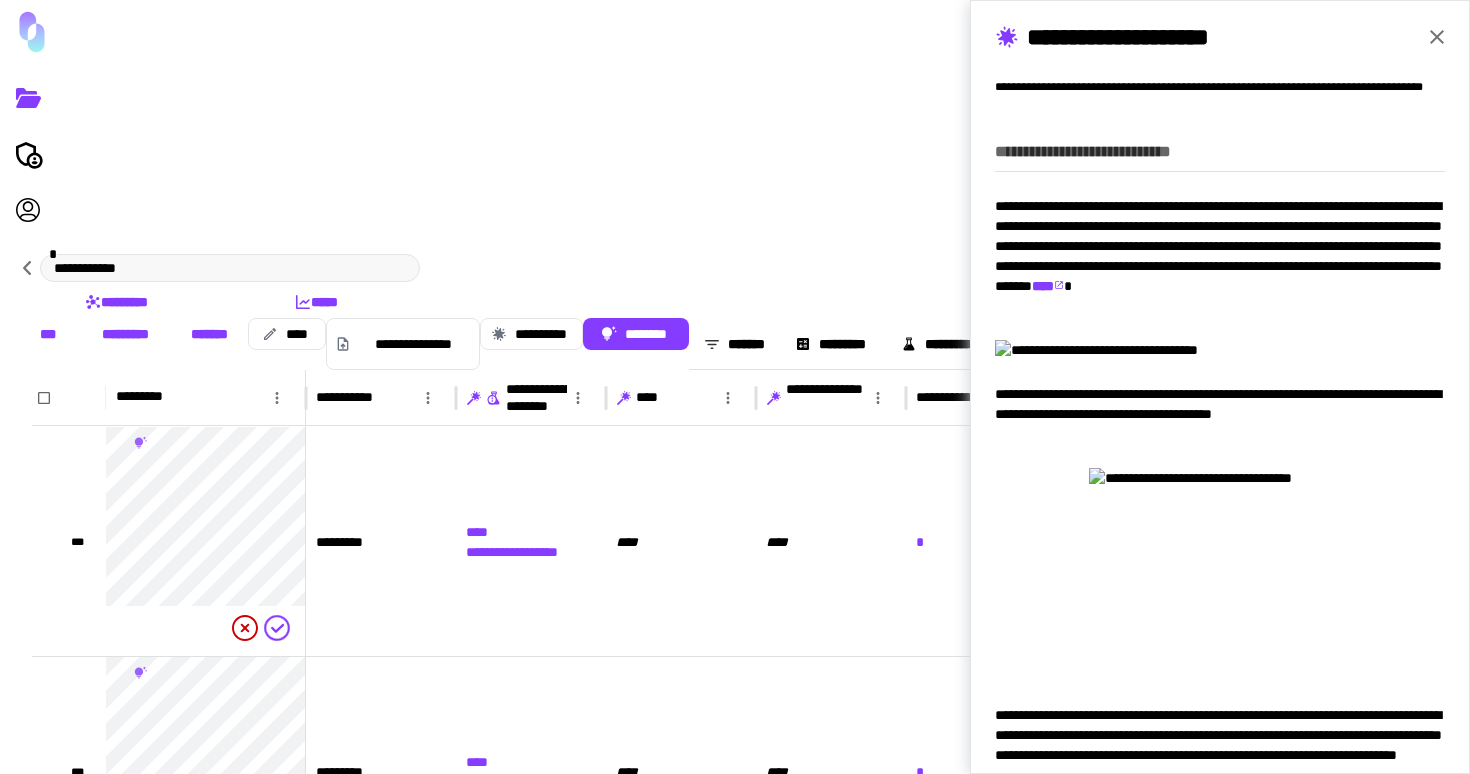 click 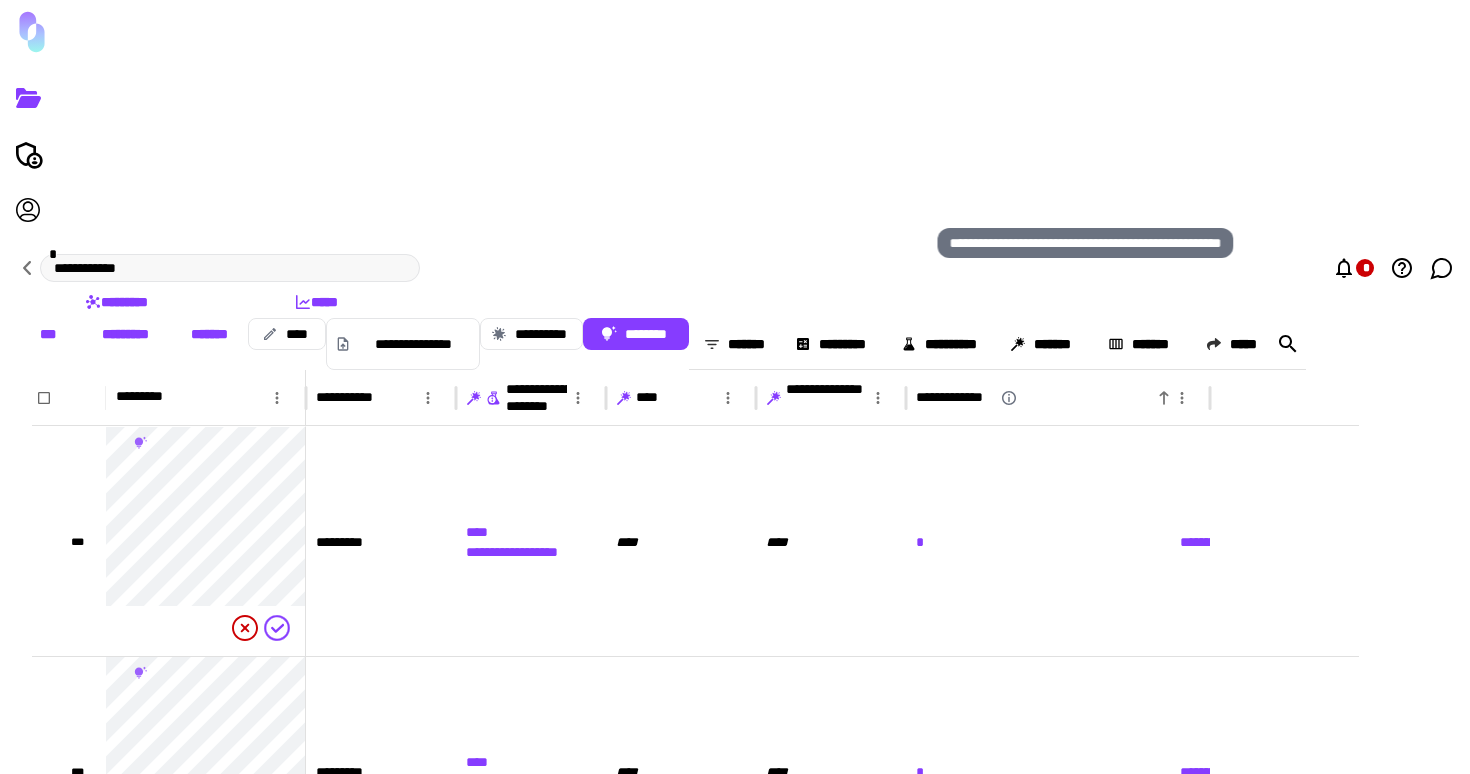 click 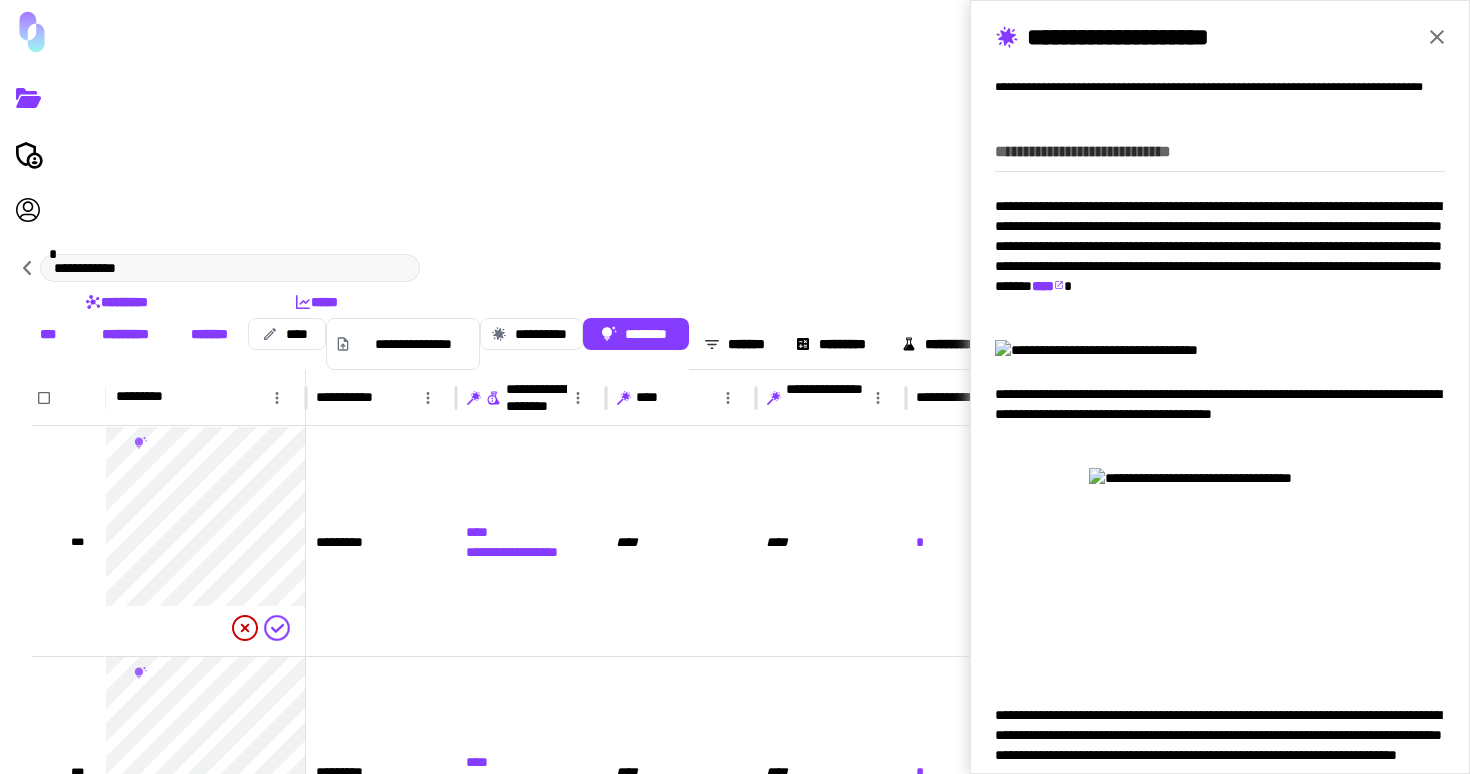 click 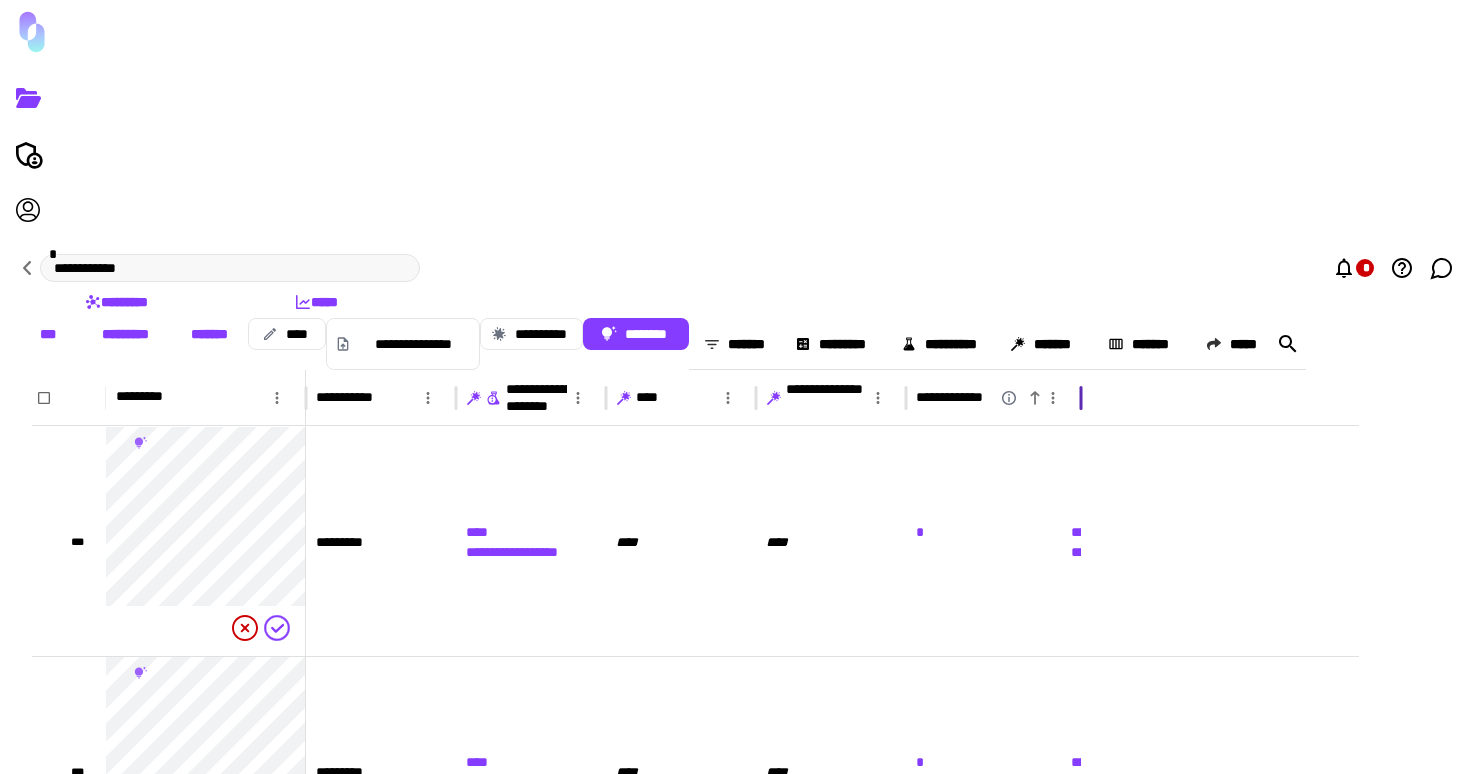 drag, startPoint x: 1288, startPoint y: 199, endPoint x: 1158, endPoint y: 199, distance: 130 